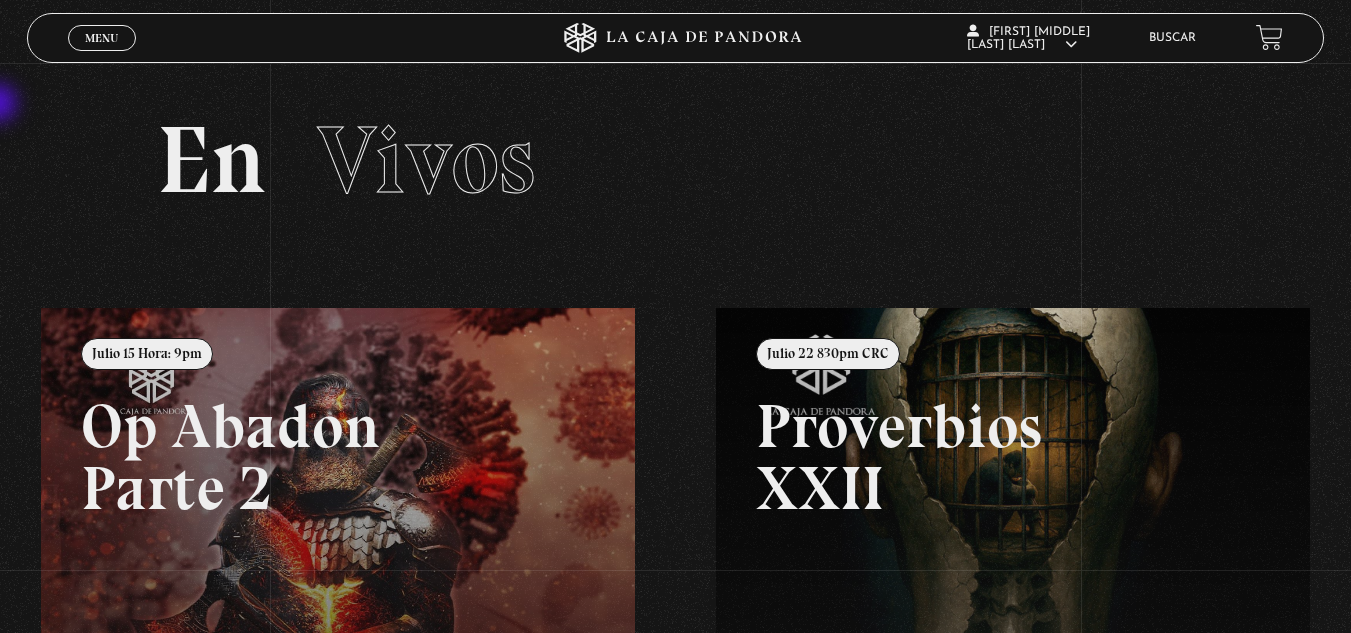 scroll, scrollTop: 100, scrollLeft: 0, axis: vertical 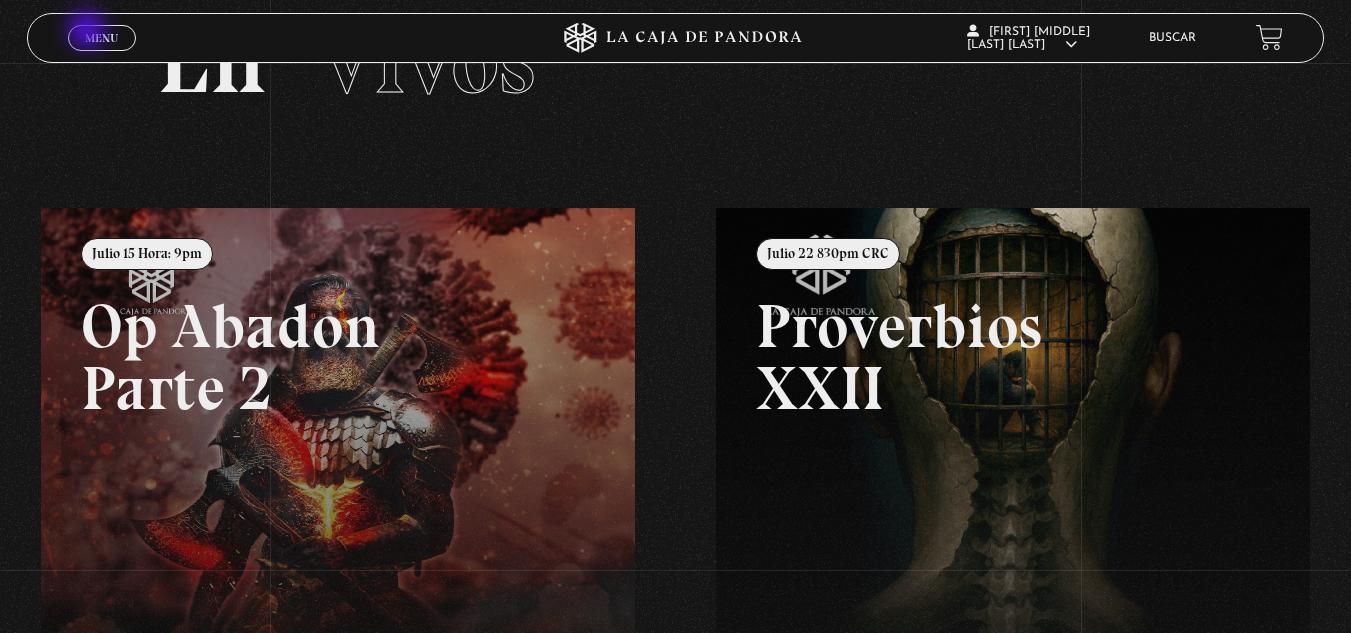 click on "Menu" at bounding box center (101, 38) 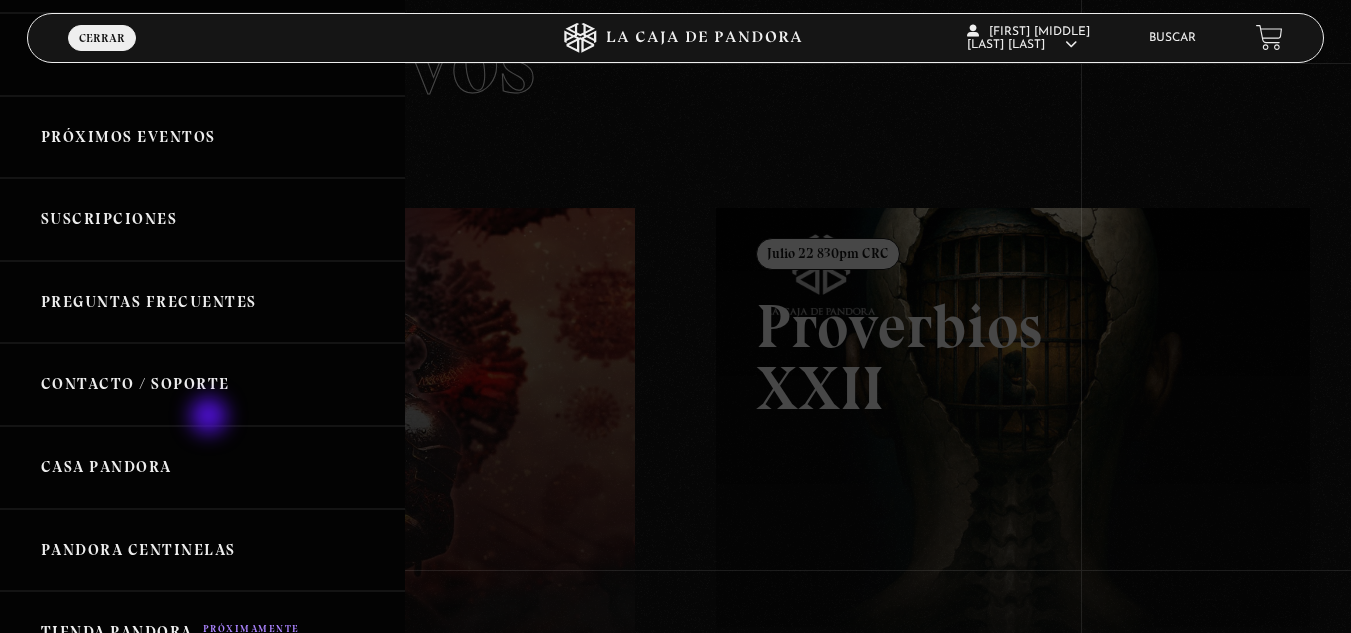 scroll, scrollTop: 300, scrollLeft: 0, axis: vertical 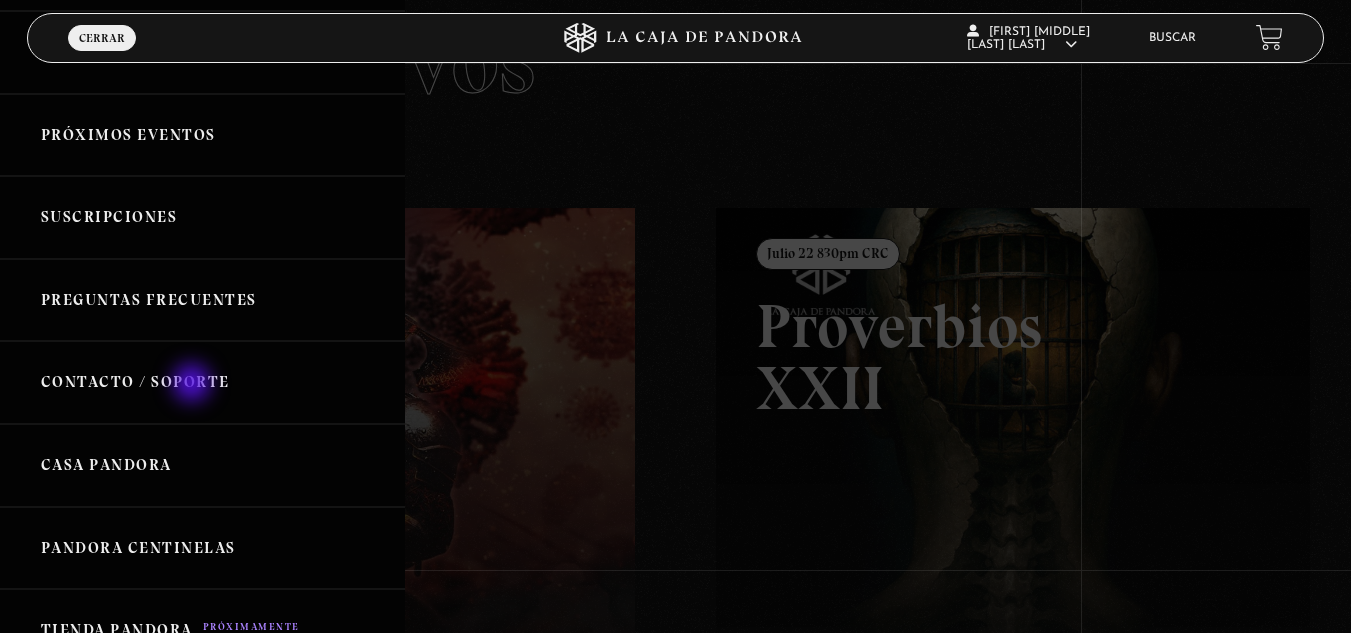 click on "Contacto / Soporte" at bounding box center (202, 382) 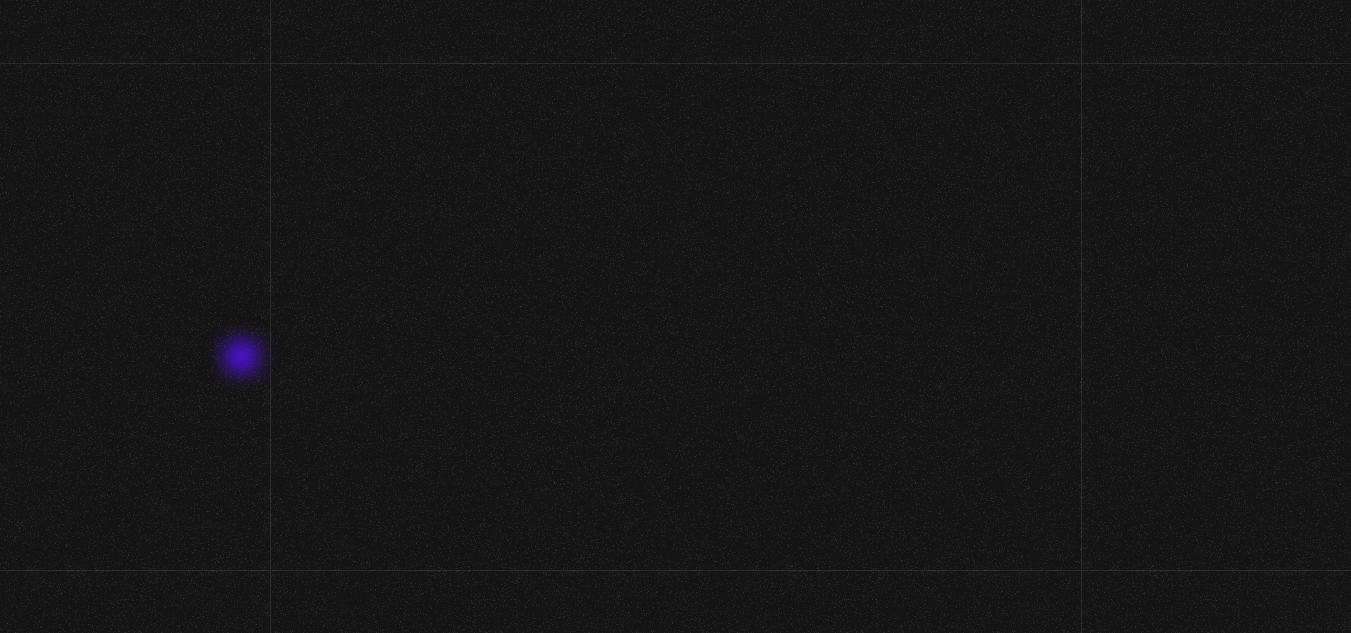 scroll, scrollTop: 0, scrollLeft: 0, axis: both 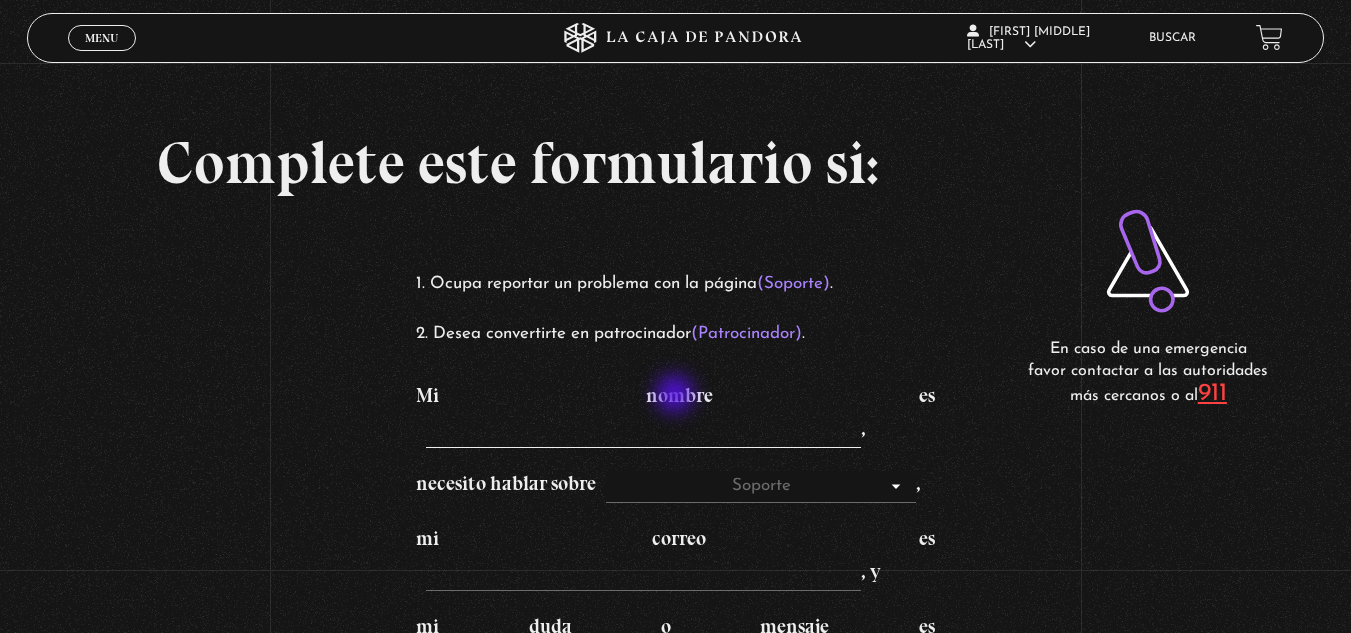 click on "Mi nombre es  ,[FIRST]" at bounding box center (643, 432) 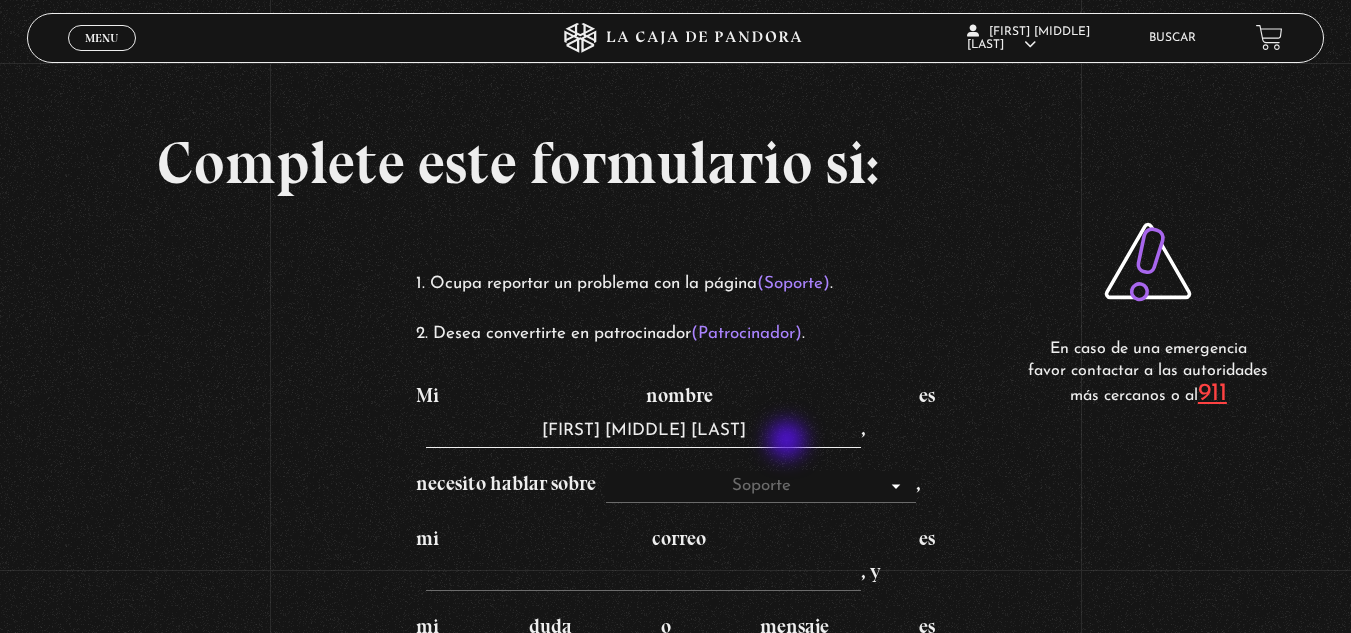 type on "[FIRST] [MIDDLE] [LAST]" 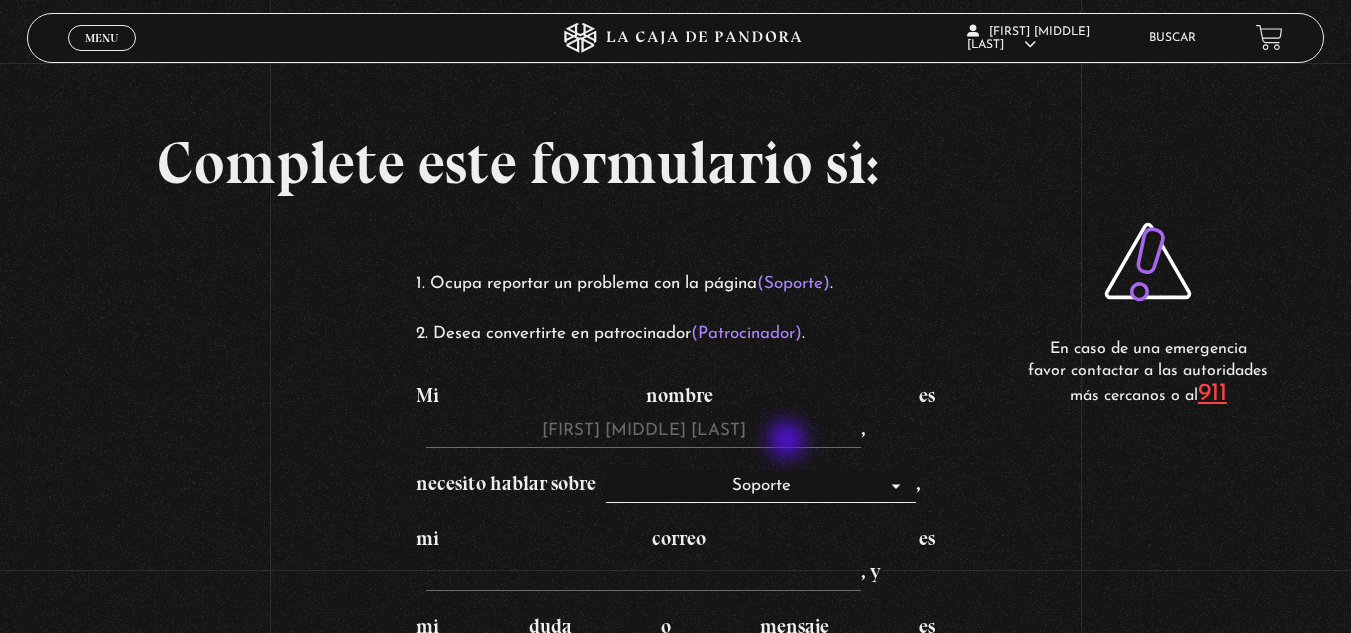 click on "Soporte Patrocinadores" at bounding box center (761, 487) 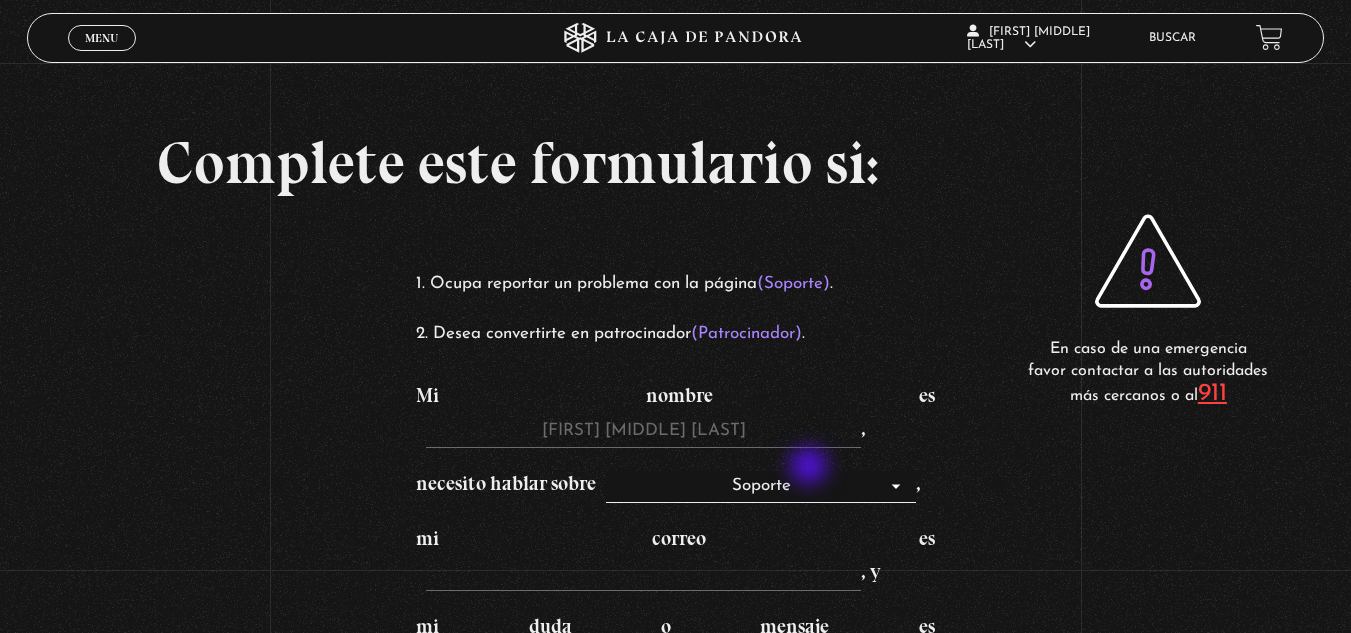 click on "Soporte Patrocinadores" at bounding box center [761, 487] 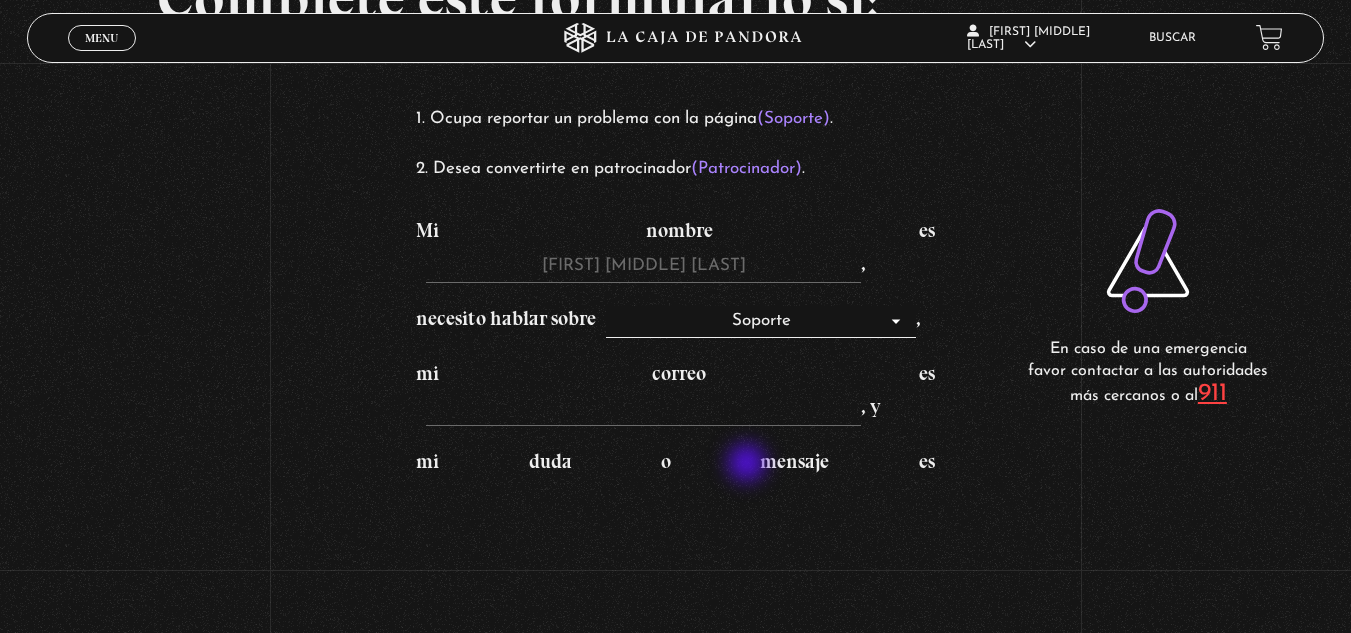 scroll, scrollTop: 200, scrollLeft: 0, axis: vertical 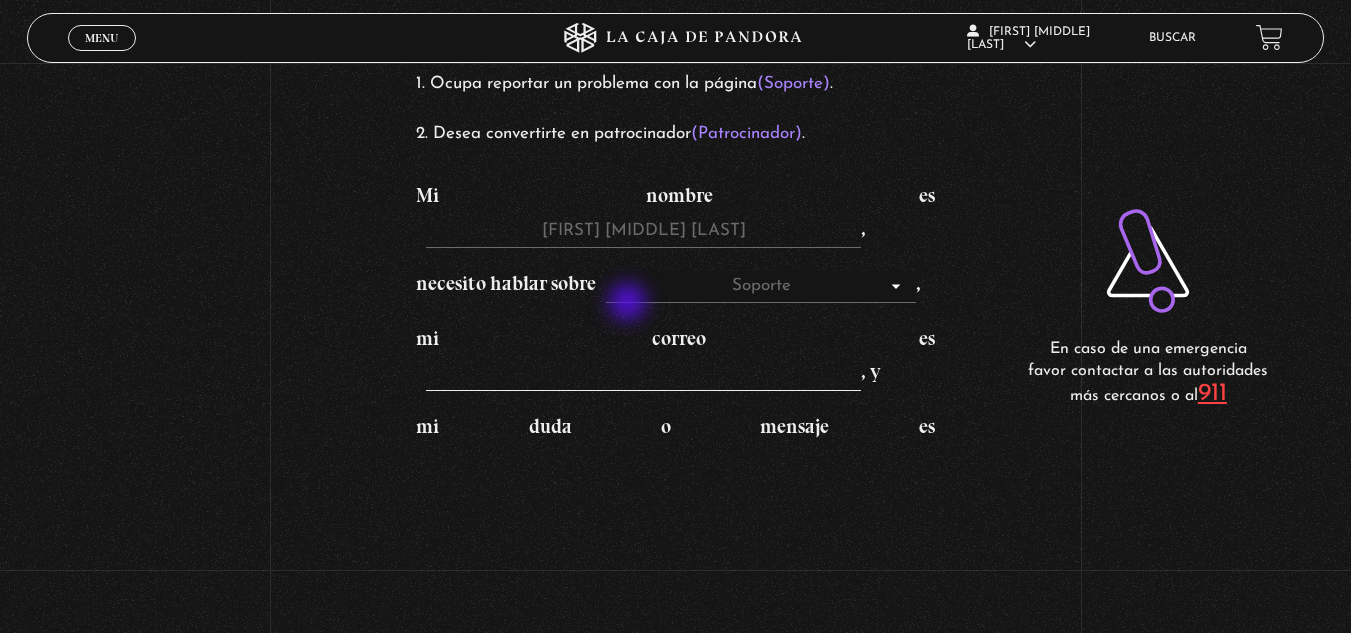 click on "mi correo es  , y" at bounding box center [643, 375] 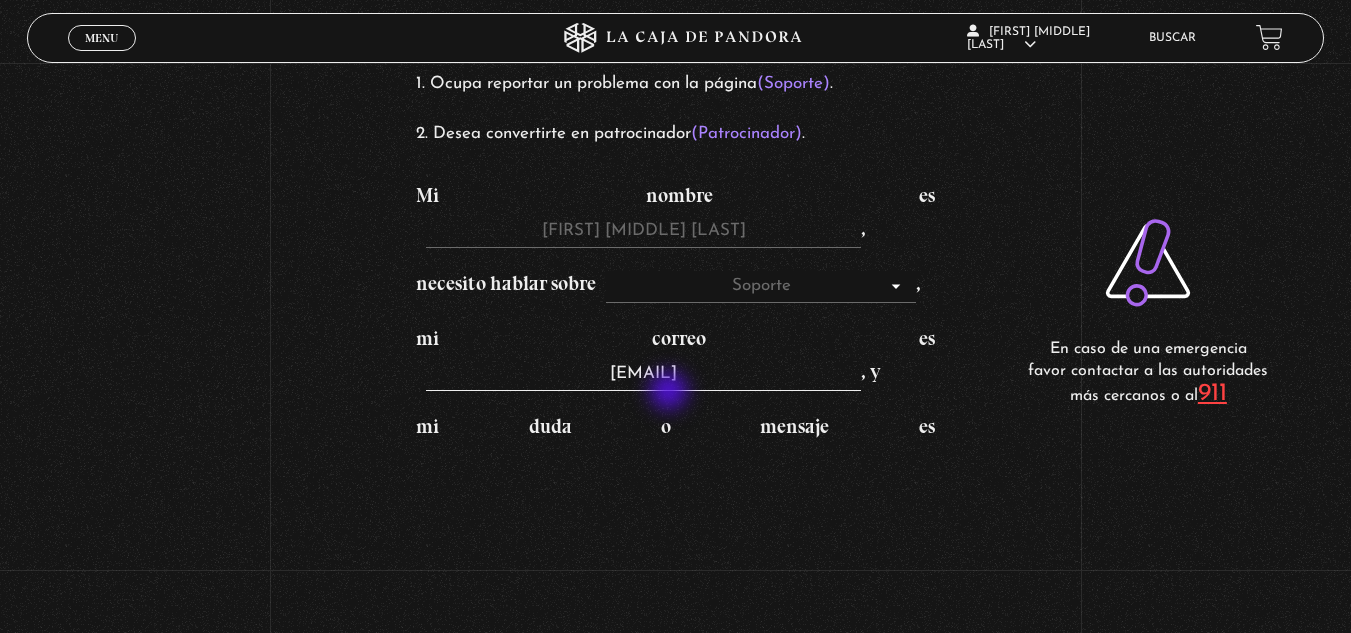 scroll, scrollTop: 300, scrollLeft: 0, axis: vertical 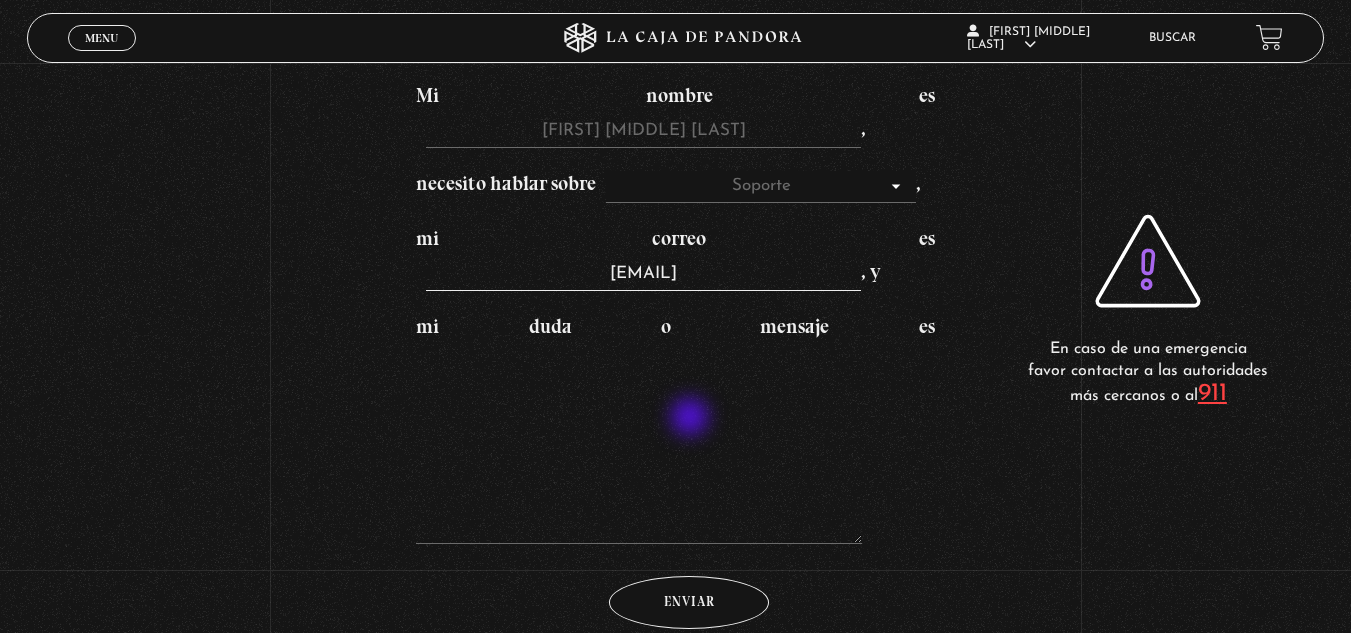 type on "[EMAIL]" 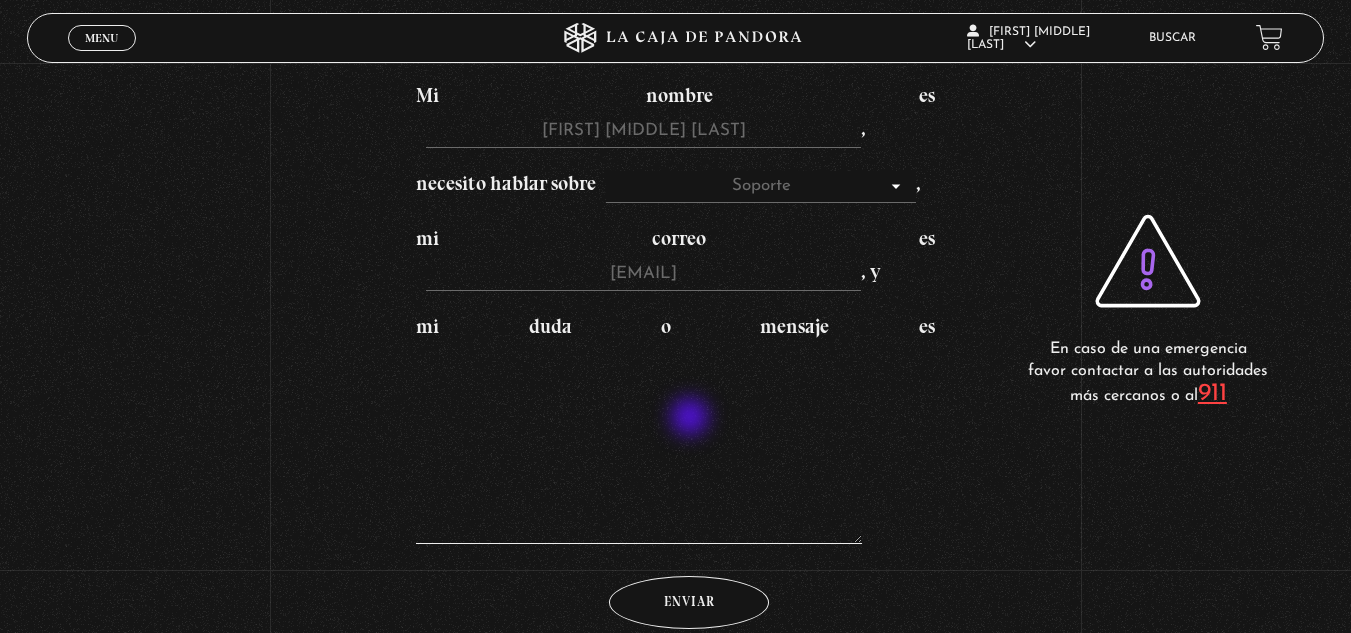 click on "mi duda o mensaje es" at bounding box center [639, 444] 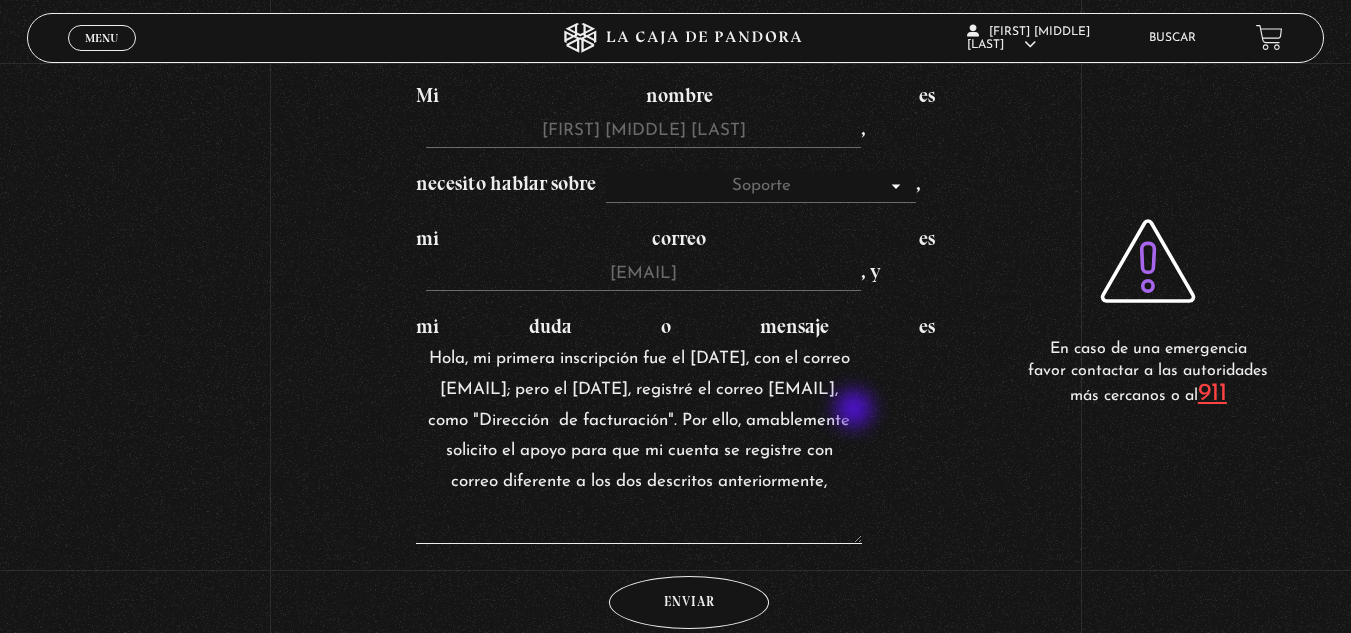 click on "Hola, mi primera inscripción fue el [DATE], con el correo [EMAIL]; pero el [DATE], registré el correo [EMAIL], como "Dirección  de facturación". Por ello, amablemente solicito el apoyo para que mi cuenta se registre con correo diferente a los dos descritos anteriormente," at bounding box center [639, 444] 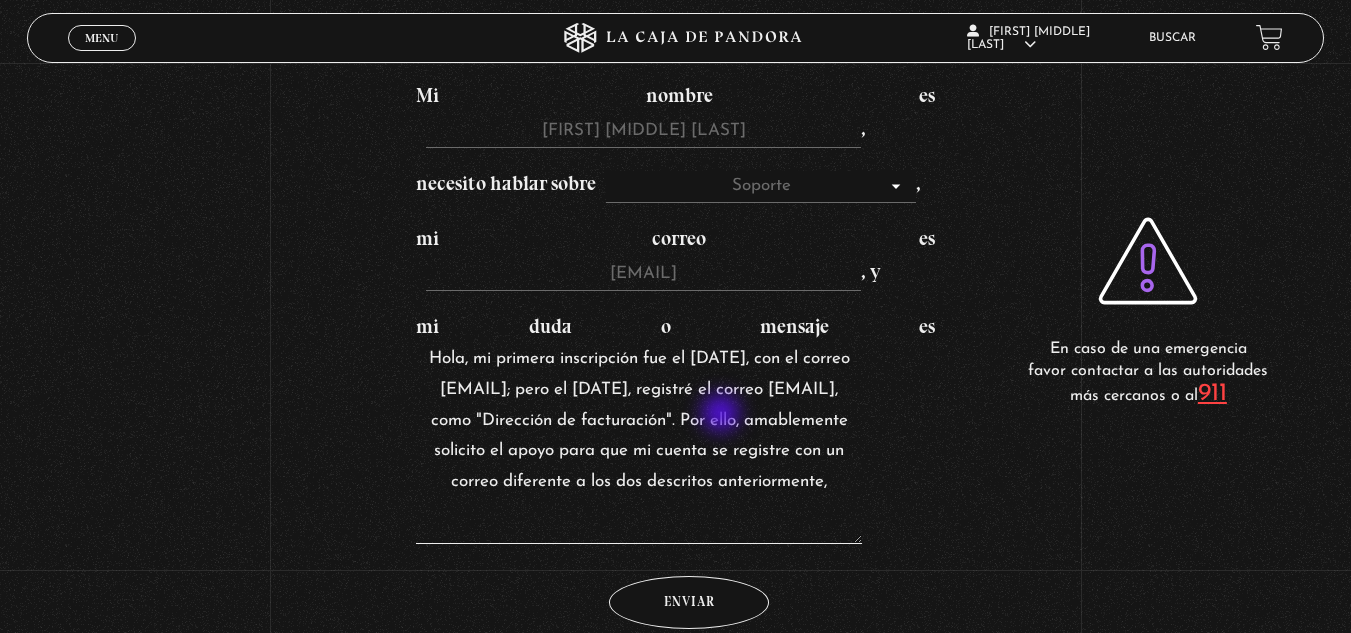 click on "Hola, mi primera inscripción fue el [DATE], con el correo [EMAIL]; pero el [DATE], registré el correo [EMAIL], como "Dirección de facturación". Por ello, amablemente solicito el apoyo para que mi cuenta se registre con un correo diferente a los dos descritos anteriormente," at bounding box center (639, 444) 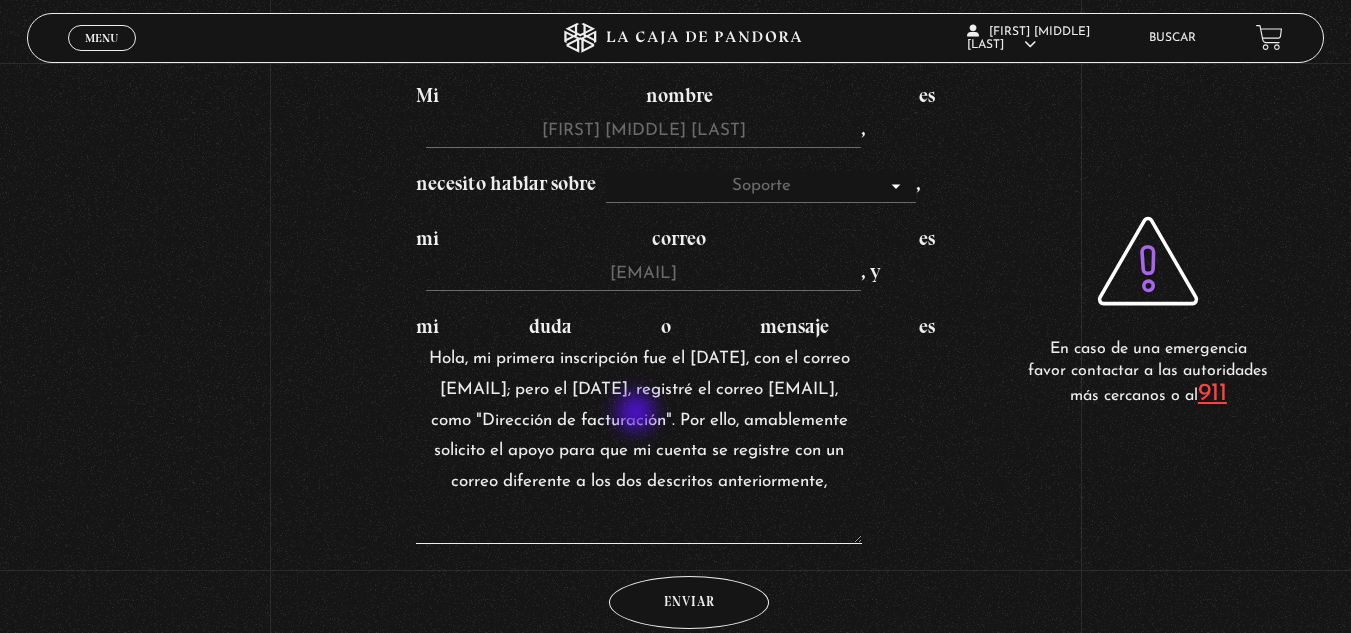 click on "Hola, mi primera inscripción fue el [DATE], con el correo [EMAIL]; pero el [DATE], registré el correo [EMAIL], como "Dirección de facturación". Por ello, amablemente solicito el apoyo para que mi cuenta se registre con un correo diferente a los dos descritos anteriormente," at bounding box center (639, 444) 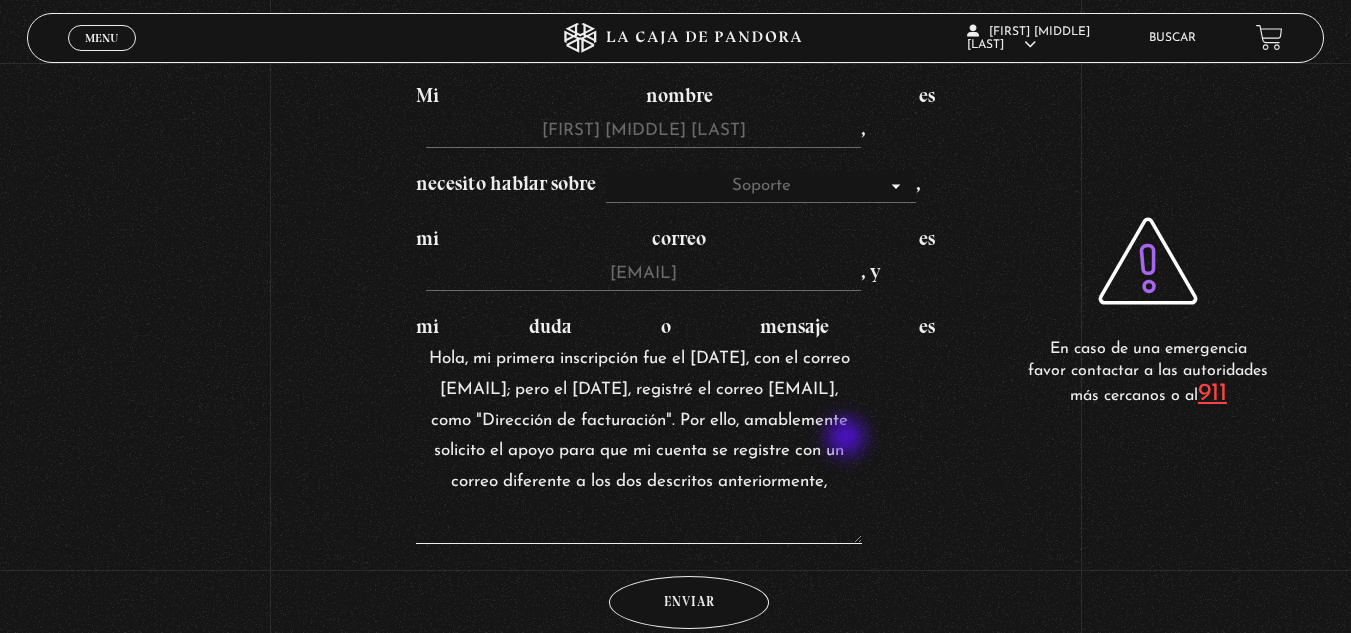 click on "Hola, mi primera inscripción fue el [DATE], con el correo [EMAIL]; pero el [DATE], registré el correo [EMAIL], como "Dirección de facturación". Por ello, amablemente solicito el apoyo para que mi cuenta se registre con un correo diferente a los dos descritos anteriormente," at bounding box center [639, 444] 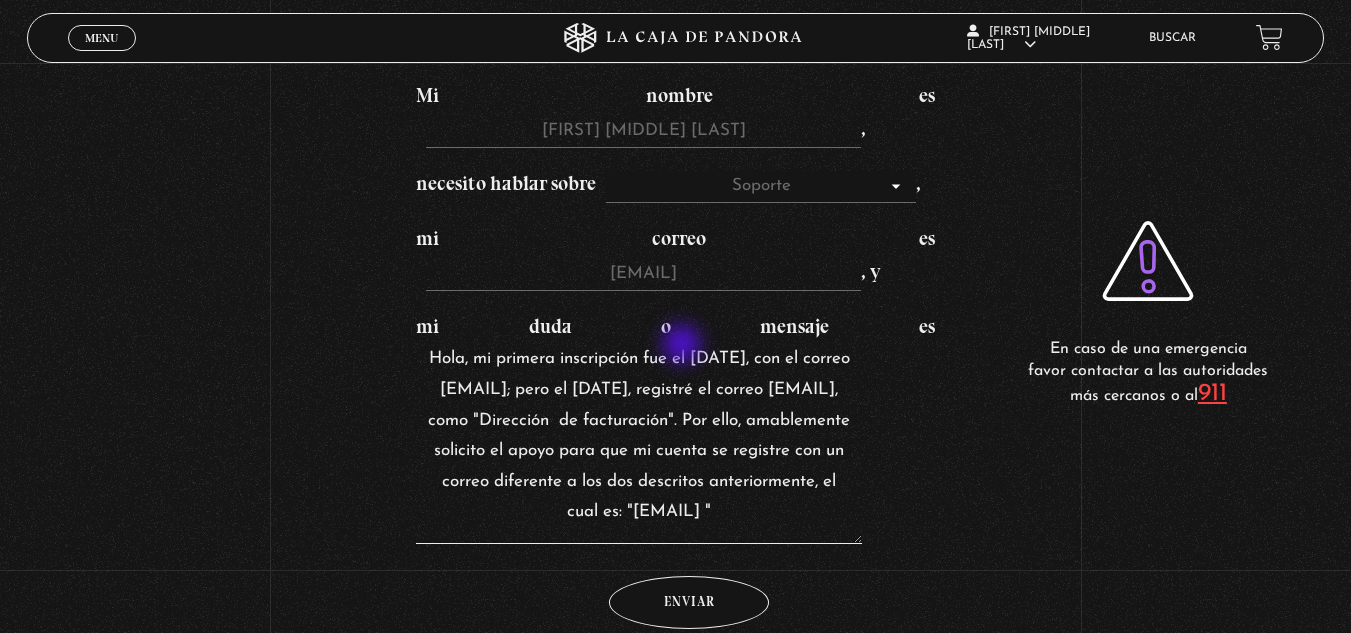 scroll, scrollTop: 0, scrollLeft: 0, axis: both 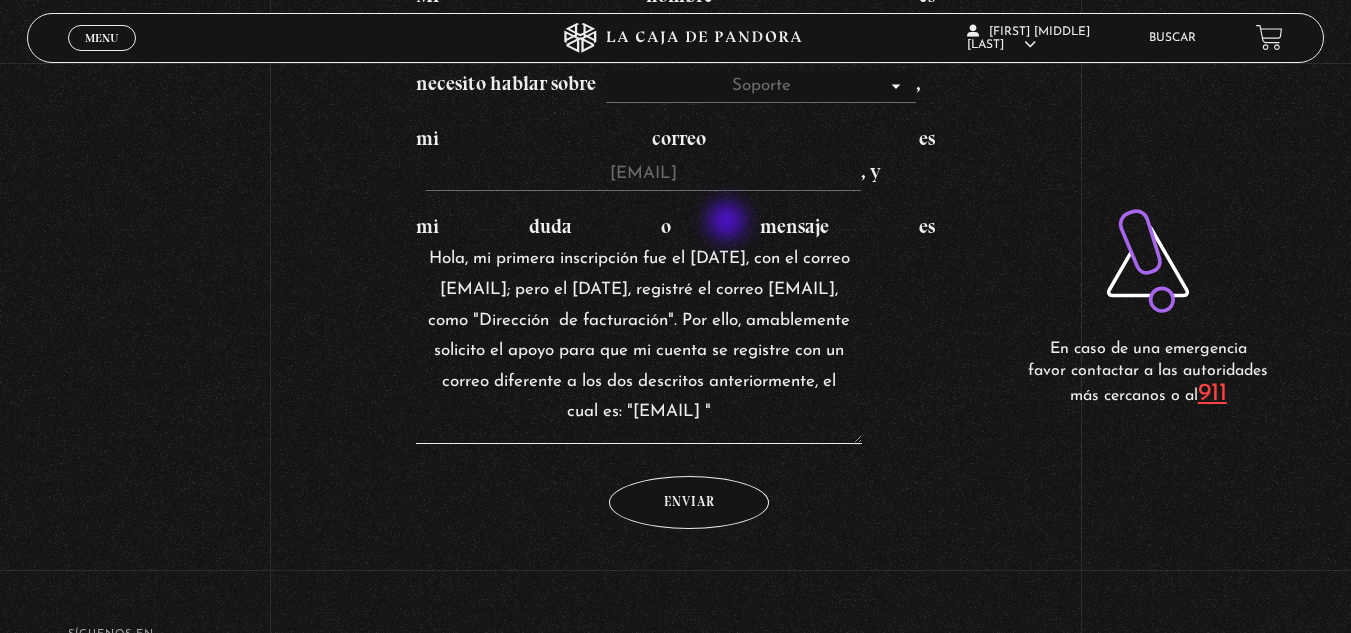 click on "Hola, mi primera inscripción fue el [DATE], con el correo [EMAIL]; pero el [DATE], registré el correo [EMAIL], como "Dirección  de facturación". Por ello, amablemente solicito el apoyo para que mi cuenta se registre con un correo diferente a los dos descritos anteriormente, el cual es: "[EMAIL] "" at bounding box center (639, 344) 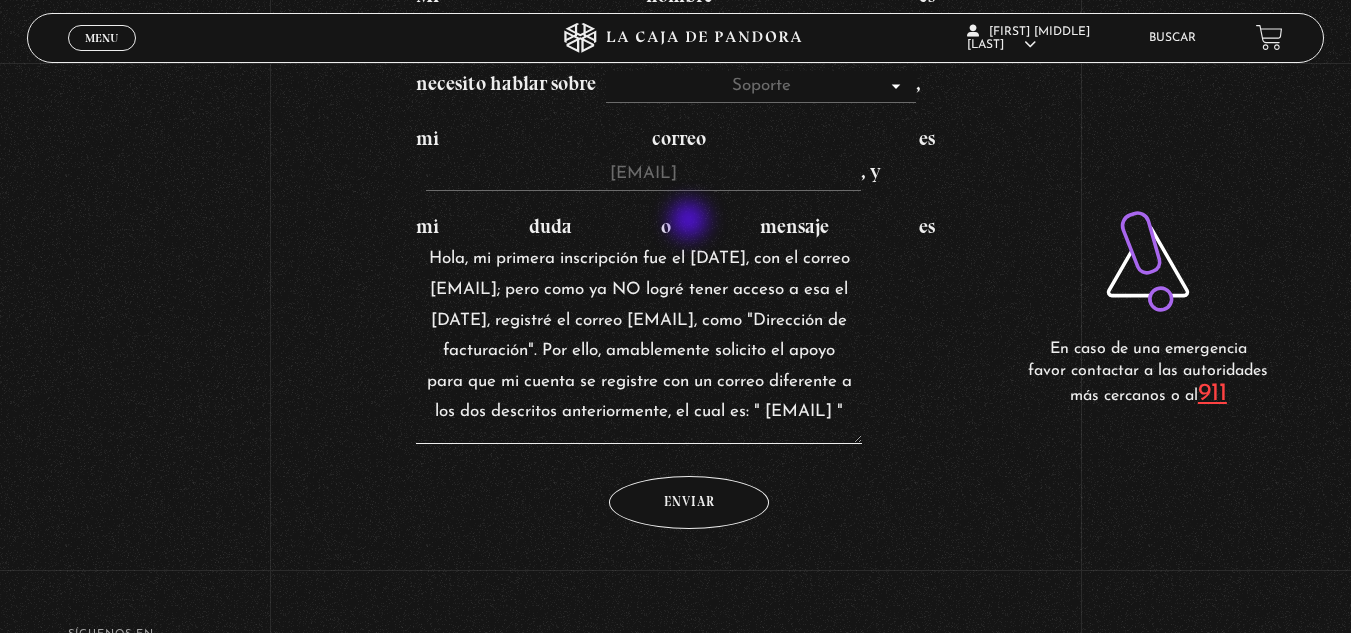 click on "Hola, mi primera inscripción fue el [DATE], con el correo [EMAIL]; pero como ya NO logré tener acceso a esa el [DATE], registré el correo [EMAIL], como "Dirección de facturación". Por ello, amablemente solicito el apoyo para que mi cuenta se registre con un correo diferente a los dos descritos anteriormente, el cual es: " [EMAIL] "" at bounding box center (639, 344) 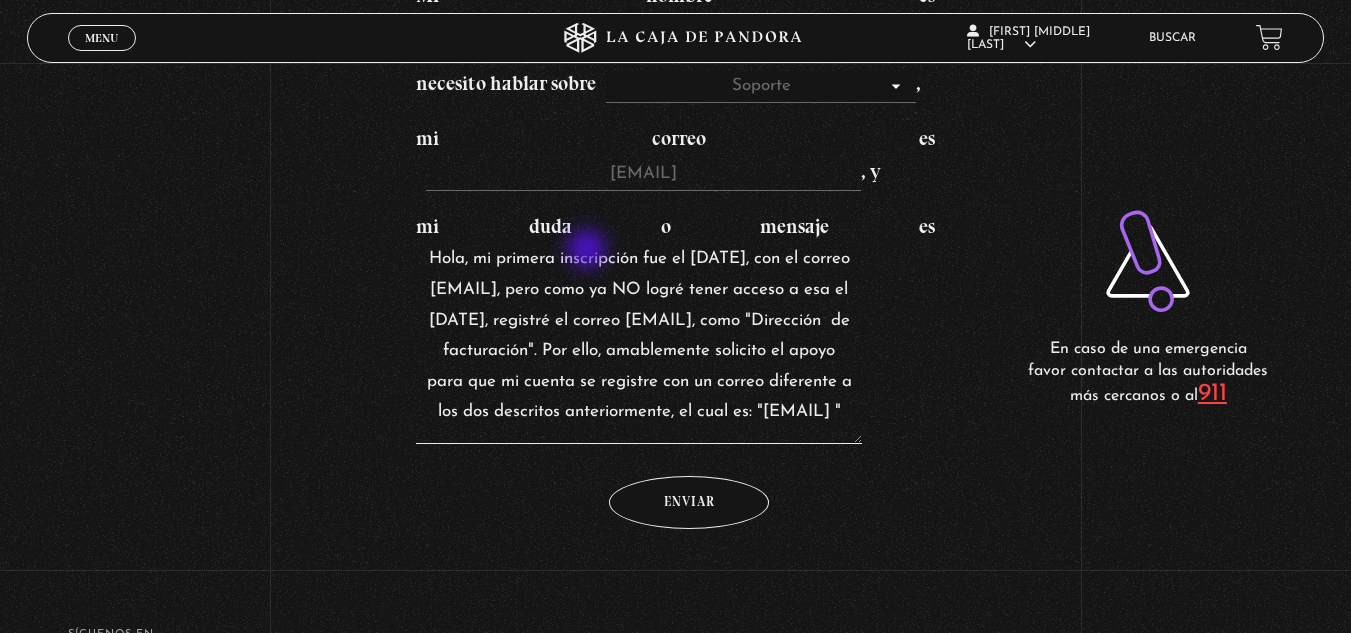 drag, startPoint x: 589, startPoint y: 251, endPoint x: 630, endPoint y: 279, distance: 49.648766 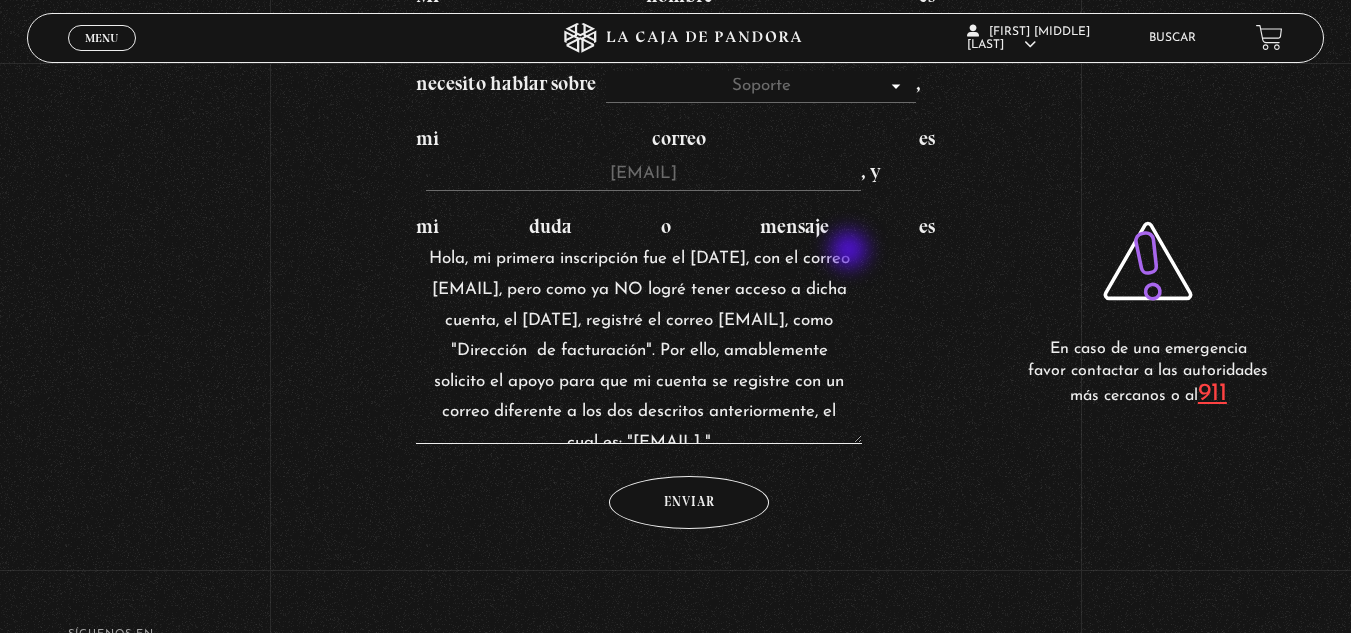 click on "Hola, mi primera inscripción fue el 11-mar-2025, con el correo jm_hmaya@hotmail.com, pero como ya NO logré tener acceso a dicha cuenta, el 08-jun-2025, registré el correo juanamaria194hm@gamil.com, como "Dirección  de facturación". Por ello, amablemente solicito el apoyo para que mi cuenta se registre con un correo diferente a los dos descritos anteriormente, el cual es: " juanamaria.cj@gmail.com "" at bounding box center (639, 344) 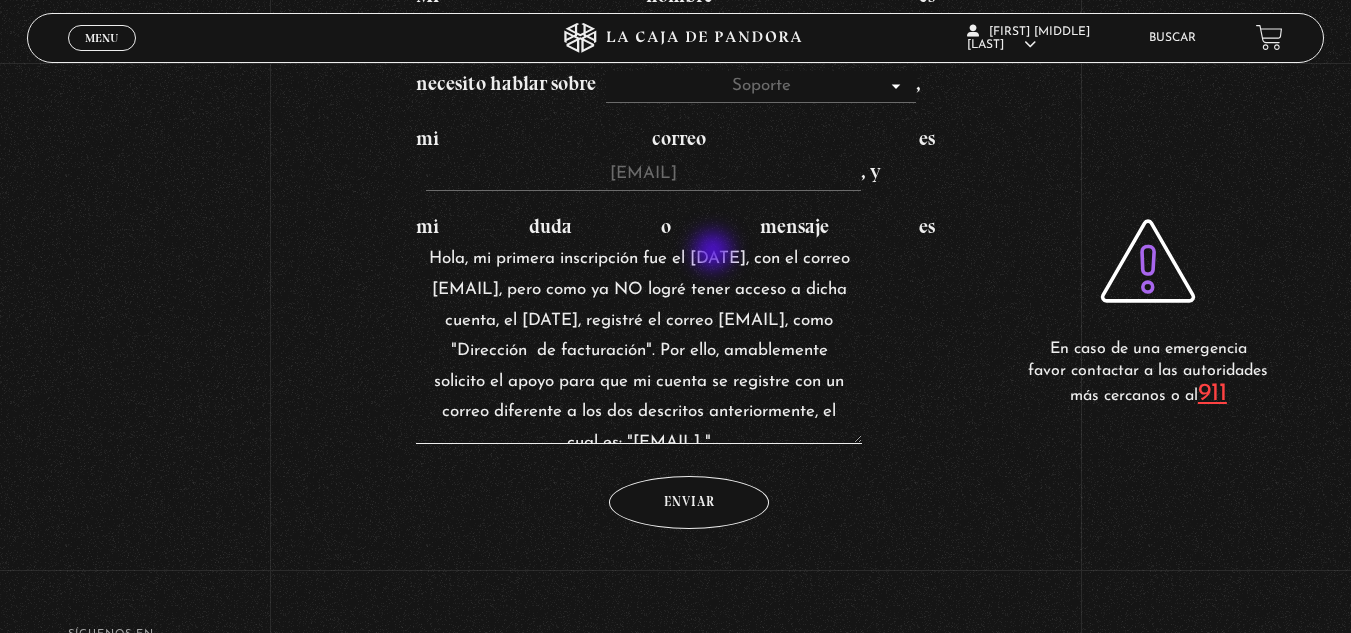 click on "Hola, mi primera inscripción fue el 11-mar-2025, con el correo jm_hmaya@hotmail.com, pero como ya NO logré tener acceso a dicha cuenta, el 08-jun-2025, registré el correo juanamaria194hm@gamil.com, como "Dirección  de facturación". Por ello, amablemente solicito el apoyo para que mi cuenta se registre con un correo diferente a los dos descritos anteriormente, el cual es: " juanamaria.cj@gmail.com "" at bounding box center [639, 344] 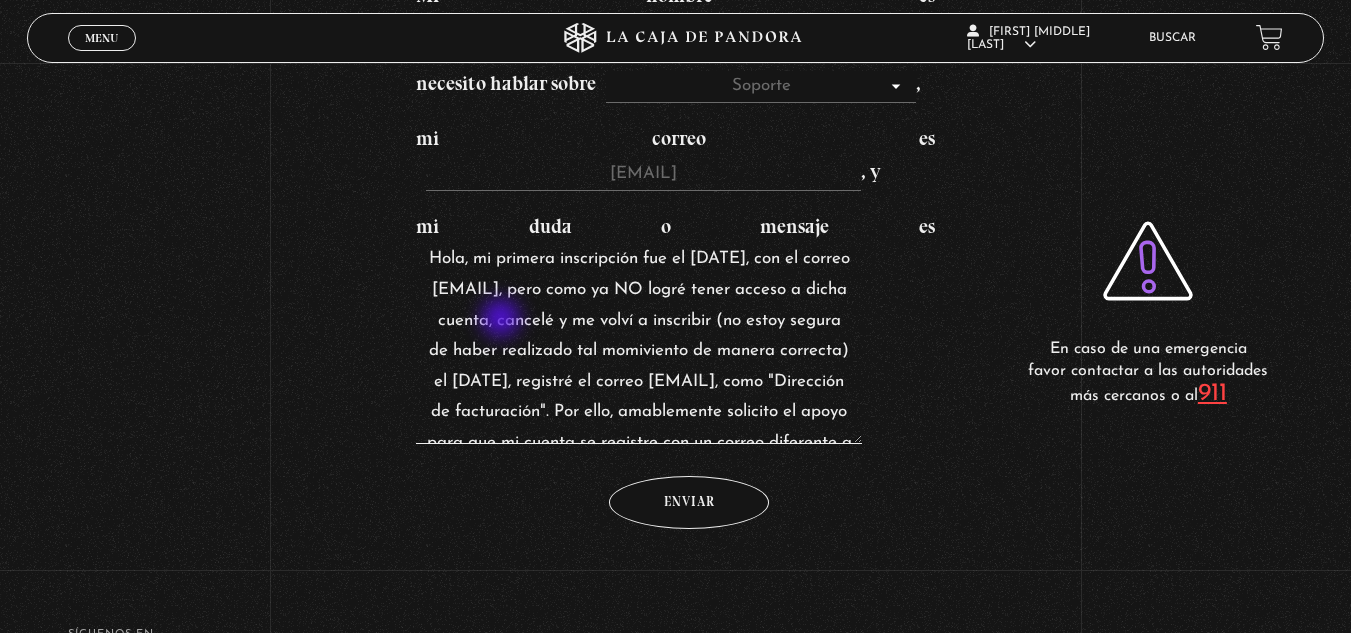 click on "Hola, mi primera inscripción fue el 11-mar-2025, con el correo jm_hmaya@hotmail.com, pero como ya NO logré tener acceso a dicha cuenta, cancelé y me volví a inscribir (no estoy segura de haber realizado tal momiviento de manera correcta) el 08-jun-2025, registré el correo juanamaria194hm@gamil.com, como "Dirección  de facturación". Por ello, amablemente solicito el apoyo para que mi cuenta se registre con un correo diferente a los dos descritos anteriormente, el cual es: " juanamaria.cj@gmail.com "" at bounding box center [639, 344] 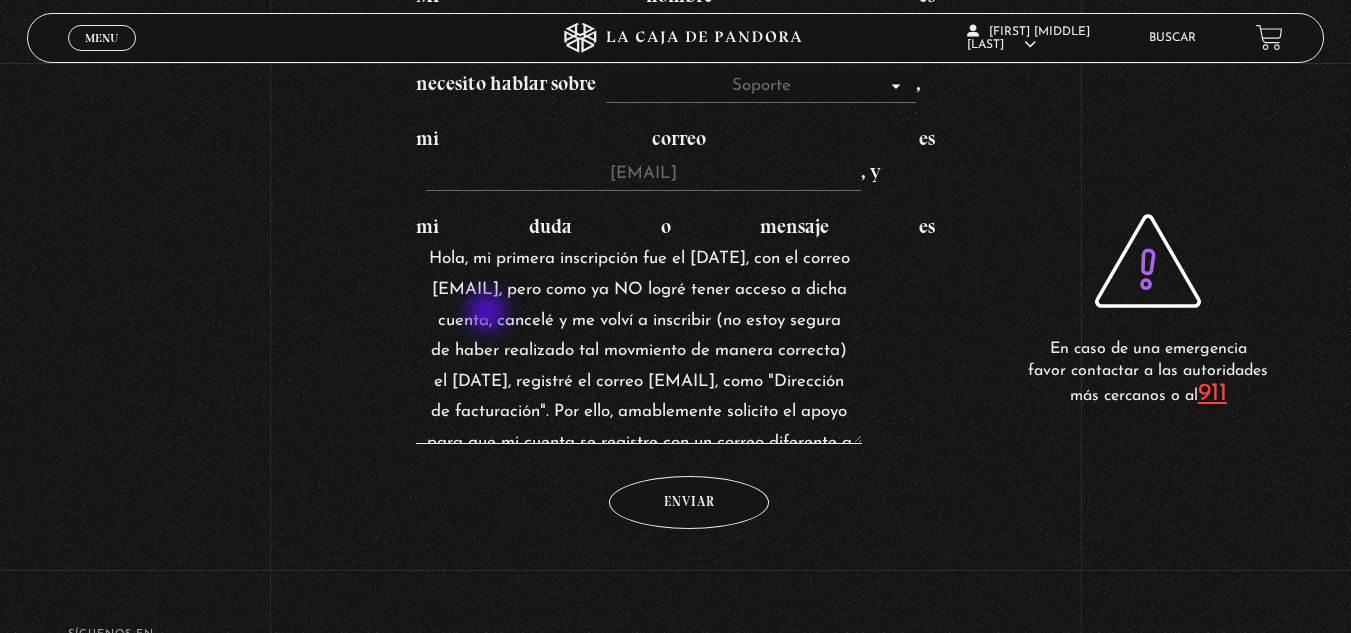 click on "Hola, mi primera inscripción fue el 11-mar-2025, con el correo jm_hmaya@hotmail.com, pero como ya NO logré tener acceso a dicha cuenta, cancelé y me volví a inscribir (no estoy segura de haber realizado tal movmiento de manera correcta) el 08-jun-2025, registré el correo juanamaria194hm@gamil.com, como "Dirección  de facturación". Por ello, amablemente solicito el apoyo para que mi cuenta se registre con un correo diferente a los dos descritos anteriormente, el cual es: " juanamaria.cj@gmail.com "" at bounding box center [639, 344] 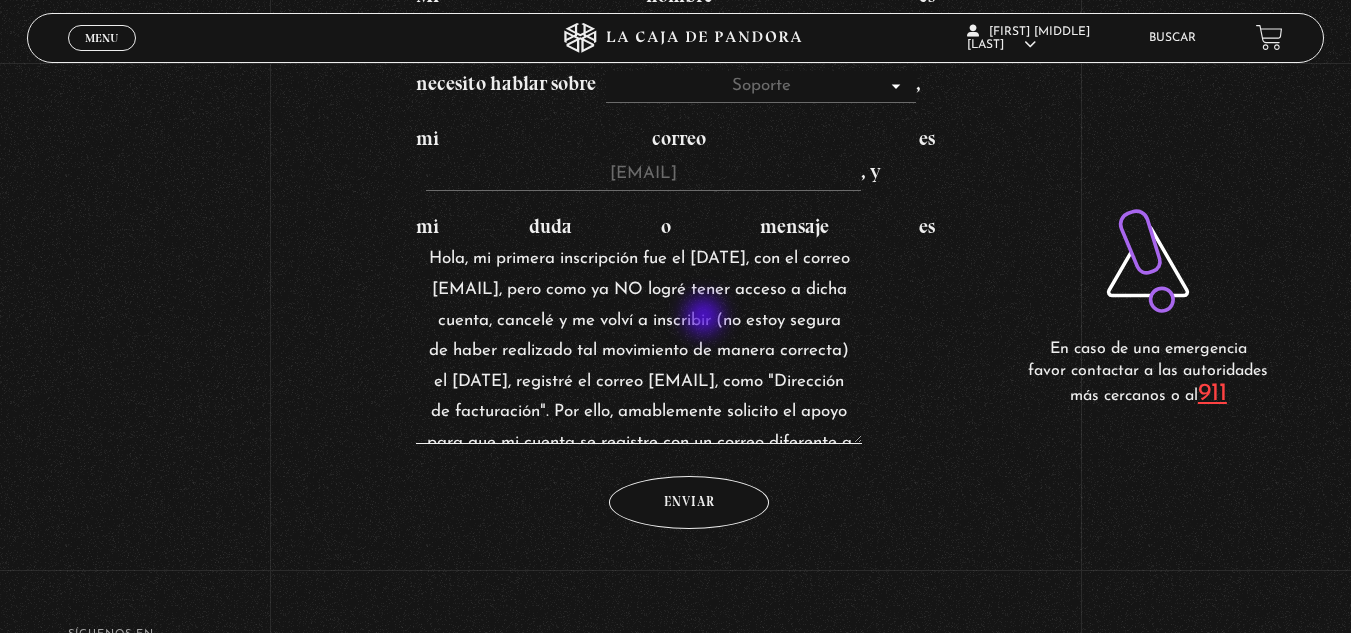 drag, startPoint x: 526, startPoint y: 287, endPoint x: 706, endPoint y: 318, distance: 182.64993 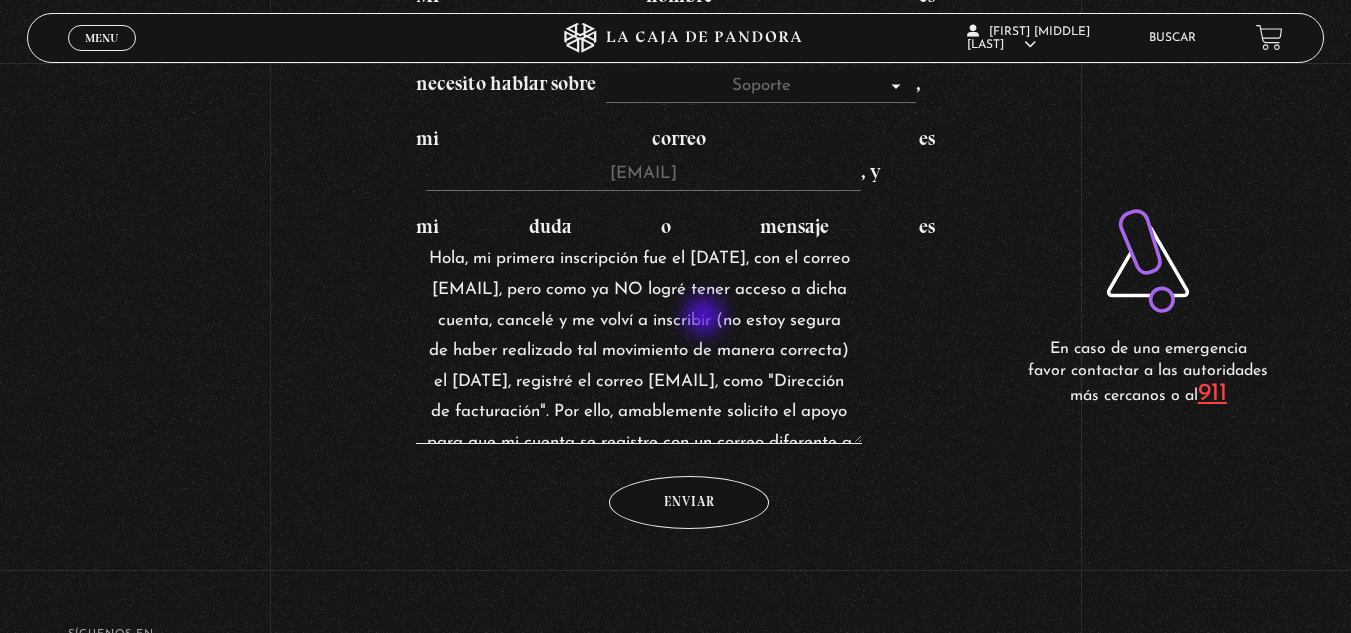 click on "Hola, mi primera inscripción fue el 11-mar-2025, con el correo jm_hmaya@hotmail.com, pero como ya NO logré tener acceso a dicha cuenta, cancelé y me volví a inscribir (no estoy segura de haber realizado tal movimiento de manera correcta) el 08-jun-2025, registré el correo juanamaria194hm@gamil.com, como "Dirección  de facturación". Por ello, amablemente solicito el apoyo para que mi cuenta se registre con un correo diferente a los dos descritos anteriormente, el cual es: " juanamaria.cj@gmail.com "" at bounding box center (639, 344) 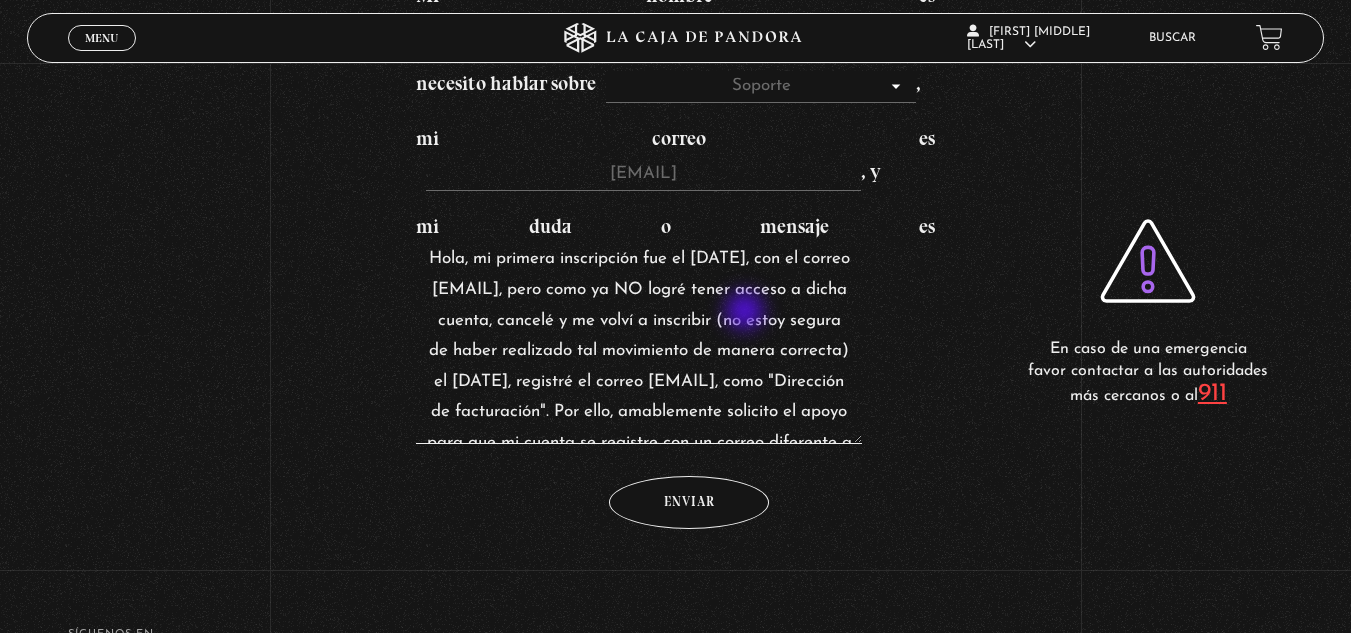 click on "Hola, mi primera inscripción fue el 11-mar-2025, con el correo jm_hmaya@hotmail.com, pero como ya NO logré tener acceso a dicha cuenta, cancelé y me volví a inscribir (no estoy segura de haber realizado tal movimiento de manera correcta) el 08-jun-2025, registré el correo juanamaria194hm@gamil.com, como "Dirección  de facturación". Por ello, amablemente solicito el apoyo para que mi cuenta se registre con un correo diferente a los dos descritos anteriormente, el cual es: " juanamaria.cj@gmail.com "" at bounding box center [639, 344] 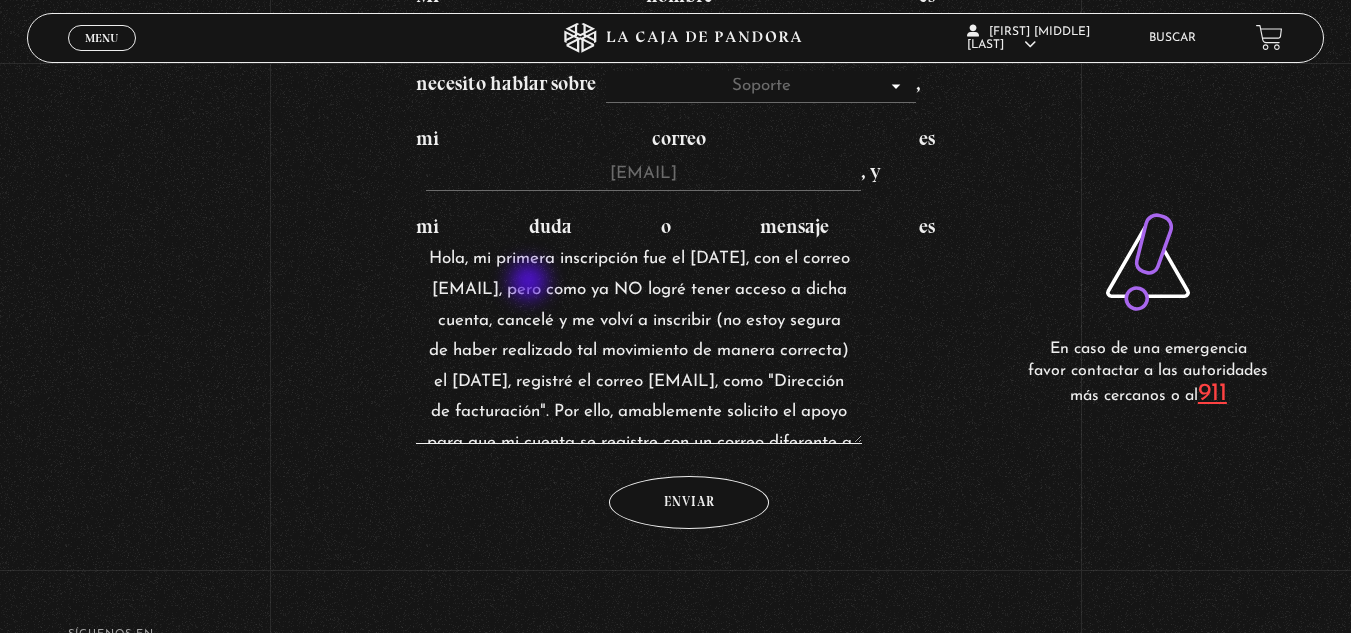 drag, startPoint x: 531, startPoint y: 283, endPoint x: 612, endPoint y: 330, distance: 93.64828 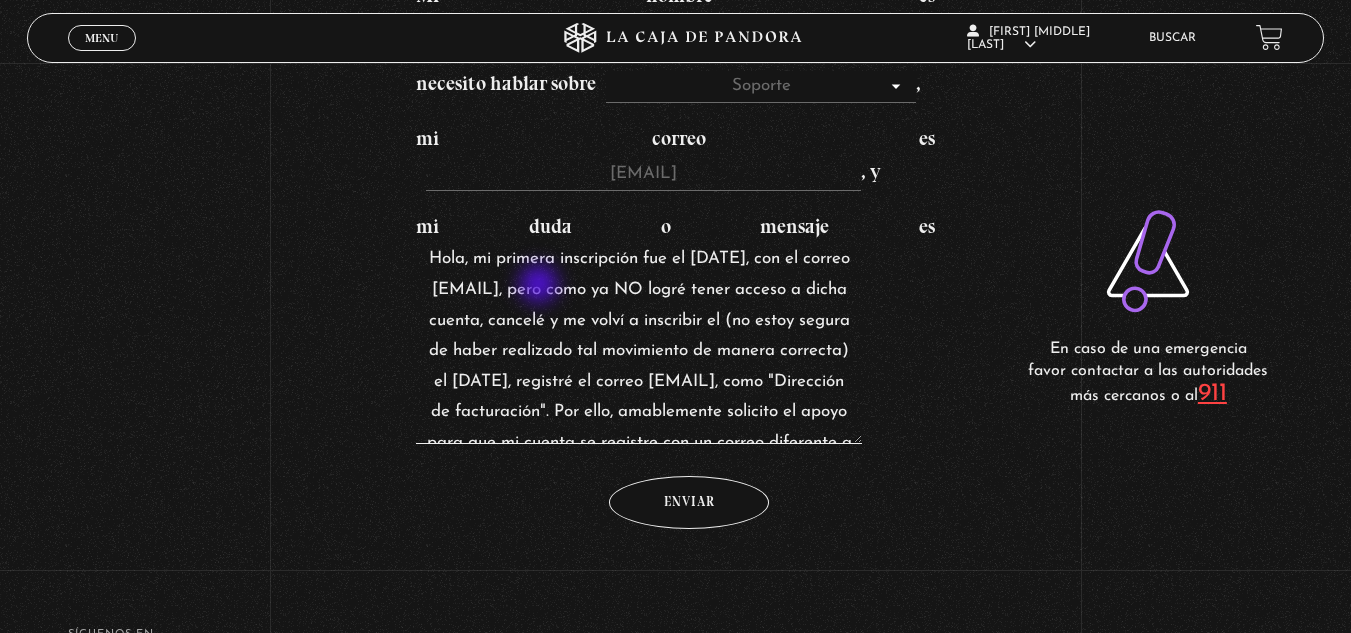 click on "Hola, mi primera inscripción fue el 11-mar-2025, con el correo jm_hmaya@hotmail.com, pero como ya NO logré tener acceso a dicha cuenta, cancelé y me volví a inscribir el (no estoy segura de haber realizado tal movimiento de manera correcta) el 08-jun-2025, registré el correo juanamaria194hm@gamil.com, como "Dirección  de facturación". Por ello, amablemente solicito el apoyo para que mi cuenta se registre con un correo diferente a los dos descritos anteriormente, el cual es: " juanamaria.cj@gmail.com "" at bounding box center [639, 344] 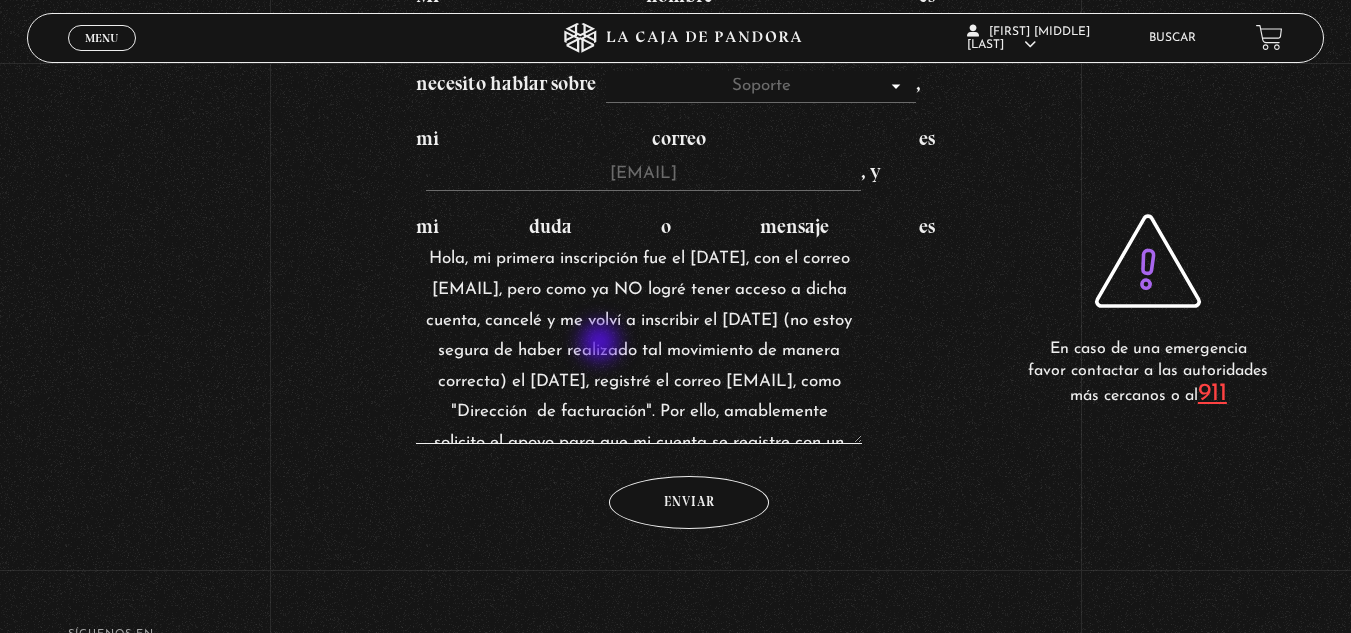 drag, startPoint x: 795, startPoint y: 311, endPoint x: 602, endPoint y: 344, distance: 195.80092 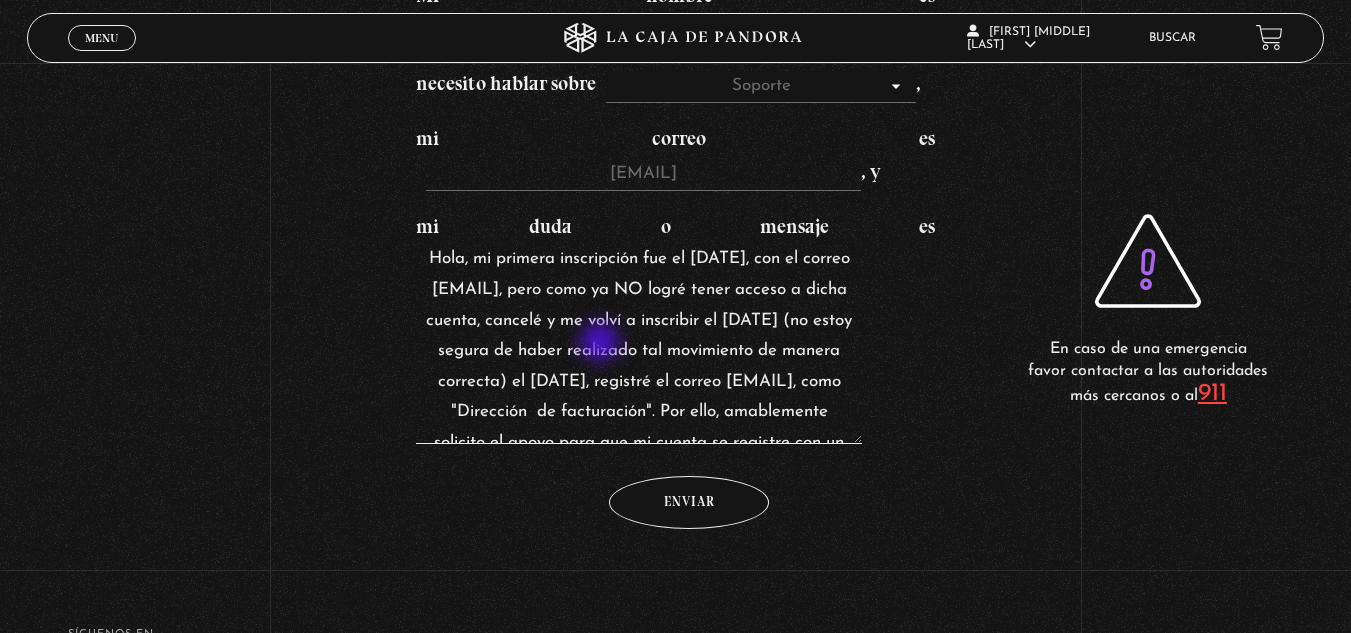 click on "Hola, mi primera inscripción fue el 11-mar-2025, con el correo jm_hmaya@hotmail.com, pero como ya NO logré tener acceso a dicha cuenta, cancelé y me volví a inscribir el 08-jun-2025 (no estoy segura de haber realizado tal movimiento de manera correcta) el 08-jun-2025, registré el correo juanamaria194hm@gamil.com, como "Dirección  de facturación". Por ello, amablemente solicito el apoyo para que mi cuenta se registre con un correo diferente a los dos descritos anteriormente, el cual es: " juanamaria.cj@gmail.com "" at bounding box center [639, 344] 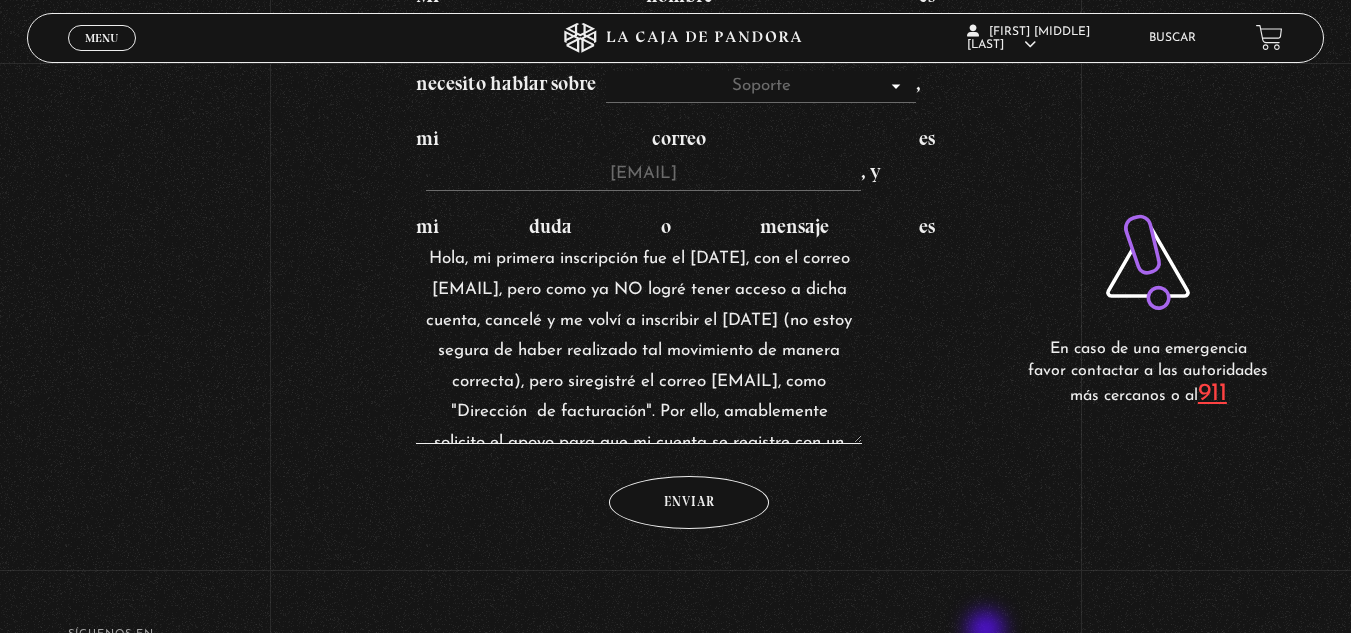 type on "Hola, mi primera inscripción fue el 11-mar-2025, con el correo jm_hmaya@hotmail.com, pero como ya NO logré tener acceso a dicha cuenta, cancelé y me volví a inscribir el 08-jun-2025 (no estoy segura de haber realizado tal movimiento de manera correcta), pero si registré el correo juanamaria194hm@gamil.com, como "Dirección  de facturación". Por ello, amablemente solicito el apoyo para que mi cuenta se registre con un correo diferente a los dos descritos anteriormente, el cual es: " juanamaria.cj@gmail.com "" 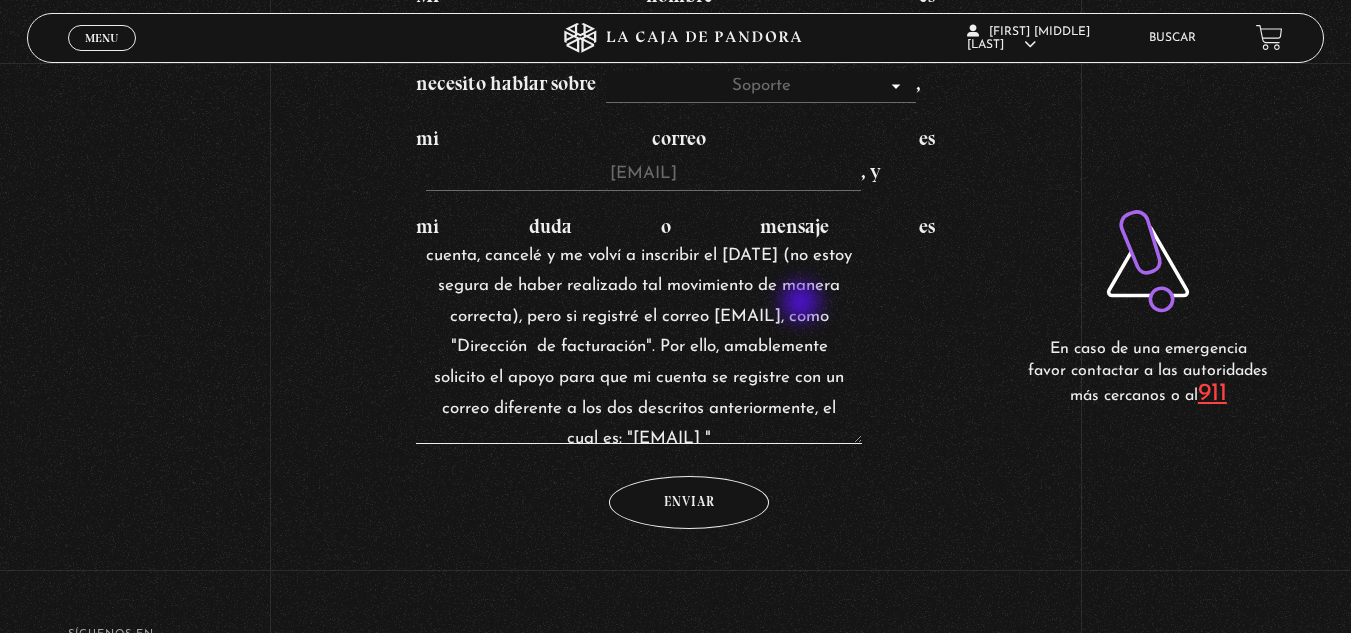scroll, scrollTop: 100, scrollLeft: 0, axis: vertical 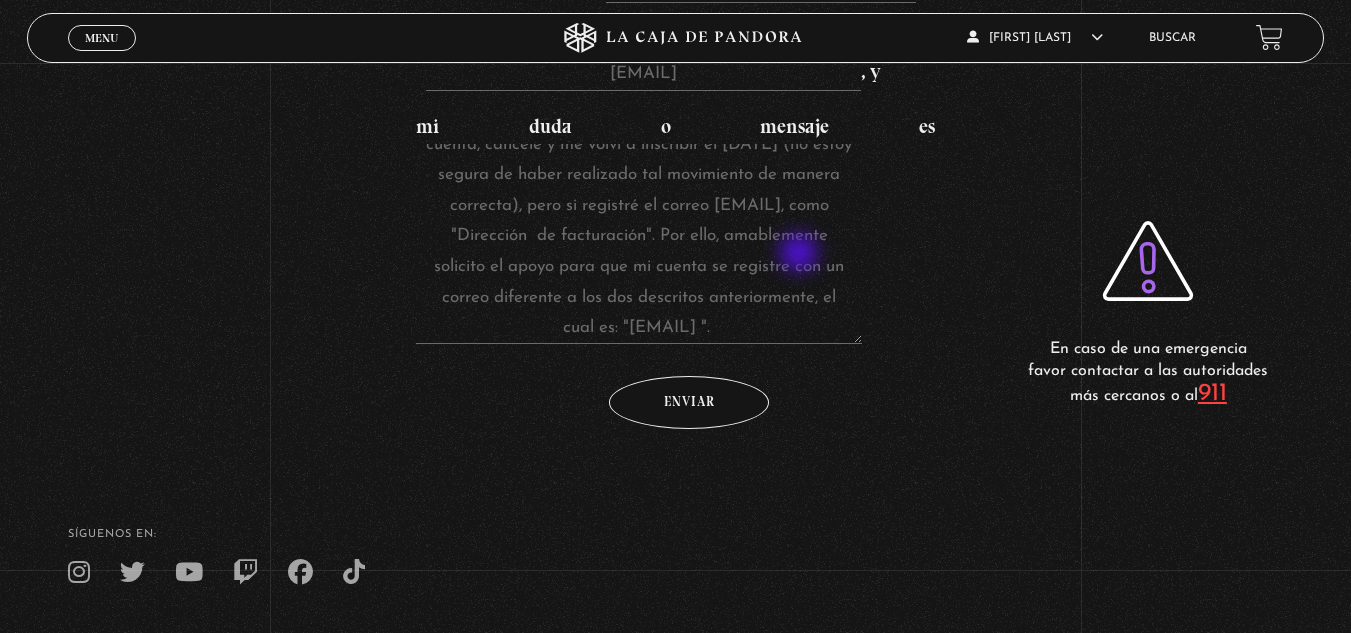 click on "Hola, mi primera inscripción fue el [DATE], con el correo [EMAIL], pero como ya NO logré tener acceso a dicha cuenta, cancelé y me volví a inscribir el [DATE] (no estoy segura de haber realizado tal movimiento de manera correcta), pero si registré el correo [EMAIL], como "Dirección  de facturación". Por ello, amablemente solicito el apoyo para que mi cuenta se registre con un correo diferente a los dos descritos anteriormente, el cual es: "[EMAIL] "." at bounding box center (639, 244) 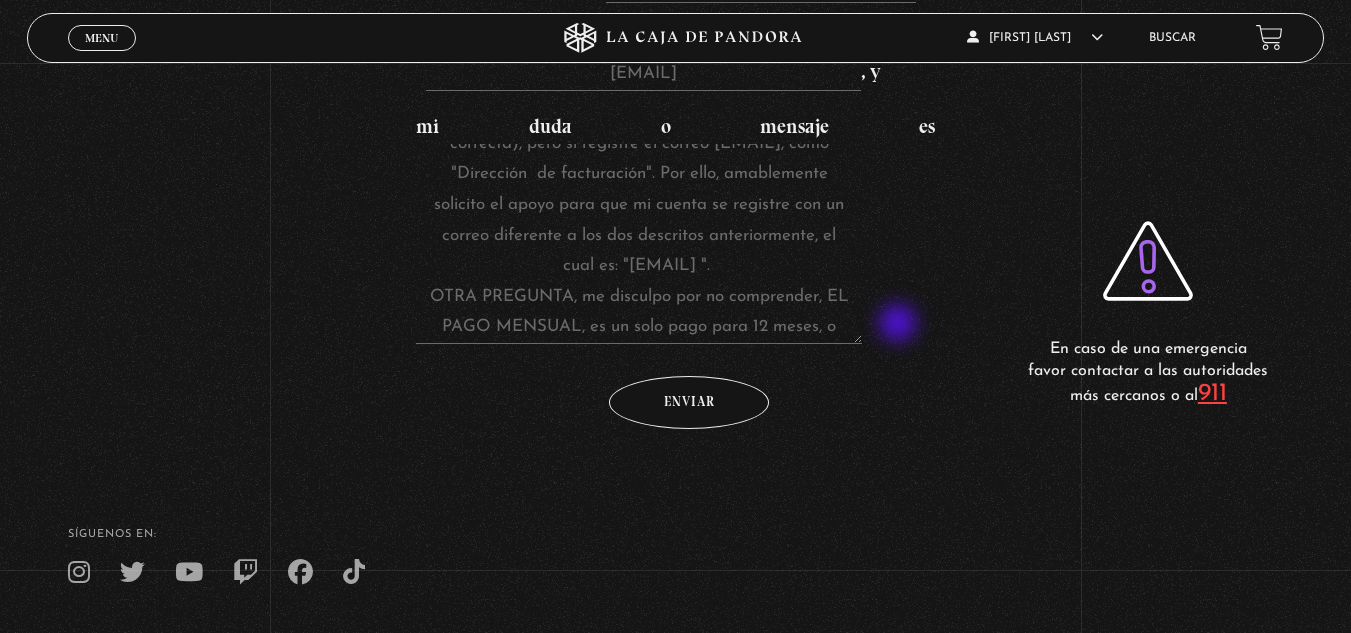 scroll, scrollTop: 192, scrollLeft: 0, axis: vertical 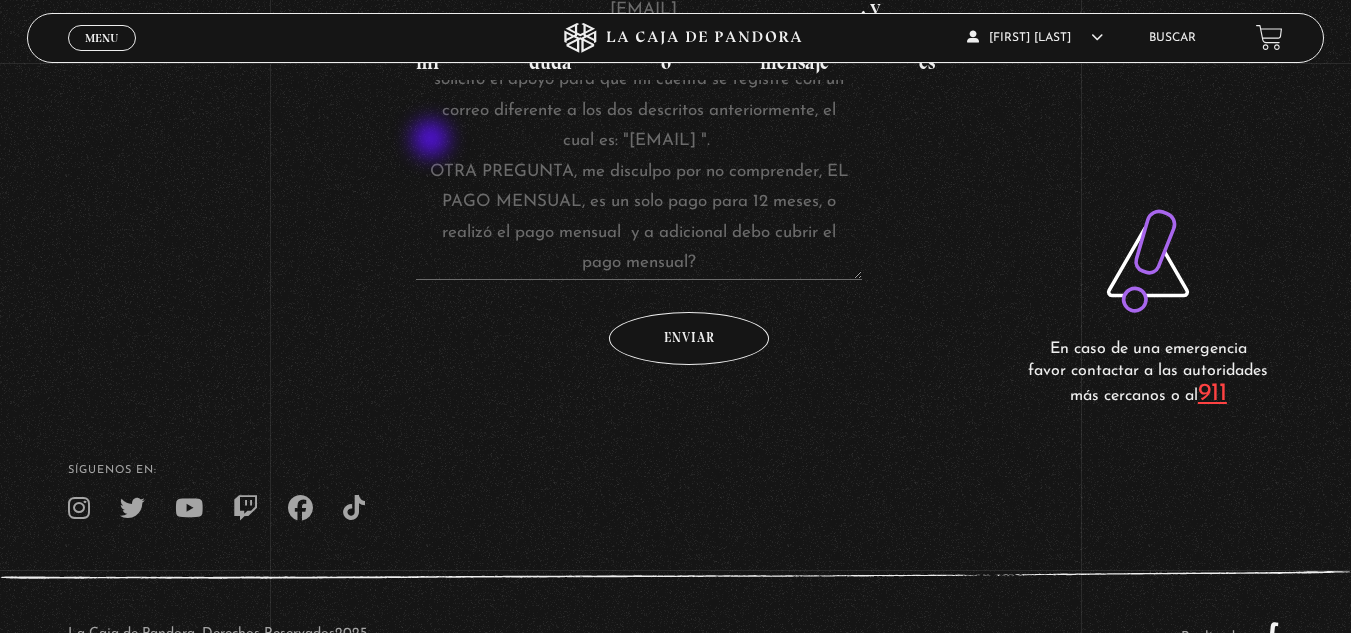 drag, startPoint x: 431, startPoint y: 142, endPoint x: 443, endPoint y: 143, distance: 12.0415945 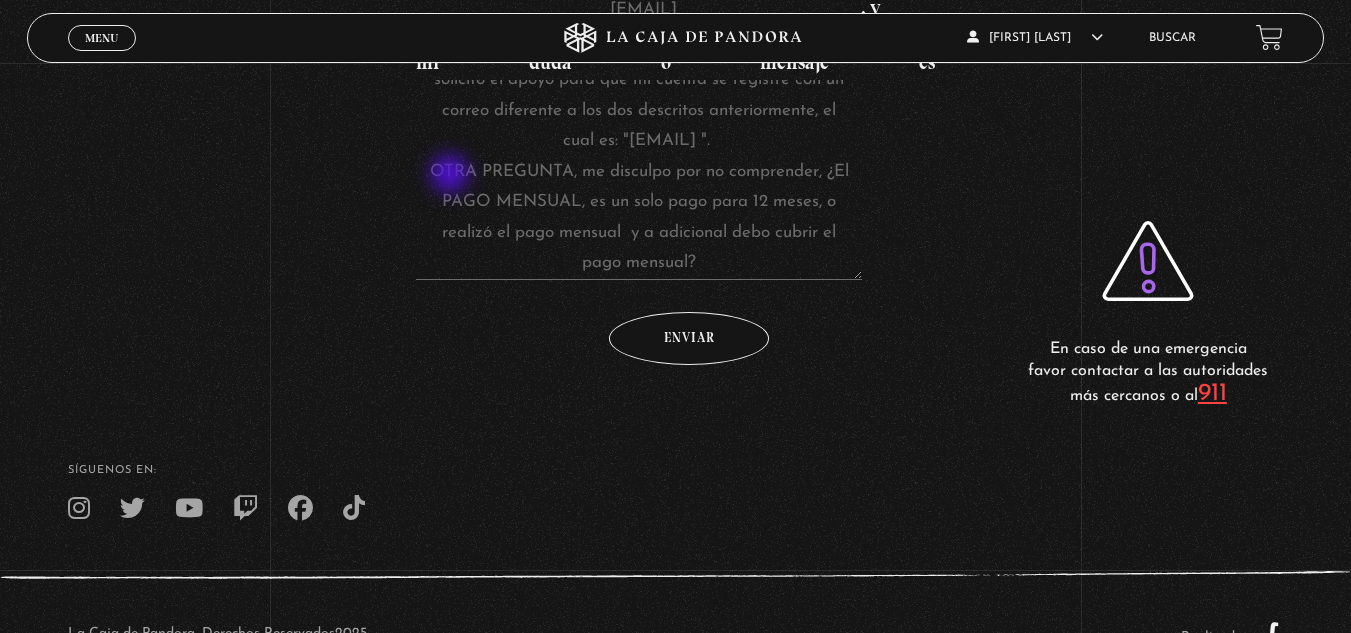 drag, startPoint x: 452, startPoint y: 176, endPoint x: 496, endPoint y: 224, distance: 65.11528 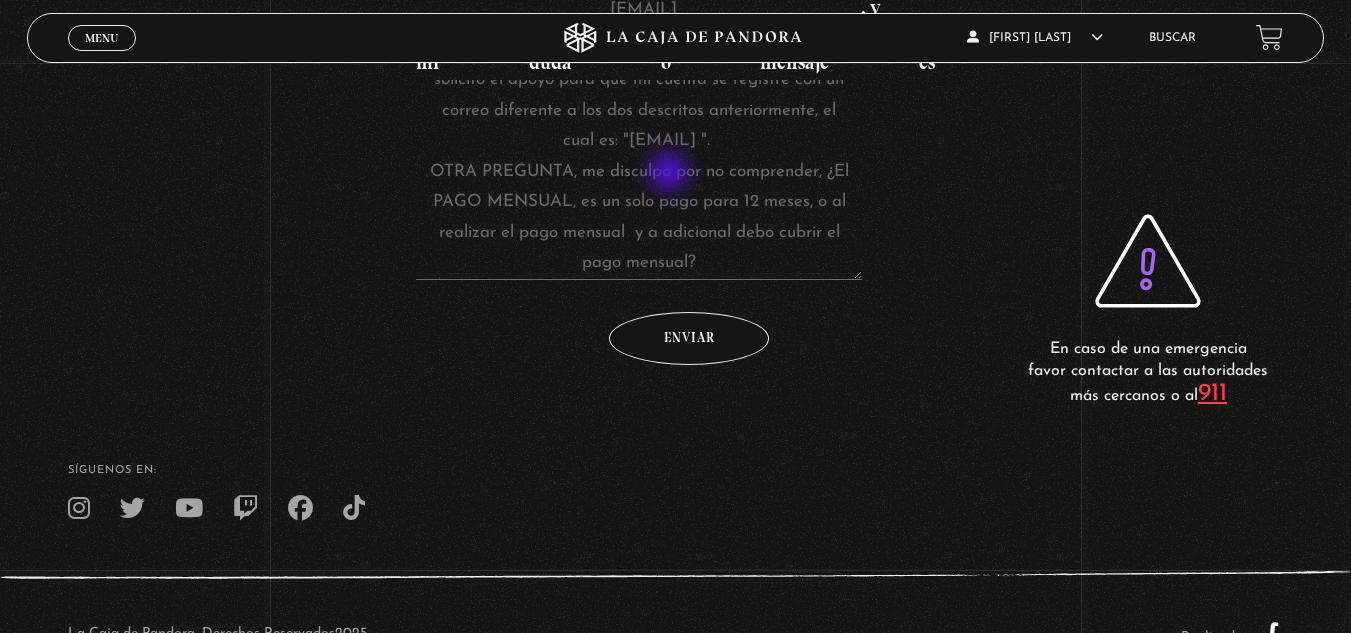 drag, startPoint x: 671, startPoint y: 174, endPoint x: 748, endPoint y: 213, distance: 86.313385 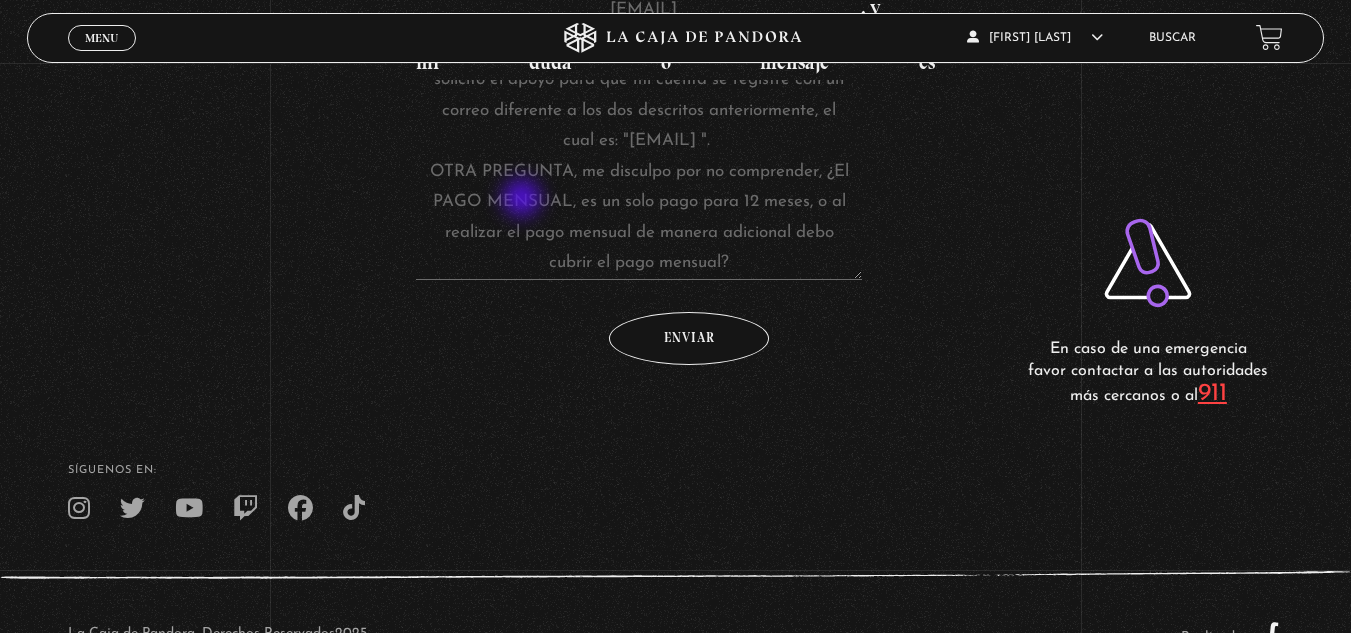 drag, startPoint x: 524, startPoint y: 200, endPoint x: 535, endPoint y: 201, distance: 11.045361 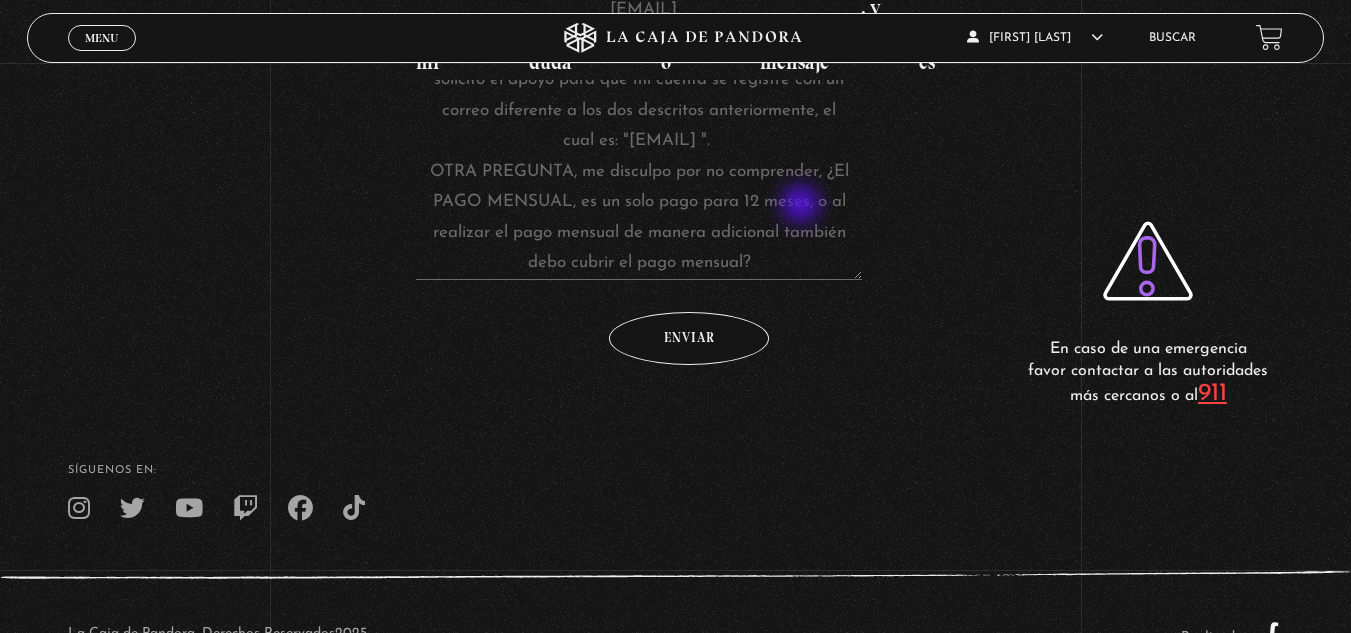 click on "Hola, mi primera inscripción fue el [DATE], con el correo [EMAIL], pero como ya NO logré tener acceso a dicha cuenta, cancelé y me volví a inscribir el [DATE] (no estoy segura de haber realizado tal movimiento de manera correcta), pero si registré el correo [EMAIL], como "Dirección  de facturación". Por ello, amablemente solicito el apoyo para que mi cuenta se registre con un correo diferente a los dos descritos anteriormente, el cual es: "[EMAIL] ".
OTRA PREGUNTA, me disculpo por no comprender, ¿El PAGO MENSUAL, es un solo pago para 12 meses, o al realizar el pago mensual de manera adicional también debo cubrir el pago mensual?" at bounding box center (639, 180) 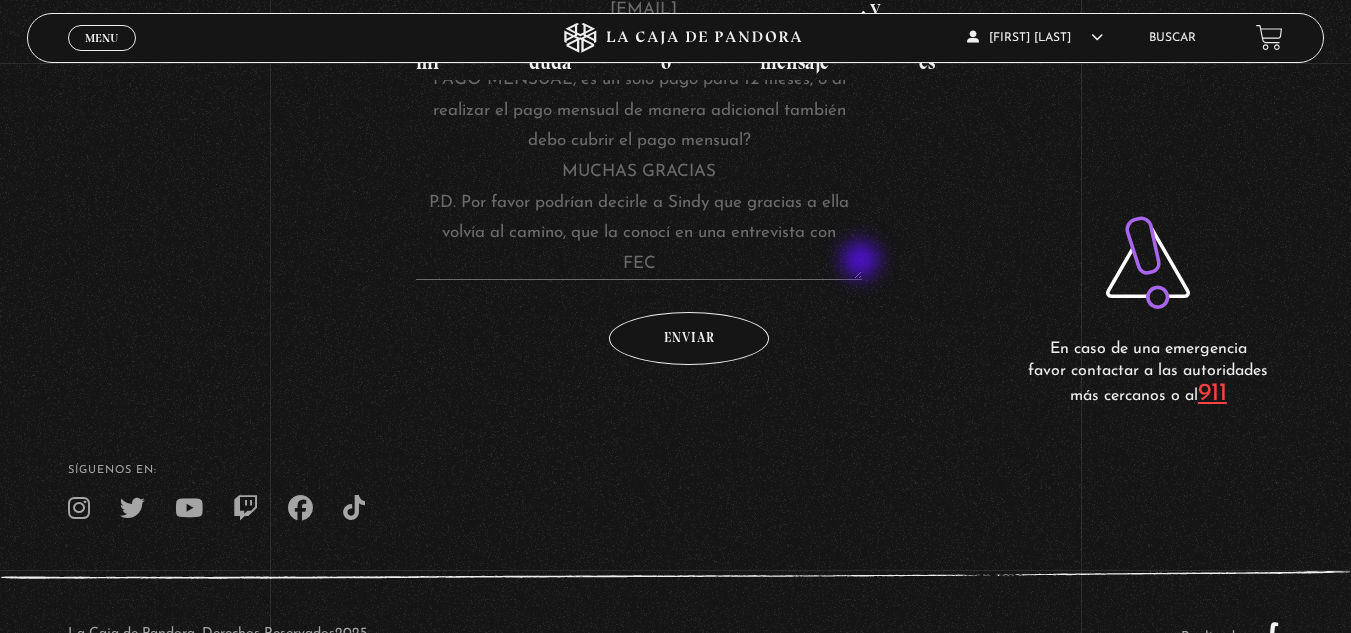 scroll, scrollTop: 352, scrollLeft: 0, axis: vertical 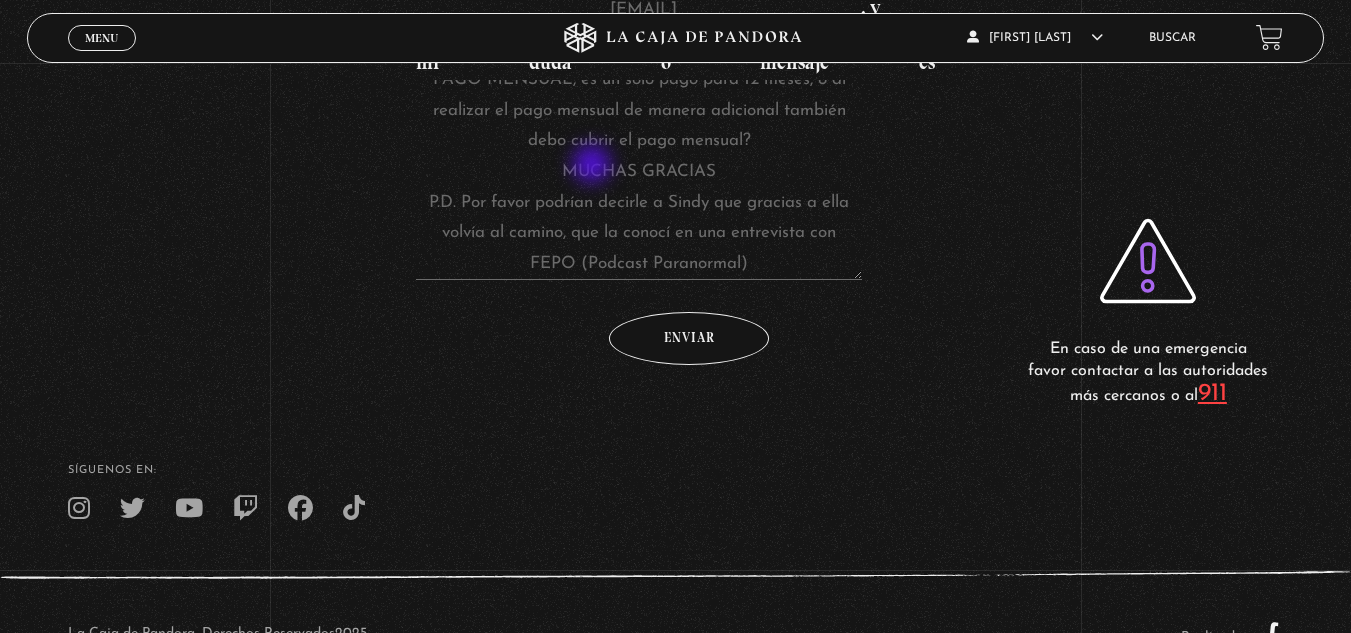 click on "Hola, mi primera inscripción fue el [DATE], con el correo [EMAIL], pero como ya NO logré tener acceso a dicha cuenta, cancelé y me volví a inscribir el [DATE] (no estoy segura de haber realizado tal movimiento de manera correcta), pero si registré el correo [EMAIL], como "Dirección  de facturación". Por ello, amablemente solicito el apoyo para que mi cuenta se registre con un correo diferente a los dos descritos anteriormente, el cual es: "[EMAIL] ".
OTRA PREGUNTA, me disculpo por no comprender, ¿El PAGO MENSUAL, es un solo pago para 12 meses, o al realizar el pago mensual de manera adicional también debo cubrir el pago mensual?
MUCHAS GRACIAS
P.D. Por favor podrían decirle a Sindy que gracias a ella volvía al camino, que la conocí en una entrevista con FEPO (Podcast Paranormal)" at bounding box center [639, 180] 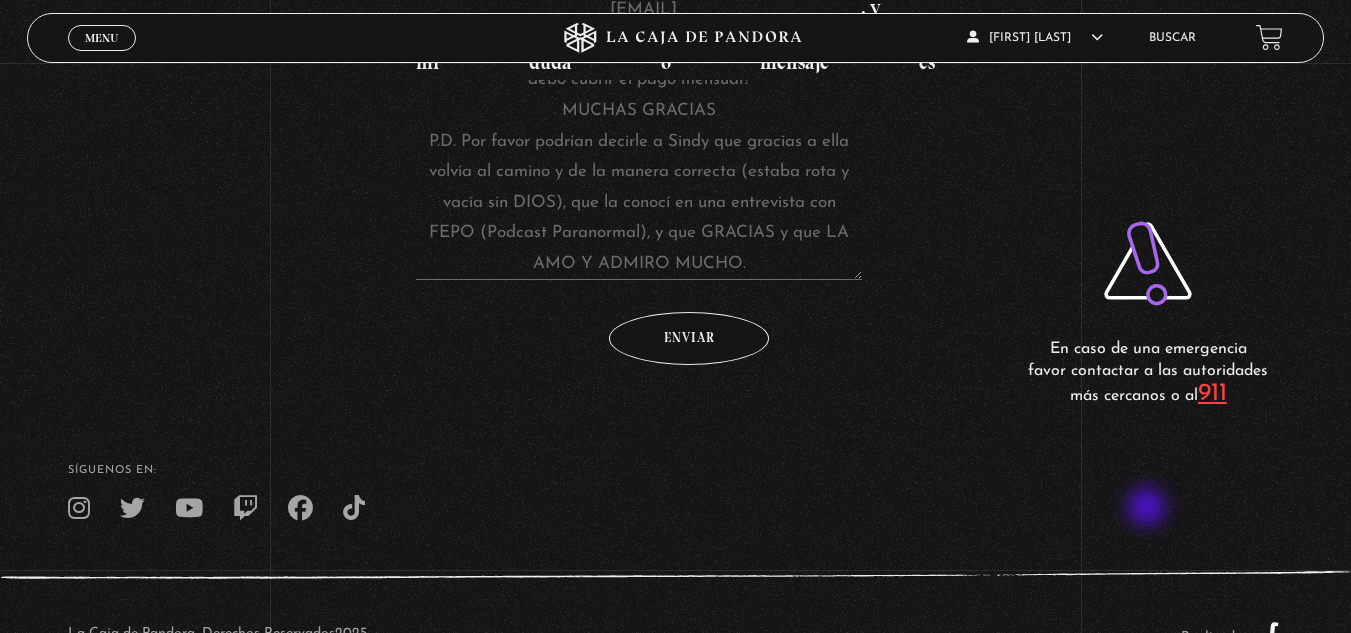scroll, scrollTop: 467, scrollLeft: 0, axis: vertical 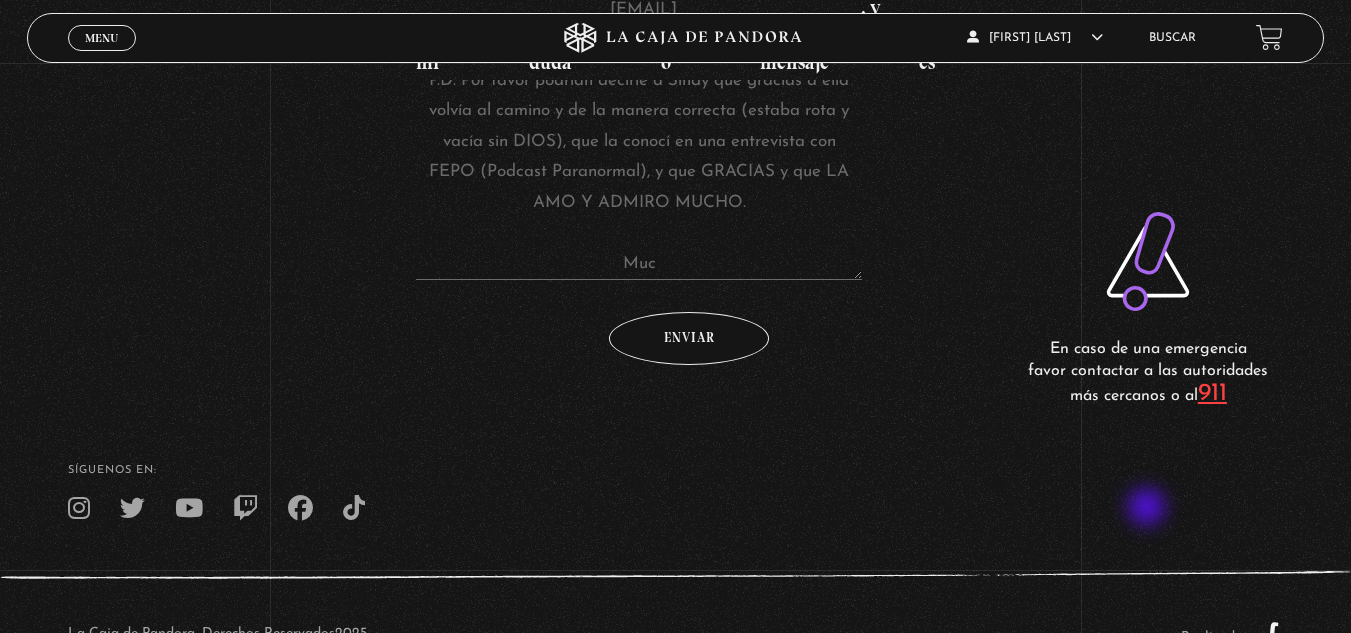 type on "Hola, mi primera inscripción fue el [DATE], con el correo [EMAIL], pero como ya NO logré tener acceso a dicha cuenta, cancelé y me volví a inscribir el [DATE] (no estoy segura de haber realizado tal movimiento de manera correcta), pero si registré el correo [EMAIL], como "Dirección  de facturación". Por ello, amablemente solicito el apoyo para que mi cuenta se registre con un correo diferente a los dos descritos anteriormente, el cual es: "[EMAIL] ".
OTRA PREGUNTA, me disculpo por no comprender, ¿El PAGO MENSUAL, es un solo pago para 12 meses, o al realizar el pago mensual de manera adicional también debo cubrir el pago mensual?
MUCHAS GRACIAS
P.D. Por favor podrían decirle a Sindy que gracias a ella volvía al camino y de la manera correcta (estaba rota y vacía sin DIOS), que la conocí en una entrevista con FEPO (Podcast Paranormal), y que GRACIAS y que LA AMO Y ADMIRO MUCHO.
Much" 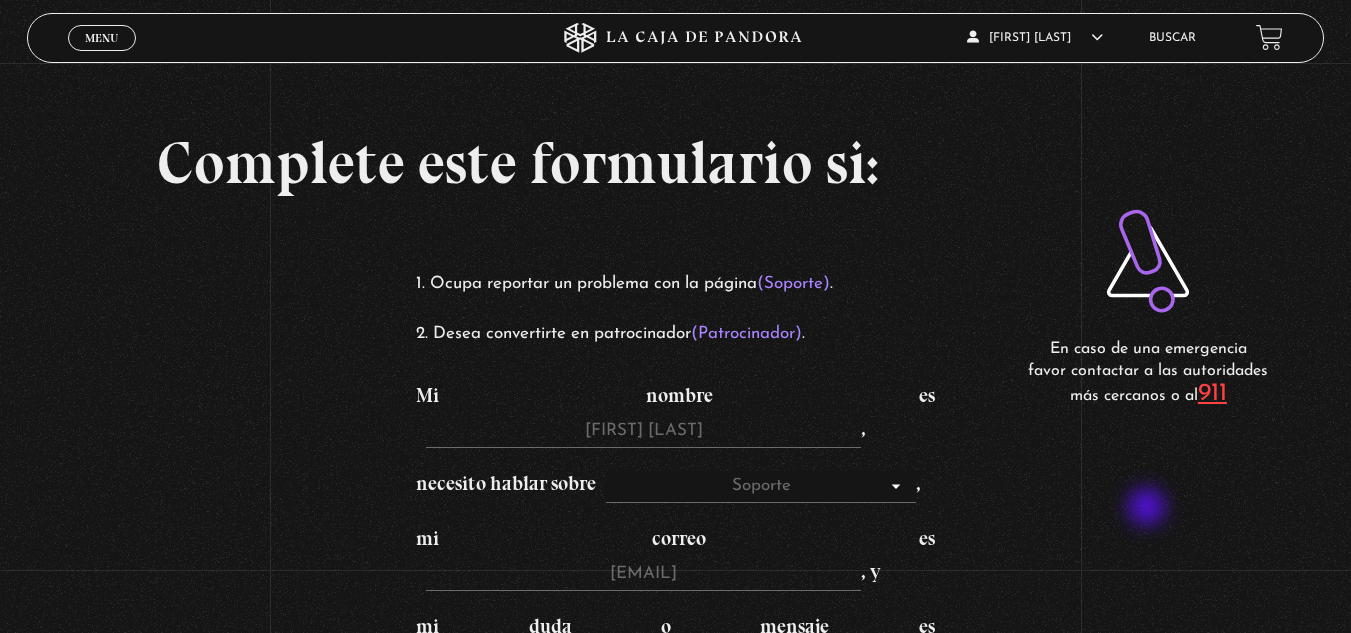scroll, scrollTop: 564, scrollLeft: 0, axis: vertical 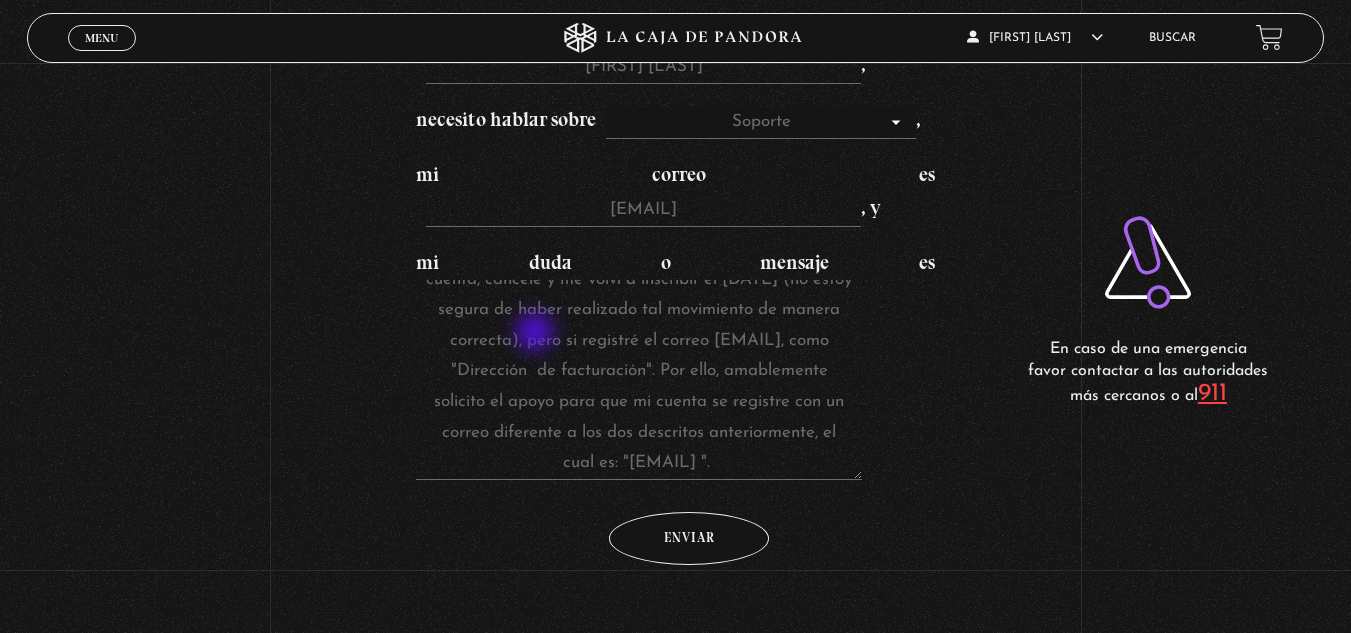 click on "Hola, mi primera inscripción fue el [DATE], con el correo [EMAIL], pero como ya NO logré tener acceso a dicha cuenta, cancelé y me volví a inscribir el [DATE] (no estoy segura de haber realizado tal movimiento de manera correcta), pero si registré el correo [EMAIL], como "Dirección  de facturación". Por ello, amablemente solicito el apoyo para que mi cuenta se registre con un correo diferente a los dos descritos anteriormente, el cual es: "[EMAIL] ".
OTRA PREGUNTA, me disculpo por no comprender, ¿El PAGO MENSUAL, es un solo pago para 12 meses, o al realizar el pago mensual de manera adicional también debo cubrir el pago mensual?
MUCHAS GRACIAS
P.D. Por favor podrían decirle a Sindy que gracias a ella volvía al camino y de la manera correcta (estaba rota y vacía sin DIOS), que la conocí en una entrevista con FEPO (Podcast Paranormal), y que GRACIAS y que LA AMO Y ADMIRO MUCHO.
Muchas Gracias." at bounding box center (639, 380) 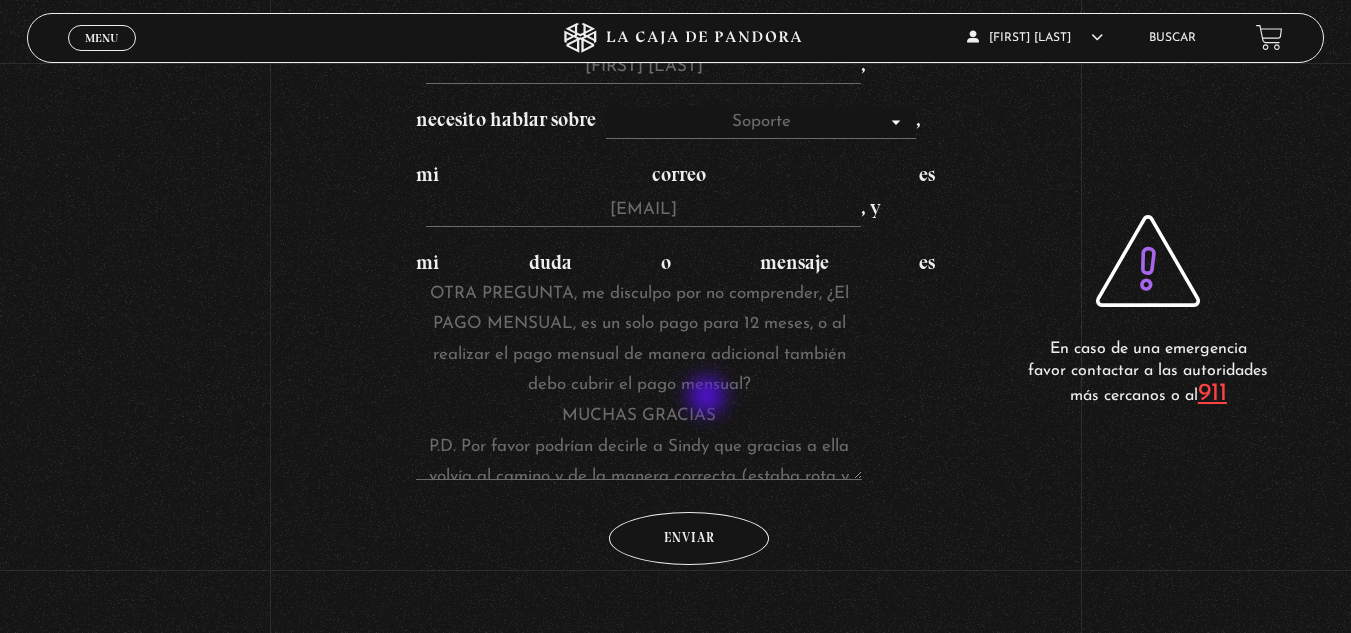 scroll, scrollTop: 377, scrollLeft: 0, axis: vertical 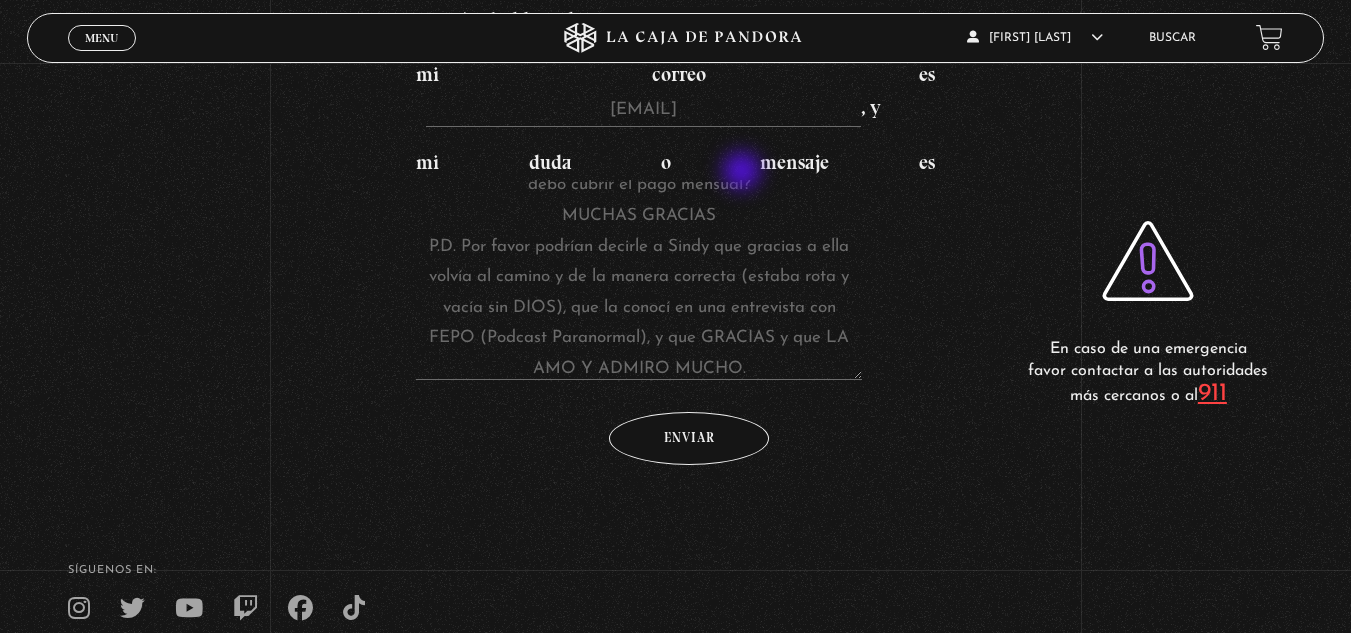 drag, startPoint x: 553, startPoint y: 174, endPoint x: 695, endPoint y: 186, distance: 142.50613 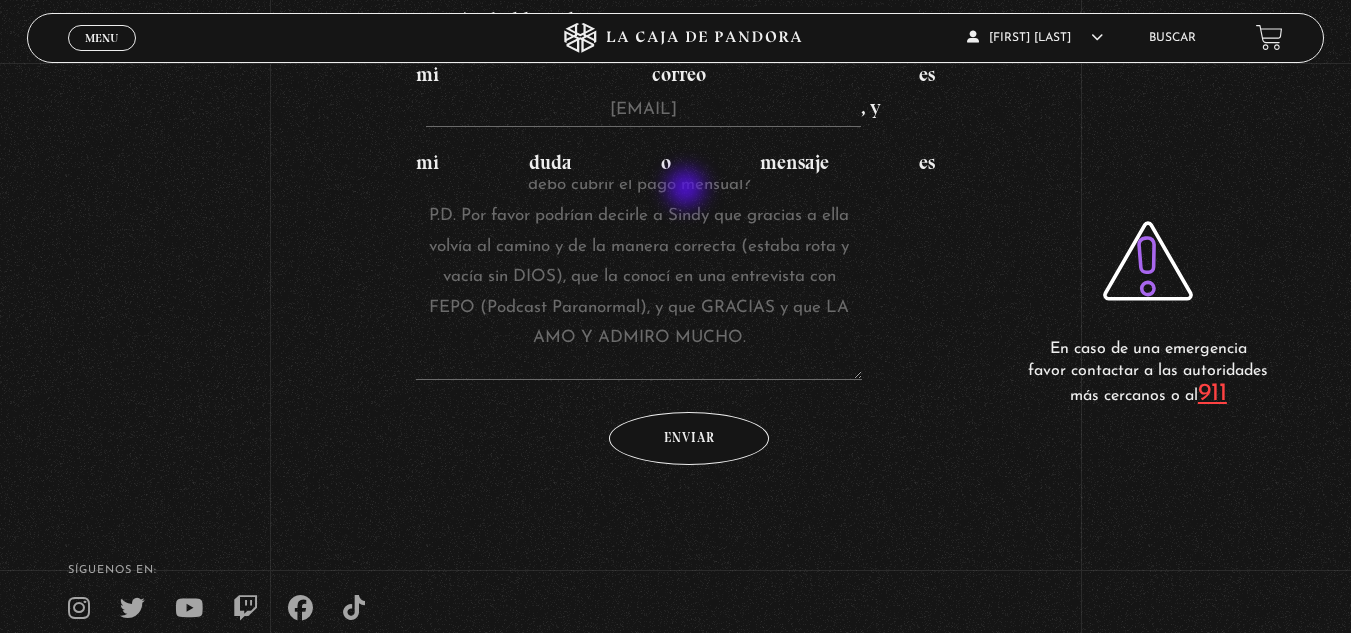 scroll, scrollTop: 346, scrollLeft: 0, axis: vertical 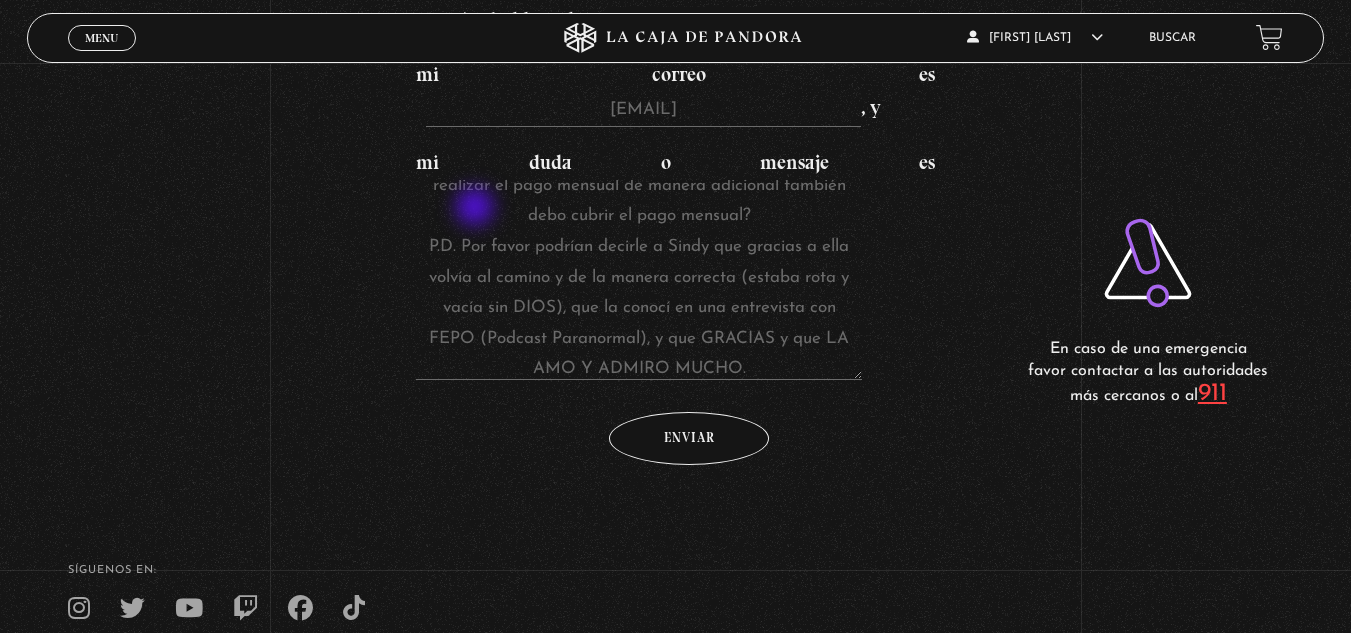 click on "Hola, mi primera inscripción fue el [DATE], con el correo [EMAIL], pero como ya NO logré tener acceso a dicha cuenta, cancelé y me volví a inscribir el [DATE] (no estoy segura de haber realizado tal movimiento de manera correcta), pero si registré el correo [EMAIL], como "Dirección de facturación". Por ello, amablemente solicito el apoyo para que mi cuenta se registre con un correo diferente a los dos descritos anteriormente, el cual es: "[EMAIL] ".
OTRA PREGUNTA, me disculpo por no comprender, ¿El PAGO MENSUAL, es un solo pago para 12 meses, o al realizar el pago mensual de manera adicional también debo cubrir el pago mensual?
P.D. Por favor podrían decirle a Sindy que gracias a ella volvía al camino y de la manera correcta (estaba rota y vacía sin DIOS), que la conocí en una entrevista con FEPO (Podcast Paranormal), y que GRACIAS y que LA AMO Y ADMIRO MUCHO.
Muchas Gracias." at bounding box center [639, 280] 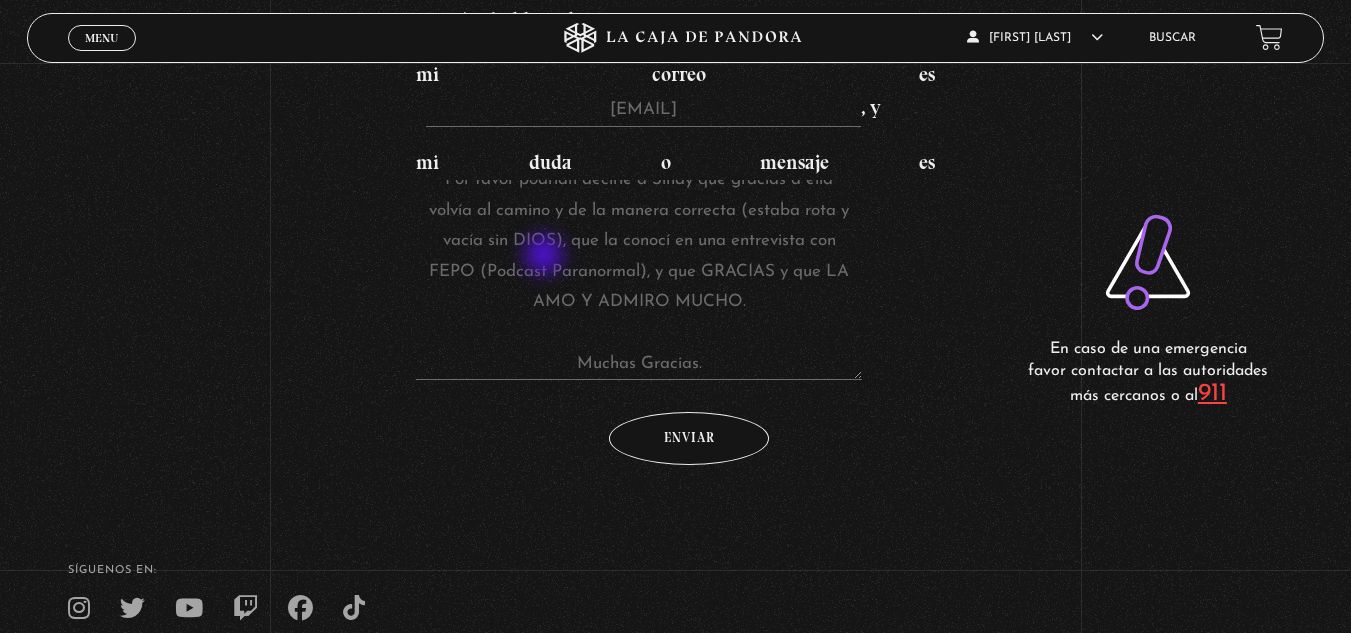 scroll, scrollTop: 443, scrollLeft: 0, axis: vertical 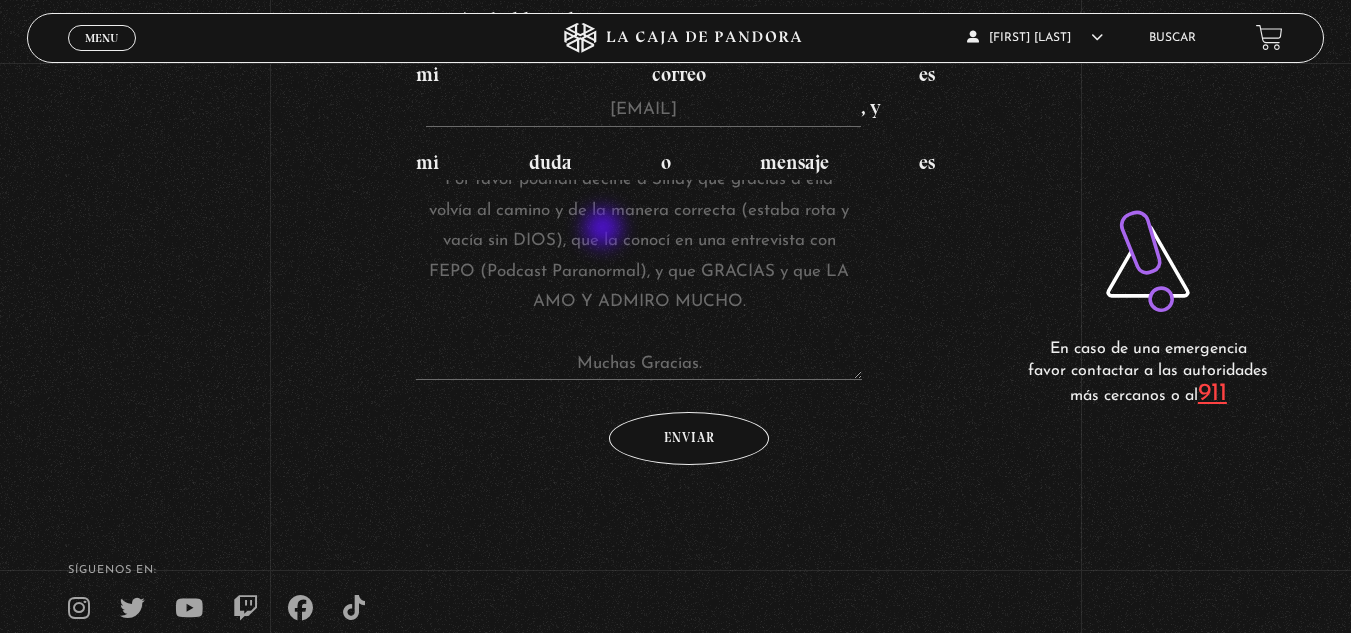 click on "Hola, mi primera inscripción fue el [DATE], con el correo [EMAIL], pero como ya NO logré tener acceso a dicha cuenta, cancelé y me volví a inscribir el [DATE] (no estoy segura de haber realizado tal movimiento de manera correcta), pero si registré el correo [EMAIL], como "Dirección de facturación". Por ello, amablemente solicito el apoyo para que mi cuenta se registre con un correo diferente a los dos descritos anteriormente, el cual es: "[EMAIL] ".
OTRA PREGUNTA, me disculpo por no comprender, ¿El PAGO MENSUAL, es un solo pago para 12 meses, o al realizar el pago mensual de manera adicional también debo cubrir el pago mensual?
Por favor podrían decirle a Sindy que gracias a ella volvía al camino y de la manera correcta (estaba rota y vacía sin DIOS), que la conocí en una entrevista con FEPO (Podcast Paranormal), y que GRACIAS y que LA AMO Y ADMIRO MUCHO.
Muchas Gracias." at bounding box center (639, 280) 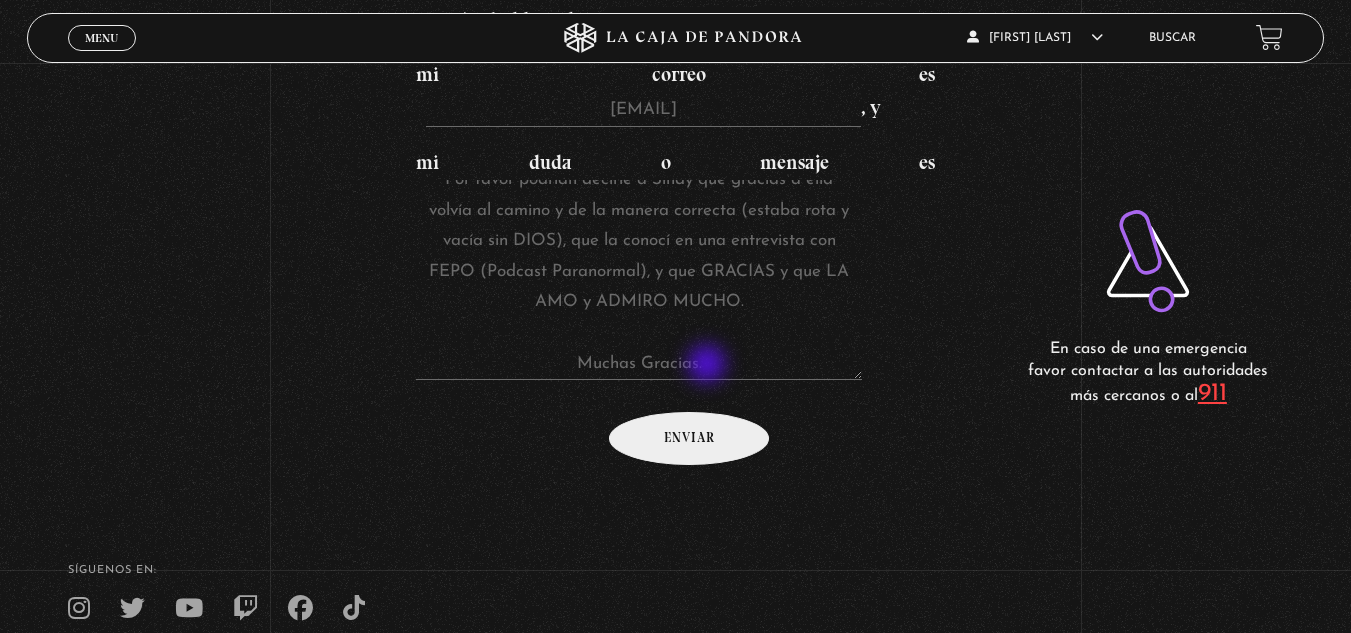 type on "Hola, mi primera inscripción fue el [DATE], con el correo [EMAIL], pero como ya NO logré tener acceso a dicha cuenta, cancelé y me volví a inscribir el [DATE] (no estoy segura de haber realizado tal movimiento de manera correcta), pero si registré el correo [EMAIL], como "Dirección de facturación". Por ello, amablemente solicito el apoyo para que mi cuenta se registre con un correo diferente a los dos descritos anteriormente, el cual es: "[EMAIL] ".
OTRA PREGUNTA, me disculpo por no comprender, ¿El PAGO MENSUAL, es un solo pago para 12 meses, o al realizar el pago mensual de manera adicional también debo cubrir el pago mensual?
Por favor podrían decirle a Sindy que gracias a ella volvía al camino y de la manera correcta (estaba rota y vacía sin DIOS), que la conocí en una entrevista con FEPO (Podcast Paranormal), y que GRACIAS y que LA AMO y ADMIRO MUCHO.
Muchas Gracias." 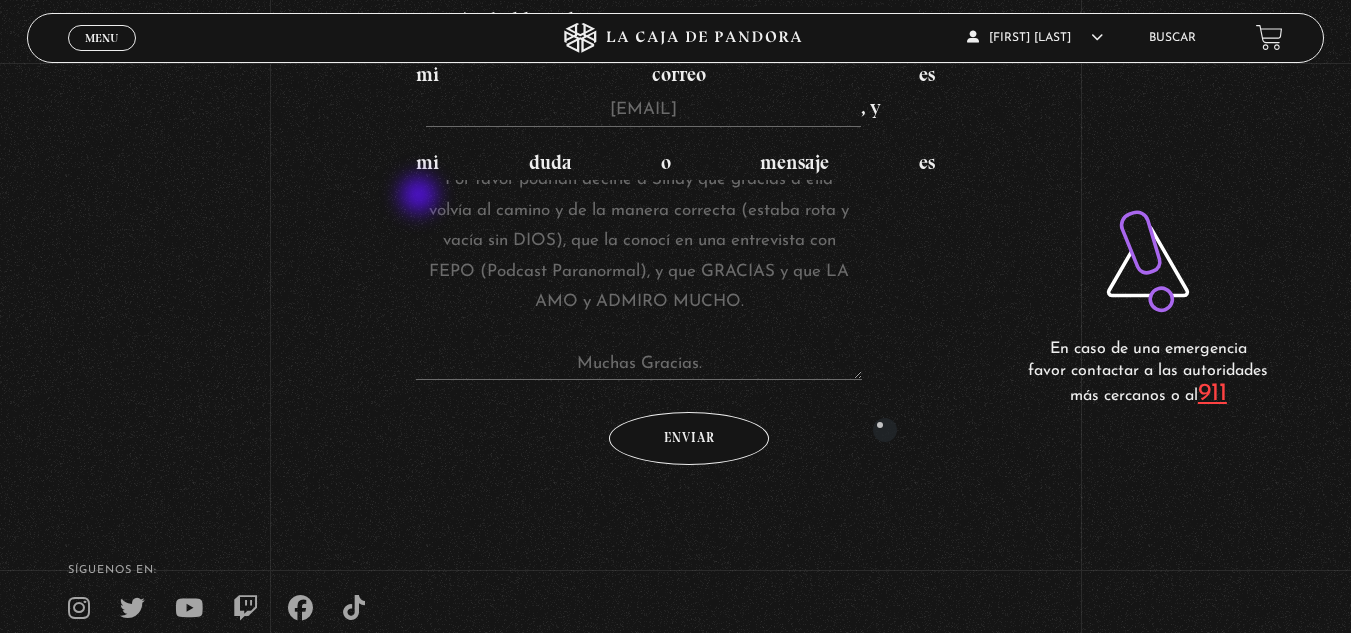 scroll, scrollTop: 0, scrollLeft: 0, axis: both 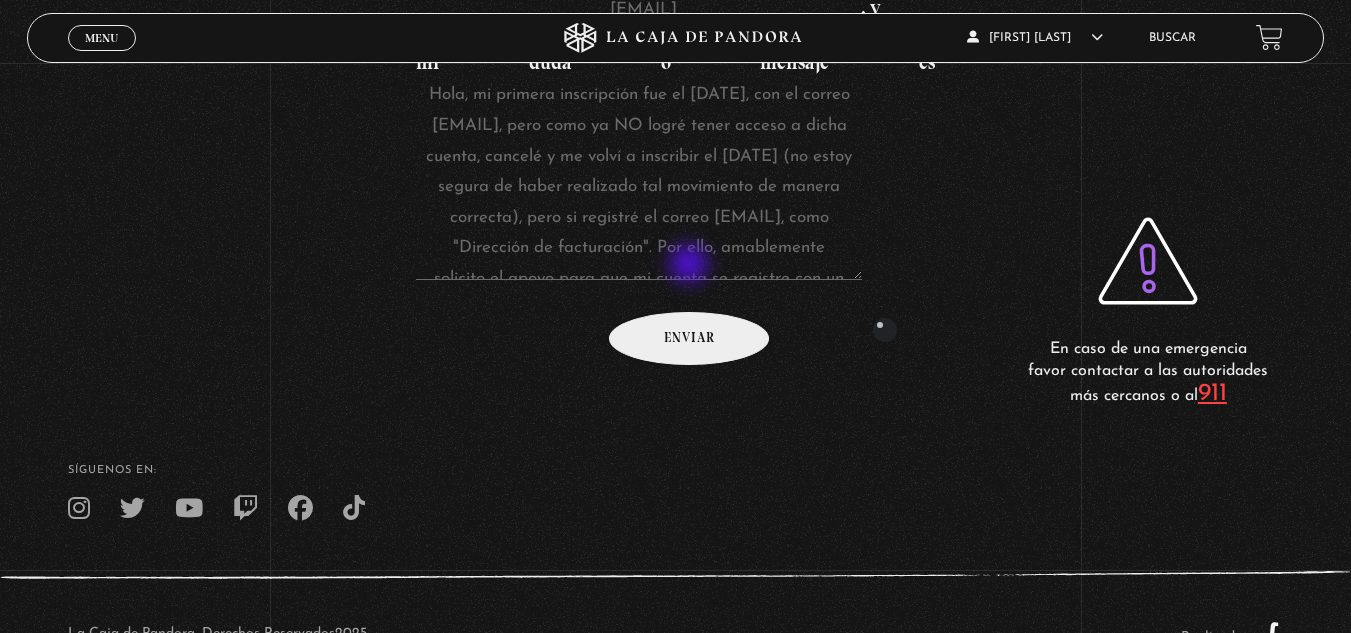click on "Enviar" at bounding box center (689, 338) 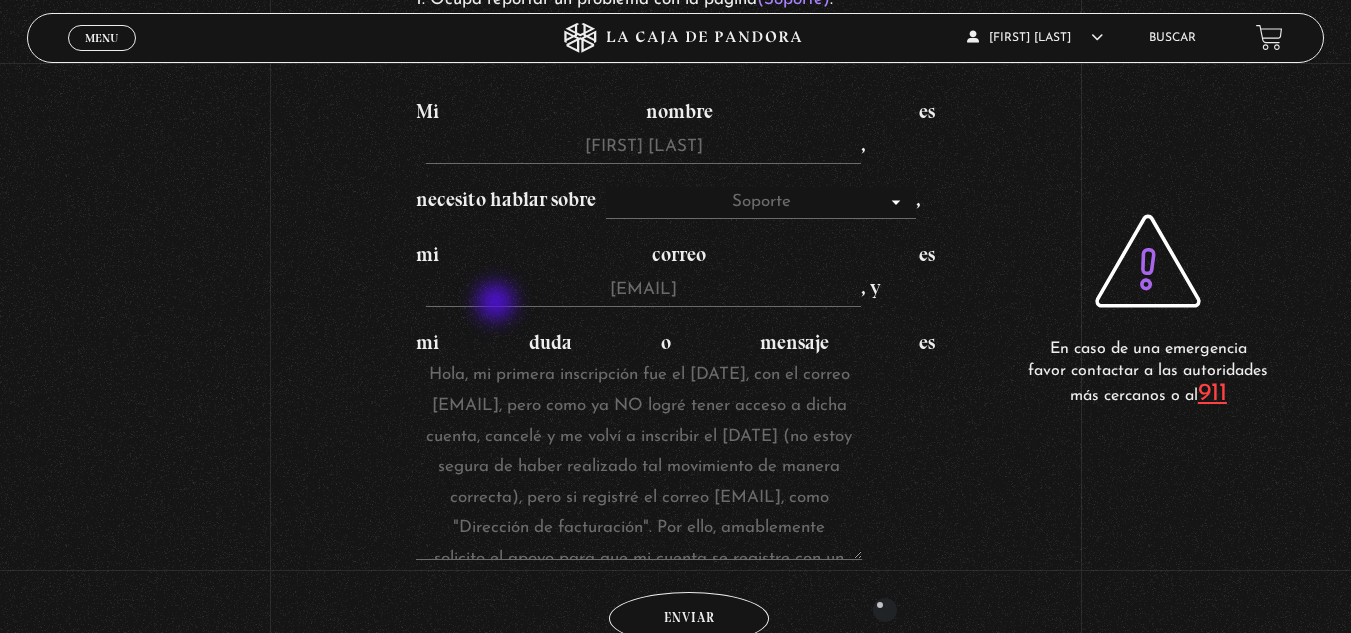 scroll, scrollTop: 264, scrollLeft: 0, axis: vertical 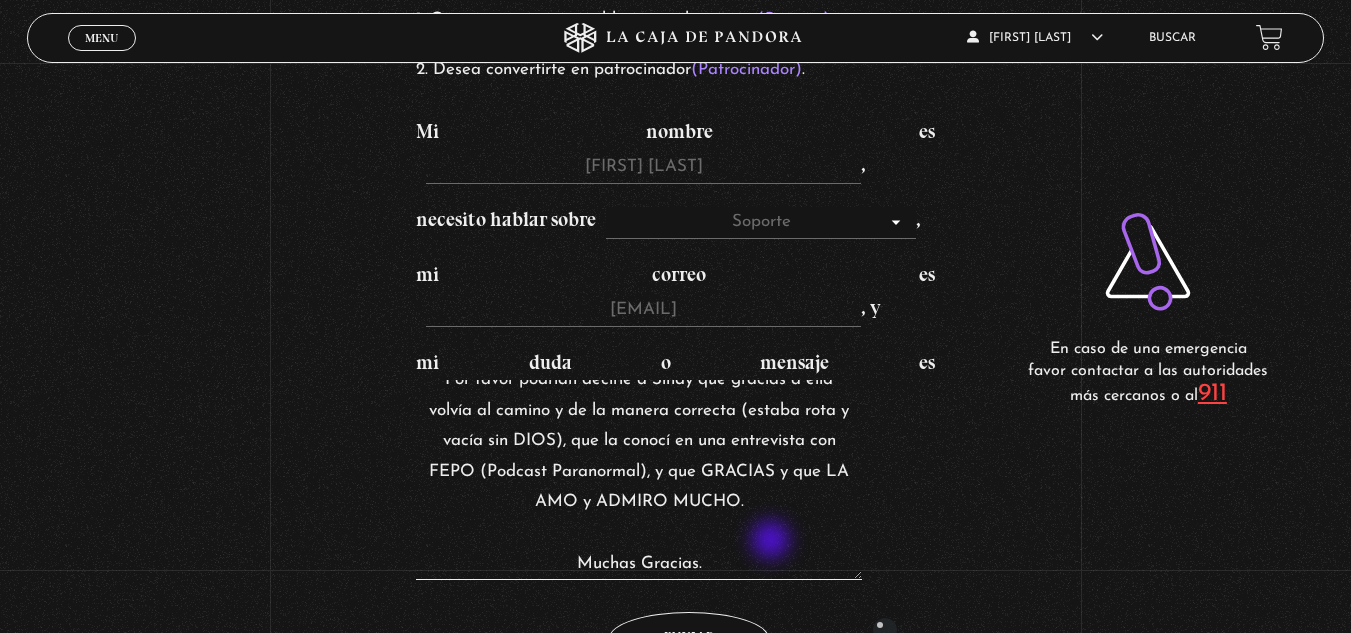drag, startPoint x: 428, startPoint y: 326, endPoint x: 719, endPoint y: 472, distance: 325.5718 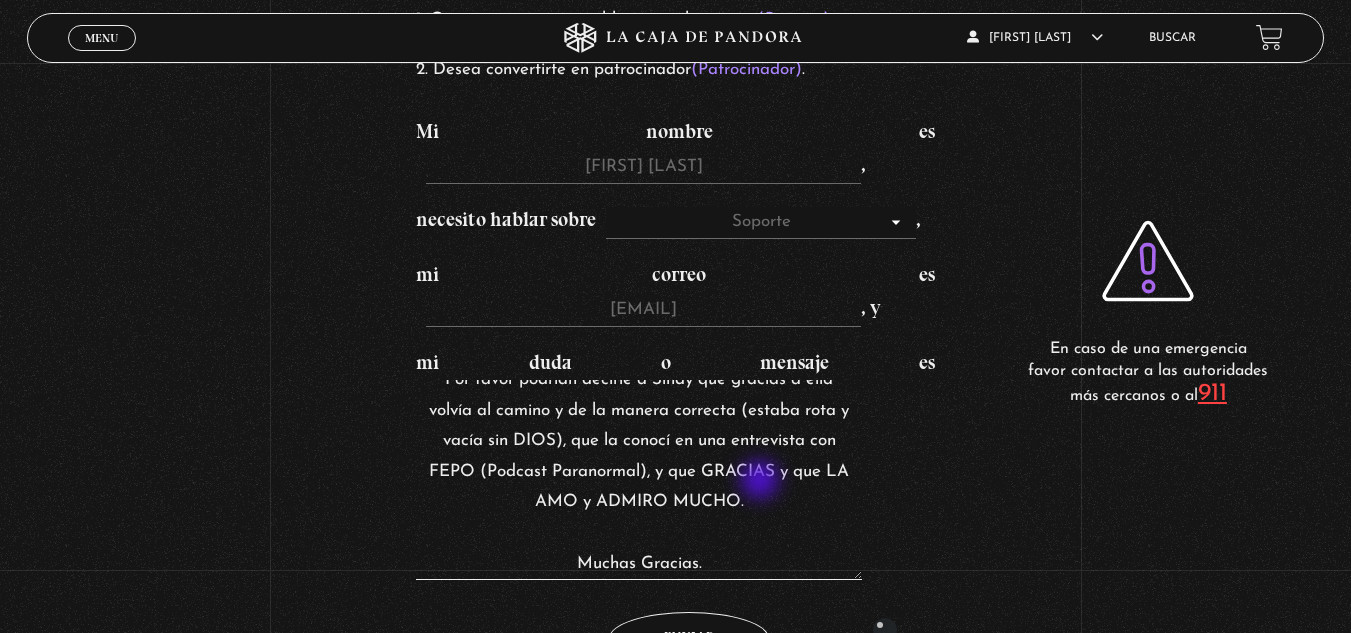click on "Hola, mi primera inscripción fue el [DATE], con el correo [EMAIL], pero como ya NO logré tener acceso a dicha cuenta, cancelé y me volví a inscribir el [DATE] (no estoy segura de haber realizado tal movimiento de manera correcta), pero si registré el correo [EMAIL], como "Dirección de facturación". Por ello, amablemente solicito el apoyo para que mi cuenta se registre con un correo diferente a los dos descritos anteriormente, el cual es: "[EMAIL] ".
OTRA PREGUNTA, me disculpo por no comprender, ¿El PAGO MENSUAL, es un solo pago para 12 meses, o al realizar el pago mensual de manera adicional también debo cubrir el pago mensual?
Por favor podrían decirle a Sindy que gracias a ella volvía al camino y de la manera correcta (estaba rota y vacía sin DIOS), que la conocí en una entrevista con FEPO (Podcast Paranormal), y que GRACIAS y que LA AMO y ADMIRO MUCHO.
Muchas Gracias." at bounding box center (639, 480) 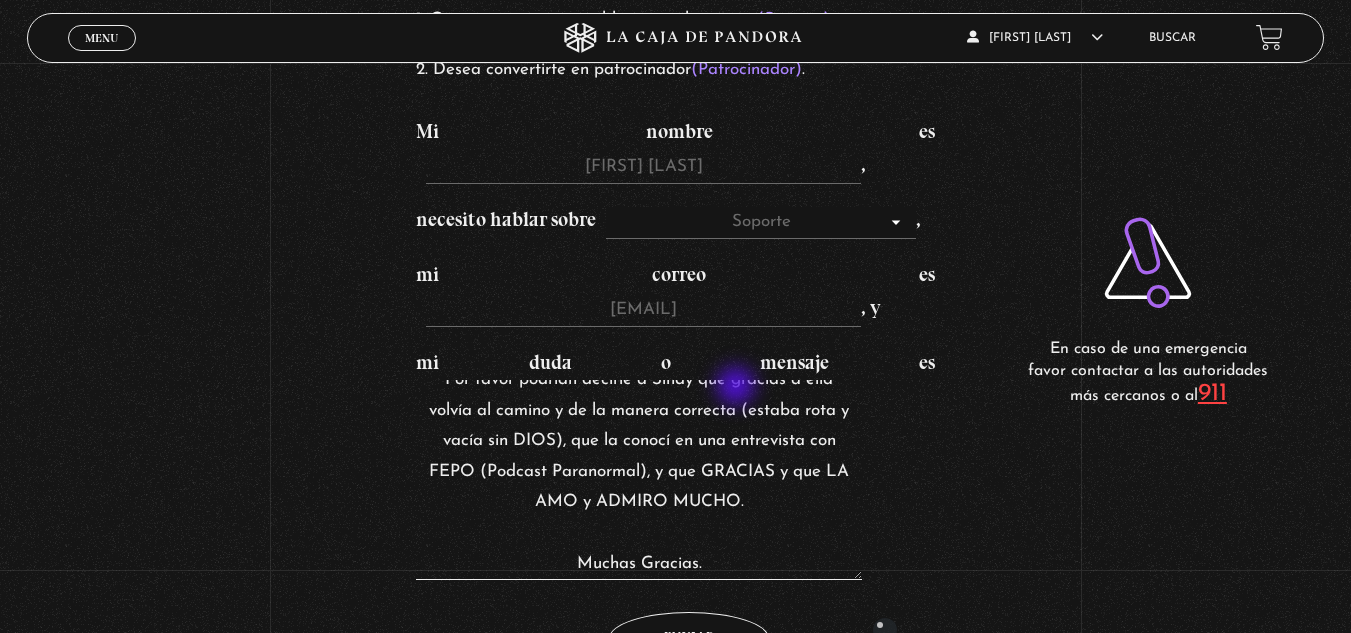 click on "Hola, mi primera inscripción fue el [DATE], con el correo [EMAIL], pero como ya NO logré tener acceso a dicha cuenta, cancelé y me volví a inscribir el [DATE] (no estoy segura de haber realizado tal movimiento de manera correcta), pero si registré el correo [EMAIL], como "Dirección de facturación". Por ello, amablemente solicito el apoyo para que mi cuenta se registre con un correo diferente a los dos descritos anteriormente, el cual es: "[EMAIL] ".
OTRA PREGUNTA, me disculpo por no comprender, ¿El PAGO MENSUAL, es un solo pago para 12 meses, o al realizar el pago mensual de manera adicional también debo cubrir el pago mensual?
Por favor podrían decirle a Sindy que gracias a ella volvía al camino y de la manera correcta (estaba rota y vacía sin DIOS), que la conocí en una entrevista con FEPO (Podcast Paranormal), y que GRACIAS y que LA AMO y ADMIRO MUCHO.
Muchas Gracias." at bounding box center (639, 480) 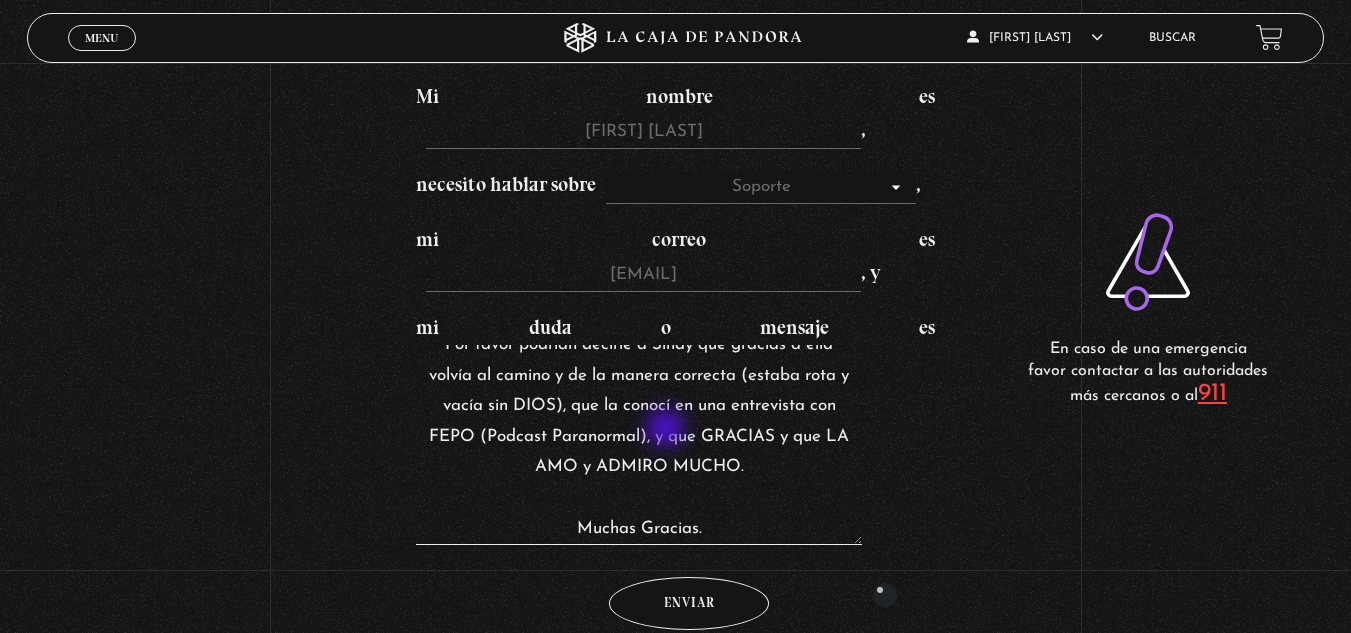 scroll, scrollTop: 264, scrollLeft: 0, axis: vertical 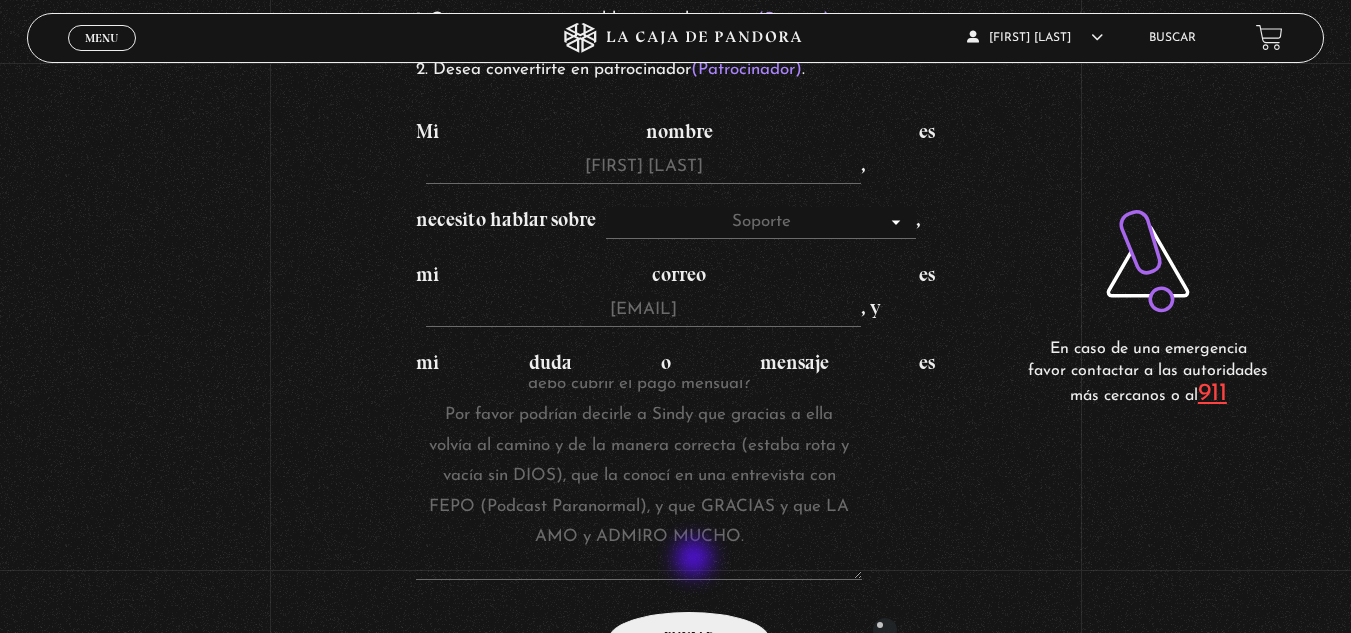 click on "Enviar" at bounding box center (689, 638) 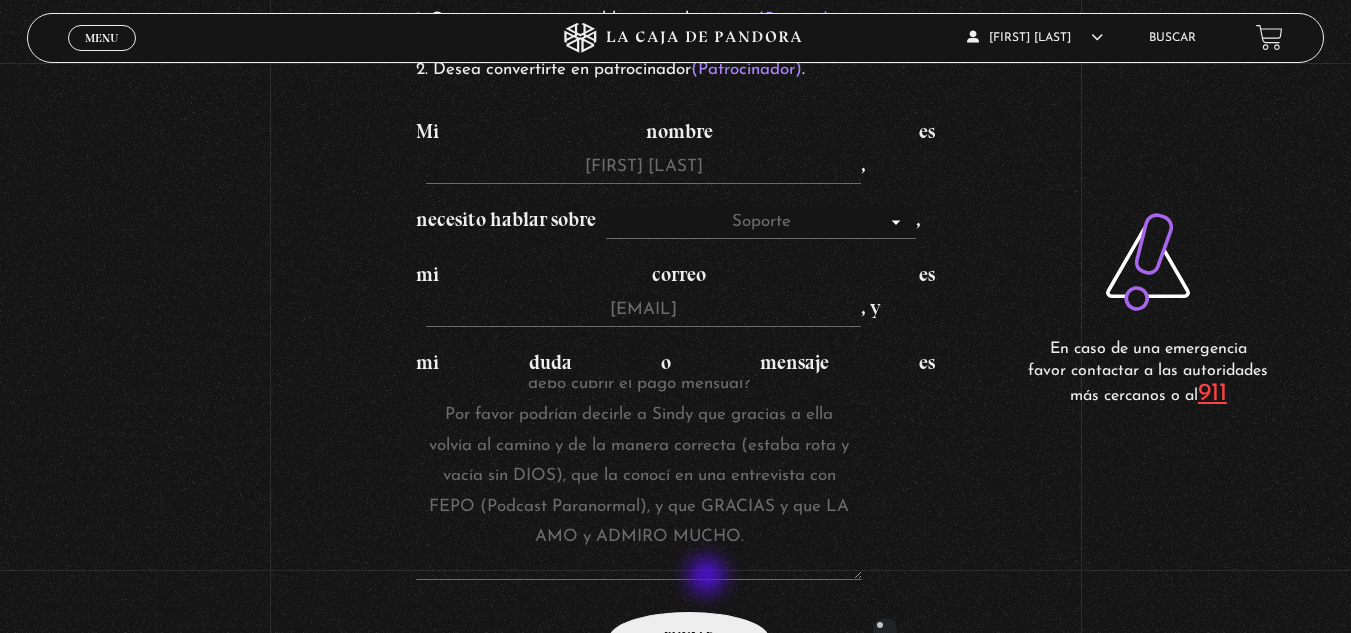 drag, startPoint x: 709, startPoint y: 578, endPoint x: 744, endPoint y: 586, distance: 35.902645 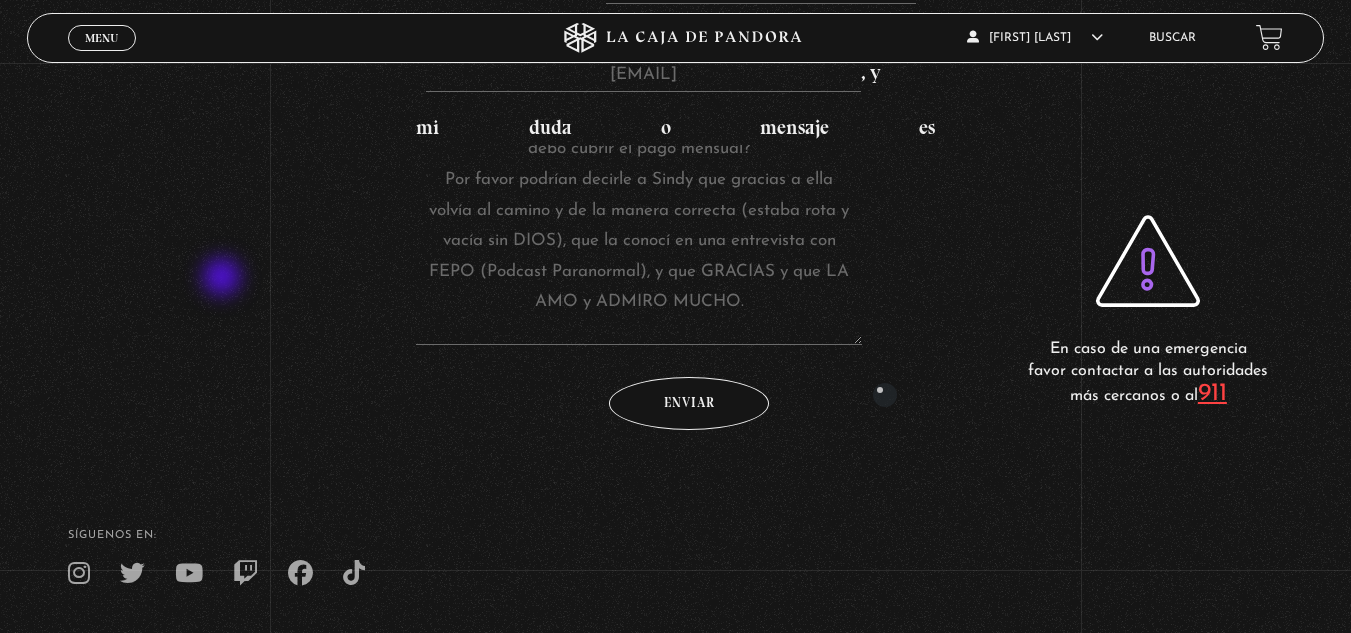 scroll, scrollTop: 564, scrollLeft: 0, axis: vertical 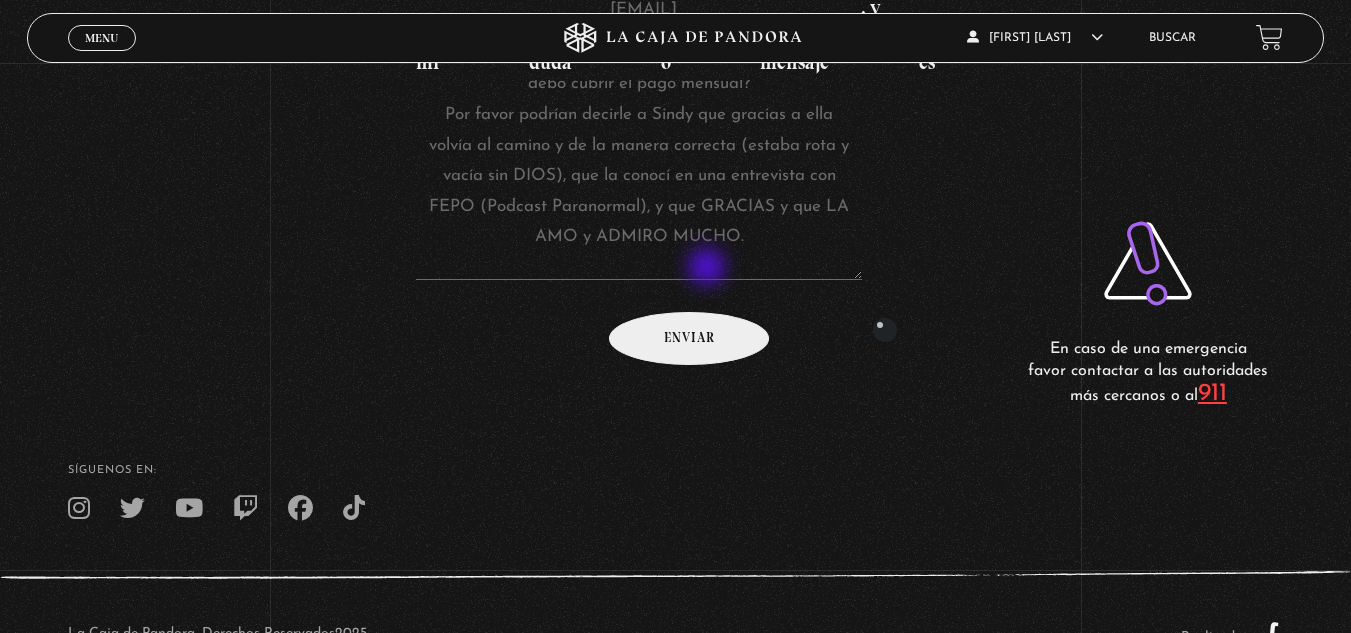 click on "Enviar" at bounding box center (689, 338) 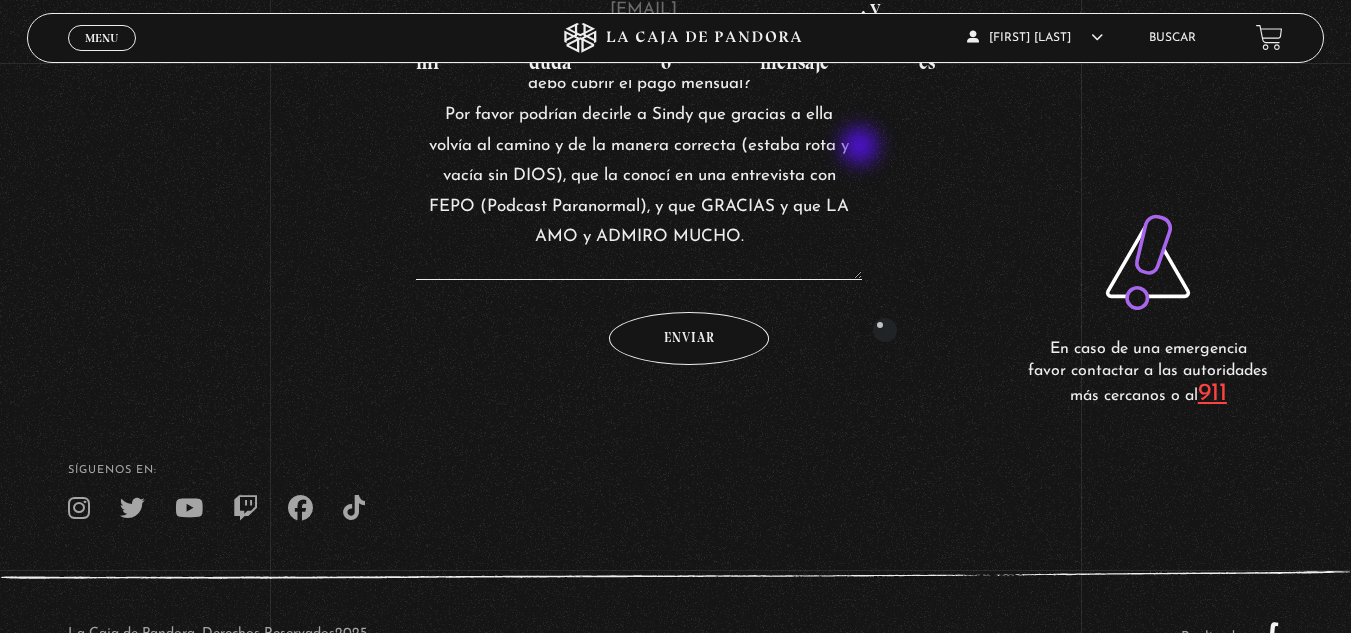 scroll, scrollTop: 443, scrollLeft: 0, axis: vertical 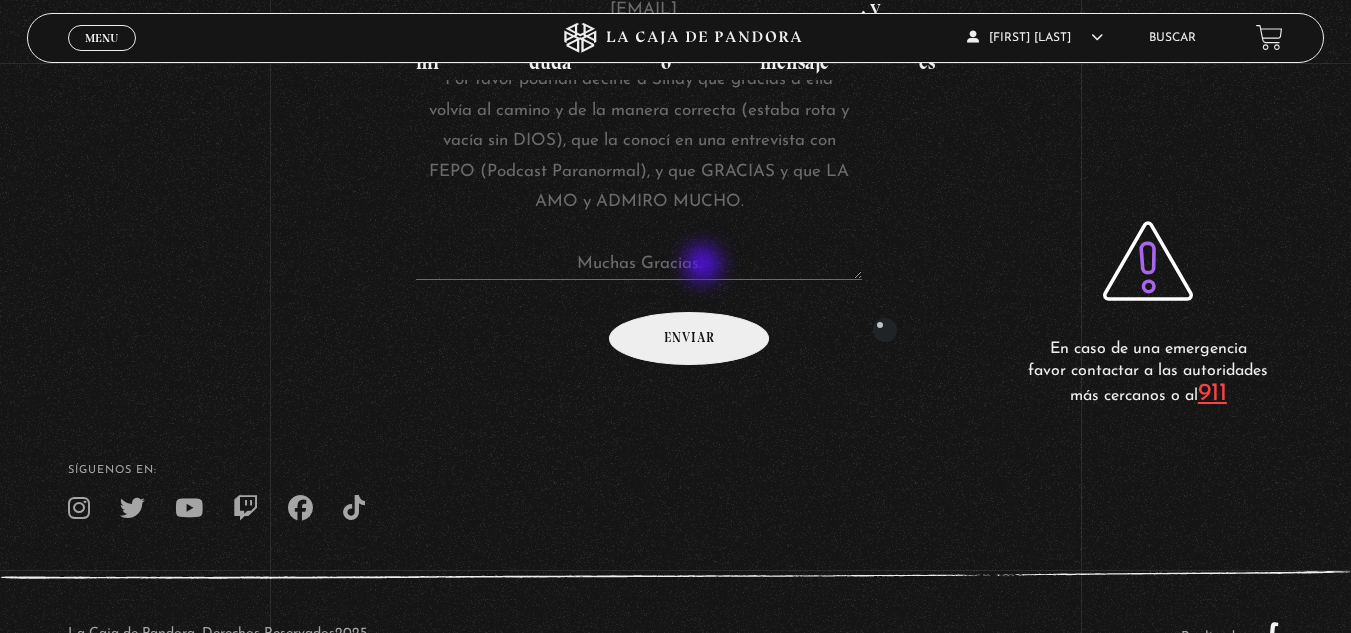 click on "Enviar" at bounding box center [689, 338] 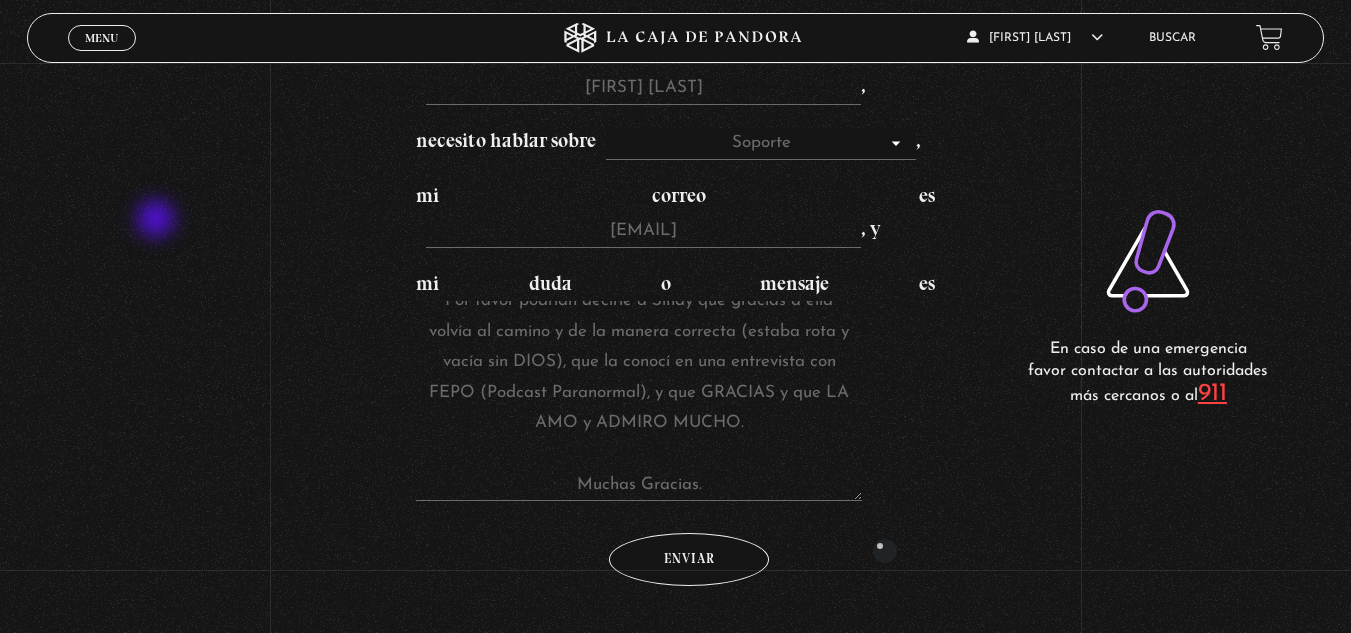 scroll, scrollTop: 400, scrollLeft: 0, axis: vertical 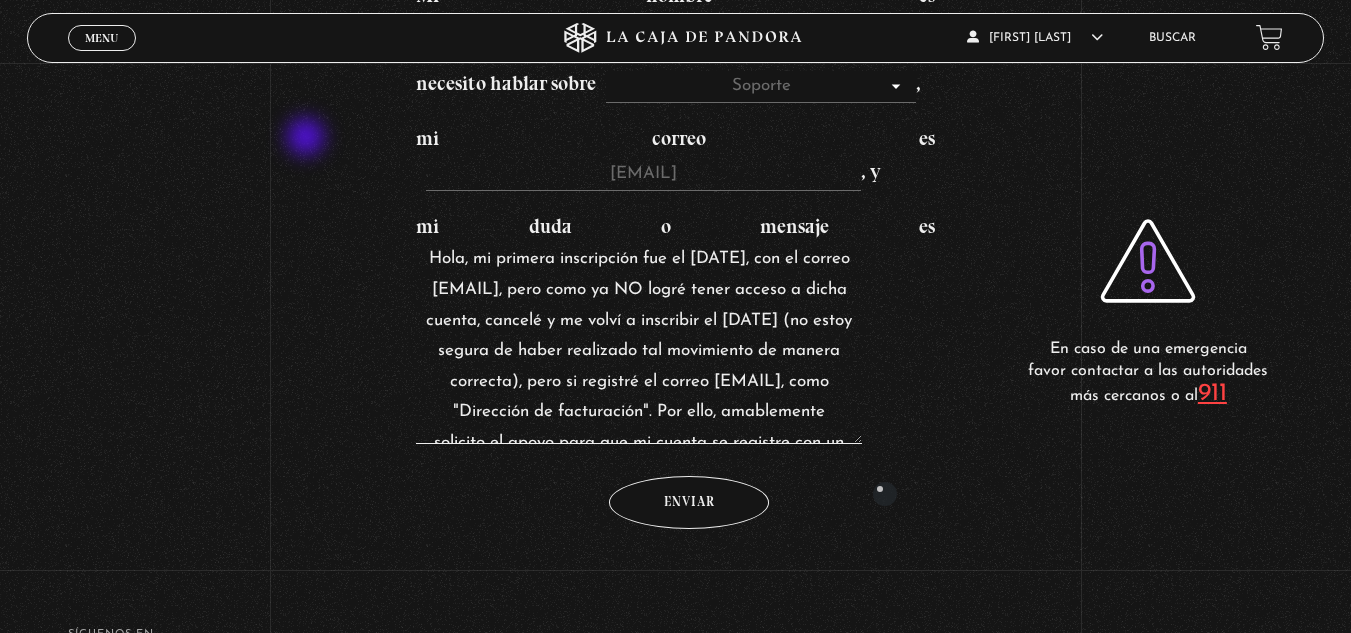 drag, startPoint x: 744, startPoint y: 349, endPoint x: 303, endPoint y: 142, distance: 487.16528 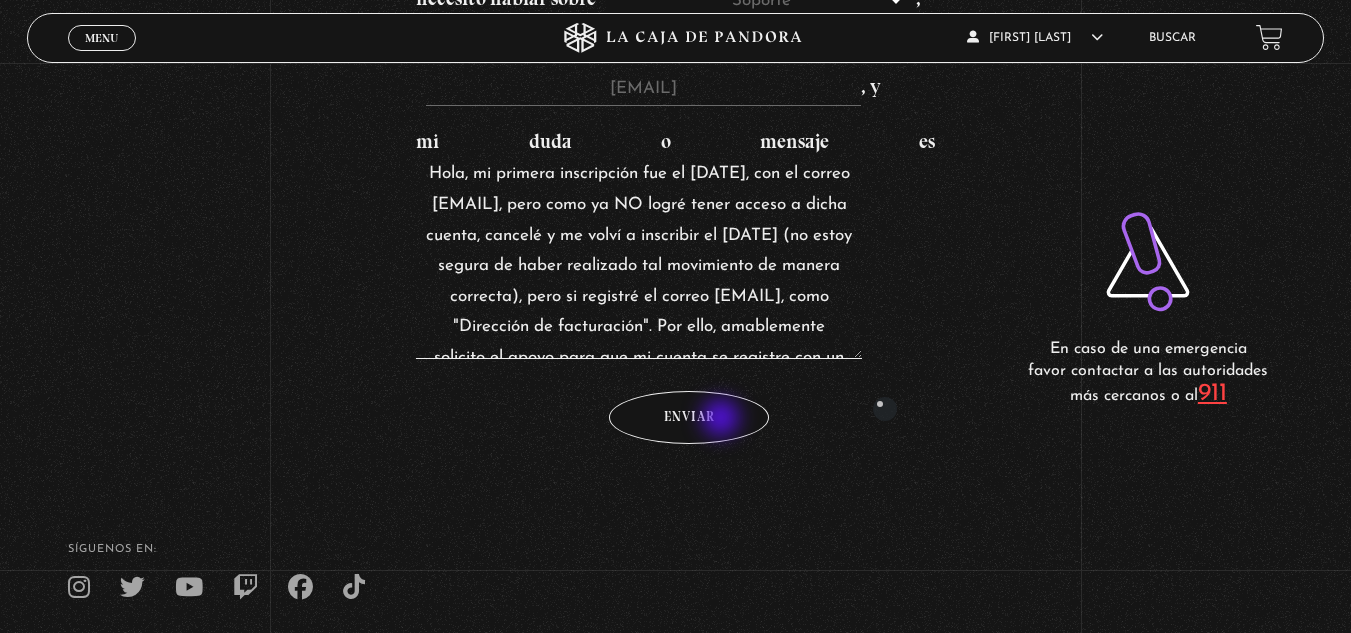 scroll, scrollTop: 364, scrollLeft: 0, axis: vertical 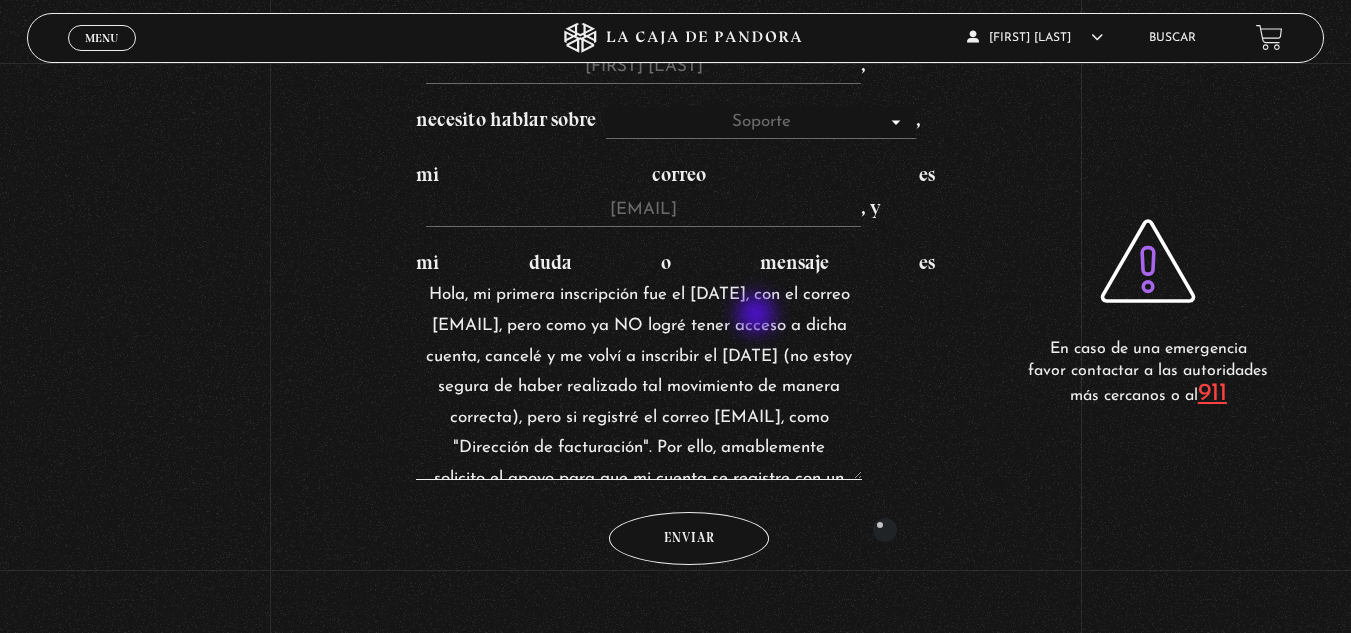 click on "Hola, mi primera inscripción fue el [DATE], con el correo [EMAIL], pero como ya NO logré tener acceso a dicha cuenta, cancelé y me volví a inscribir el [DATE] (no estoy segura de haber realizado tal movimiento de manera correcta), pero si registré el correo [EMAIL], como "Dirección de facturación". Por ello, amablemente solicito el apoyo para que mi cuenta se registre con un correo diferente a los dos descritos anteriormente, el cual es: "[EMAIL] ".
OTRA PREGUNTA, me disculpo por no comprender, ¿El PAGO MENSUAL, es un solo pago para 12 meses, o al realizar el pago mensual de manera adicional también debo cubrir el pago mensual?
Por favor podrían decirle a Sindy que gracias a ella volvía al camino y de la manera correcta (estaba rota y vacía sin DIOS), que la conocí en una entrevista con FEPO (Podcast Paranormal), y que GRACIAS y que LA AMO y ADMIRO MUCHO.
Muchas Gracias." at bounding box center (639, 380) 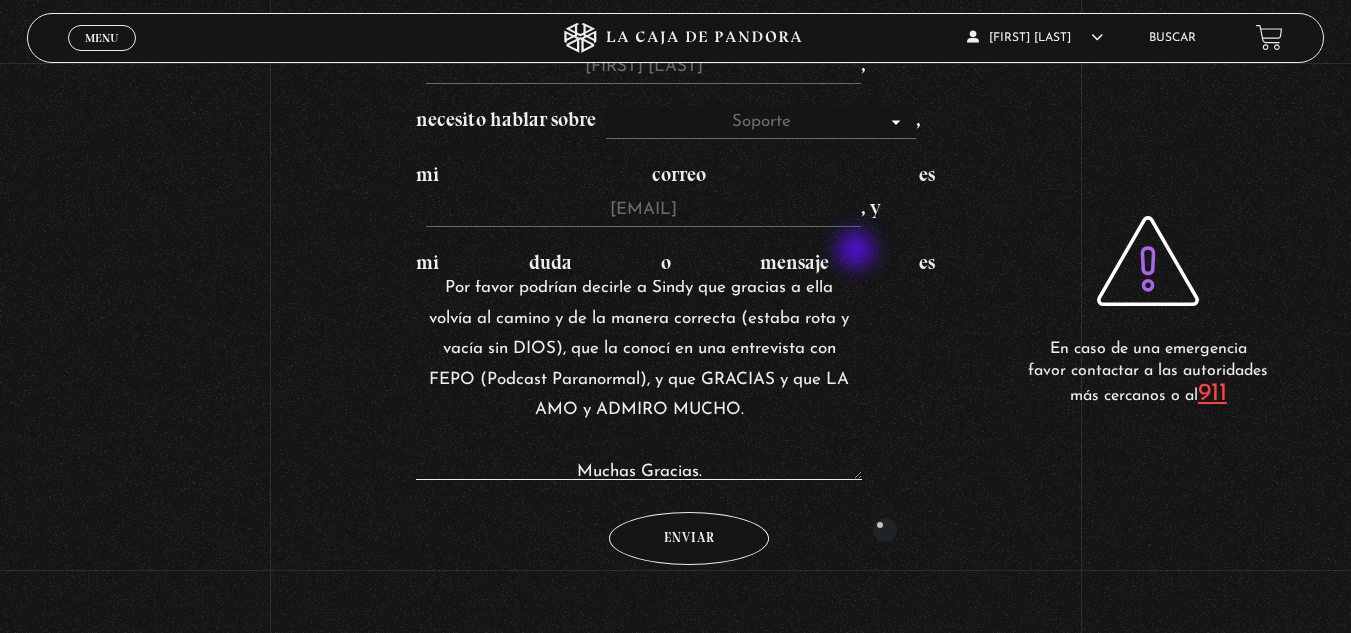 scroll, scrollTop: 443, scrollLeft: 0, axis: vertical 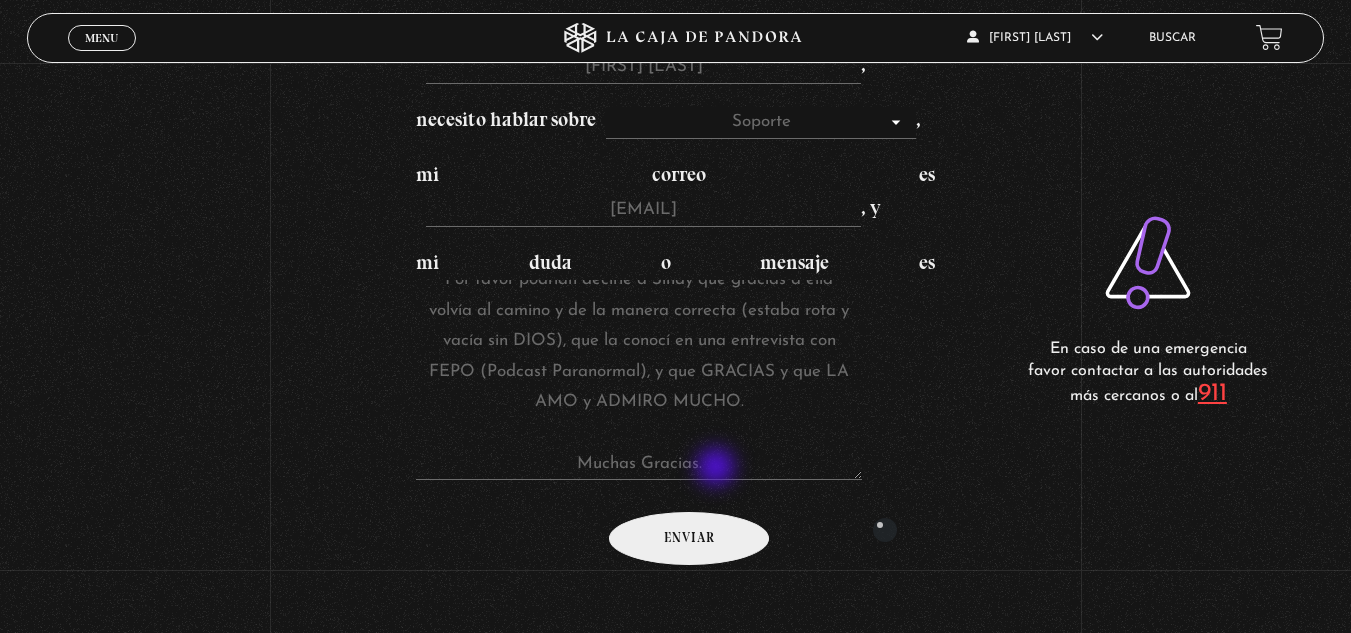 click on "Enviar" at bounding box center [689, 538] 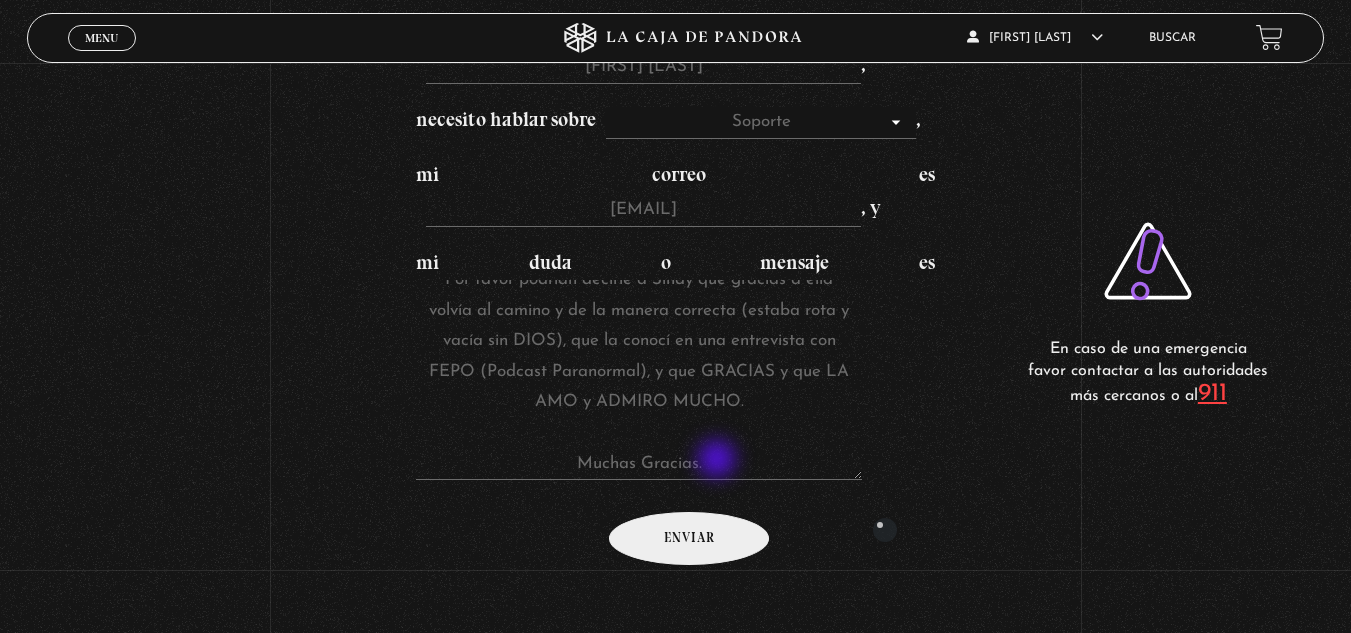 click on "Enviar" at bounding box center (689, 538) 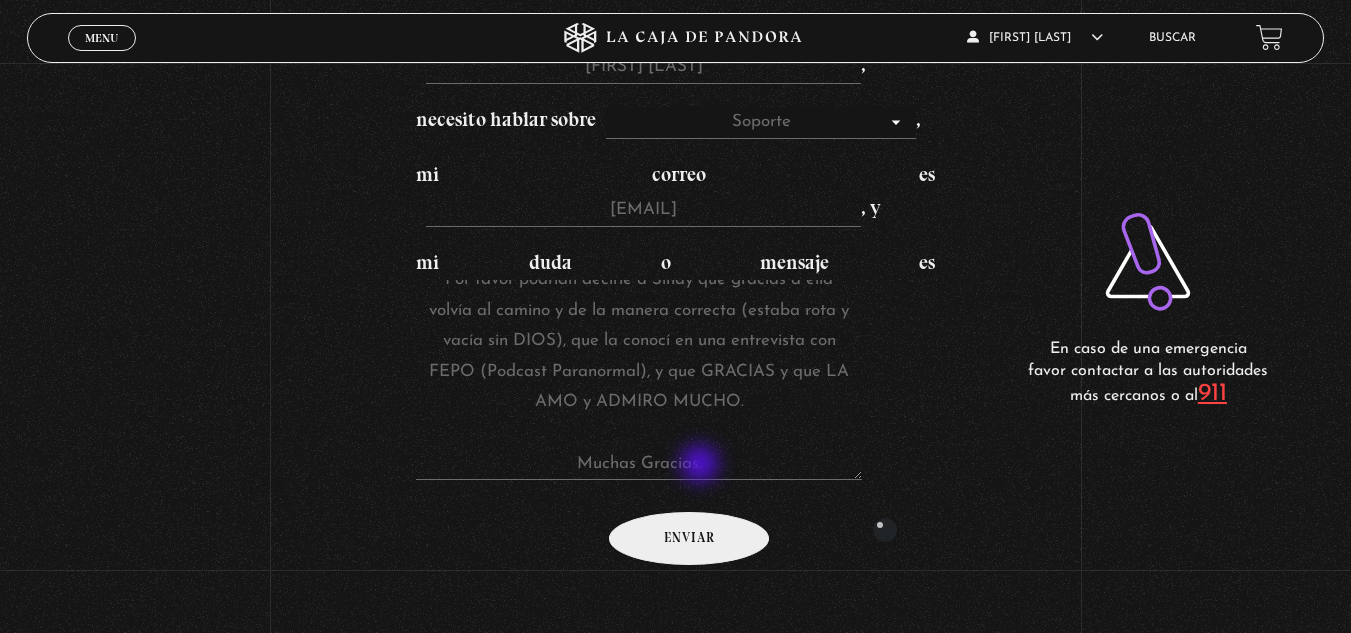 click on "Enviar" at bounding box center (689, 538) 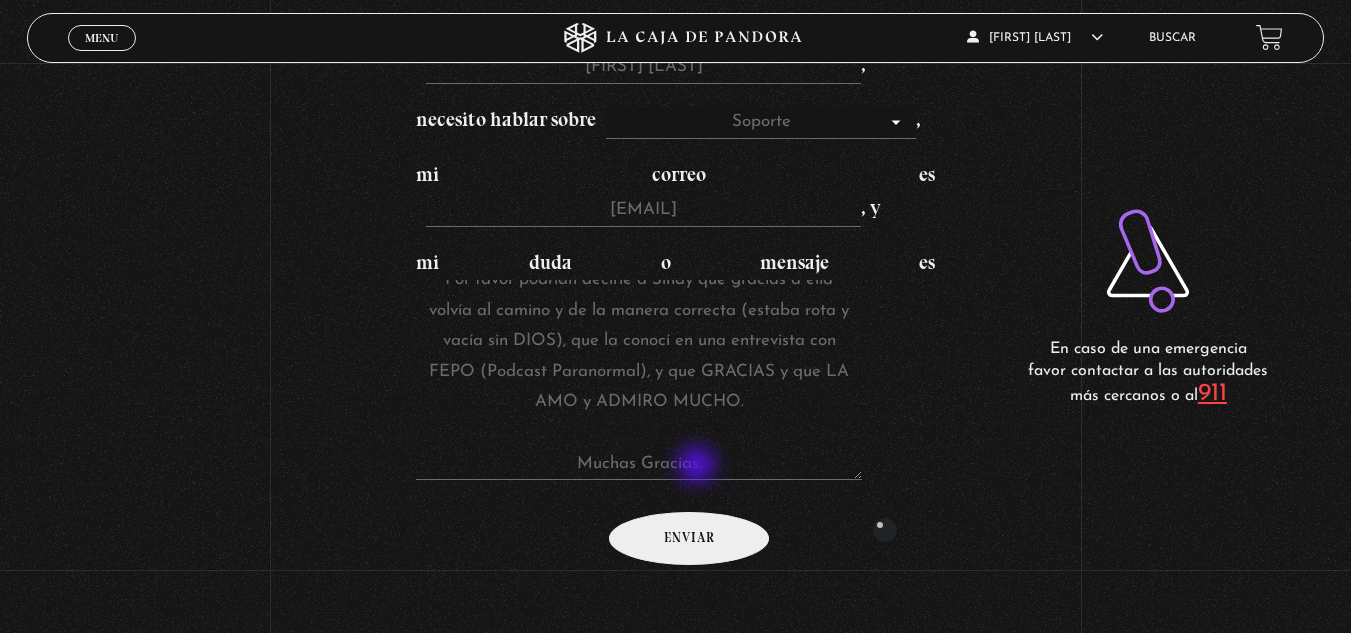 click on "Enviar" at bounding box center [689, 538] 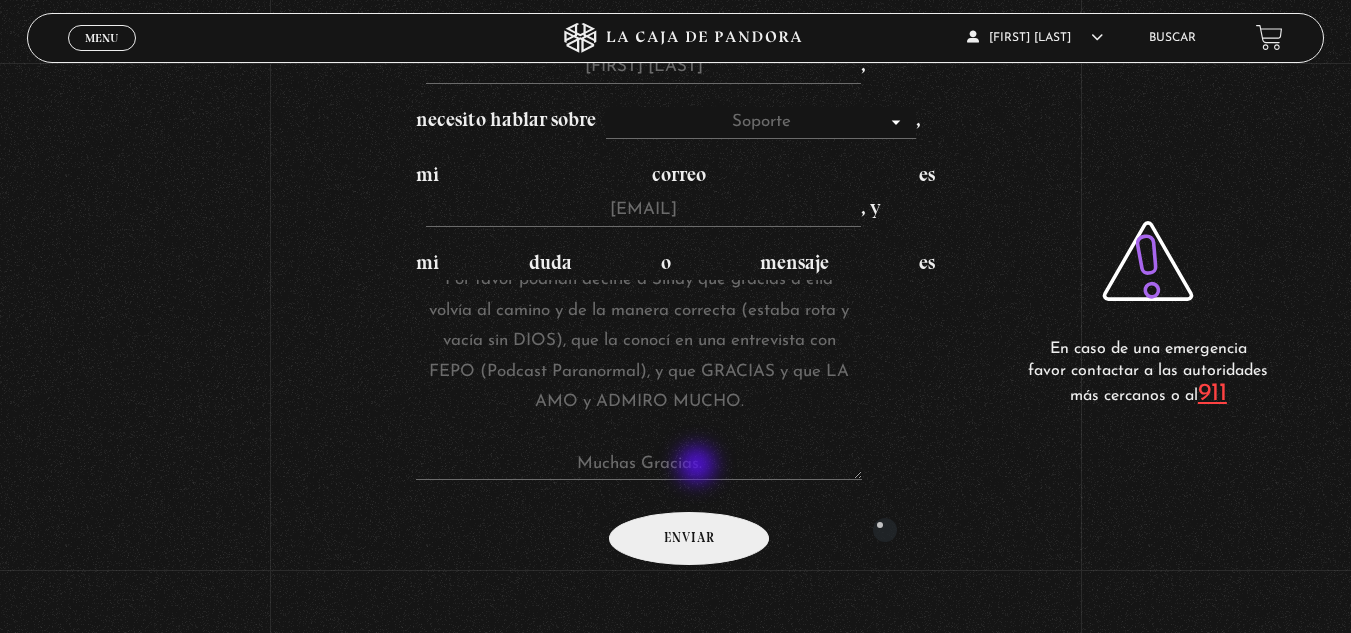 click on "Enviar" at bounding box center (689, 538) 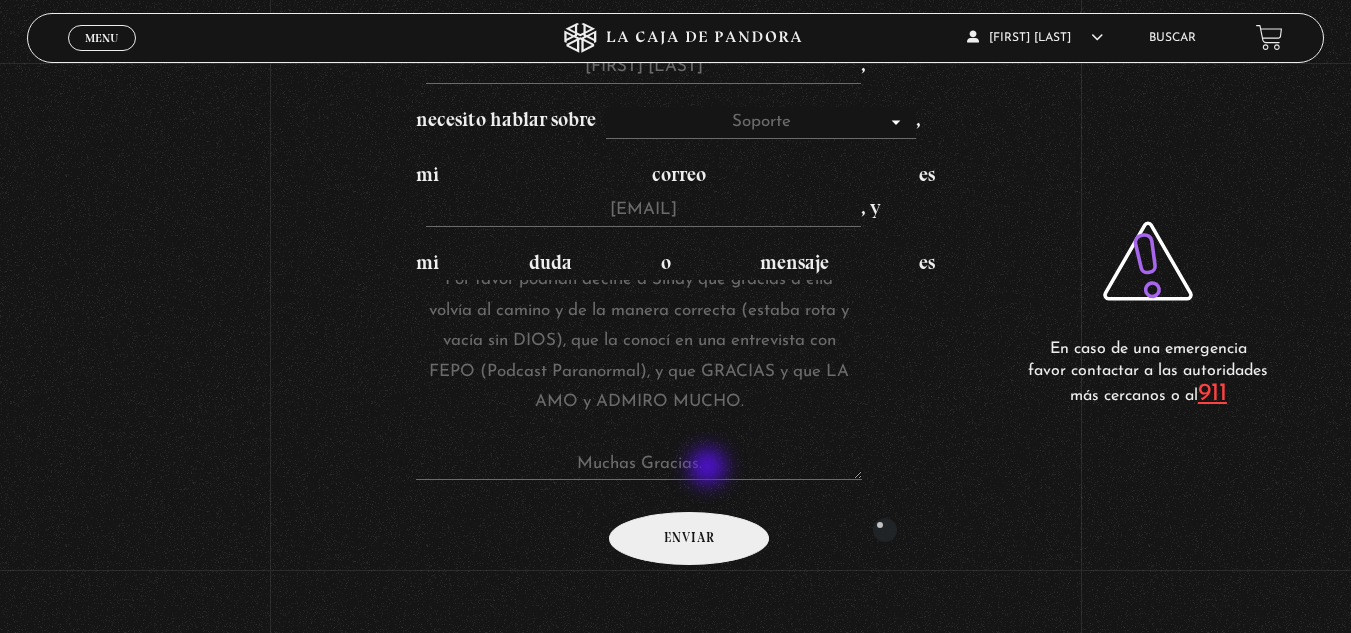 click on "Enviar" at bounding box center [689, 538] 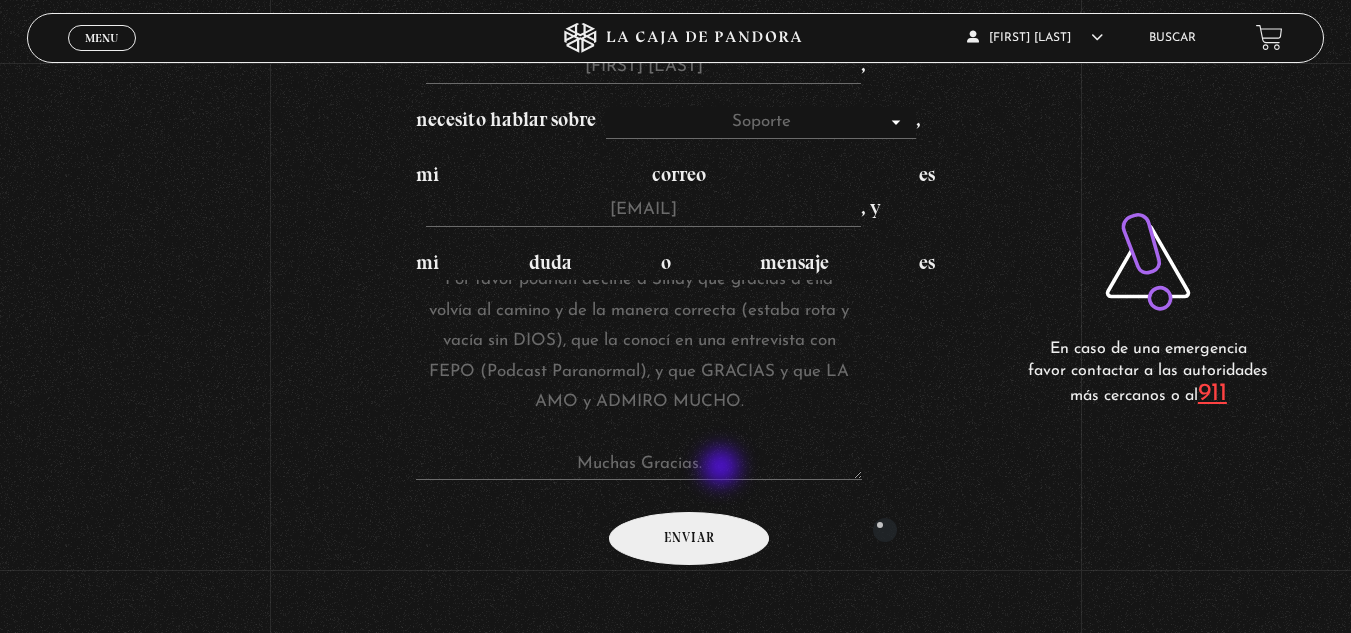 click on "Enviar" at bounding box center (689, 538) 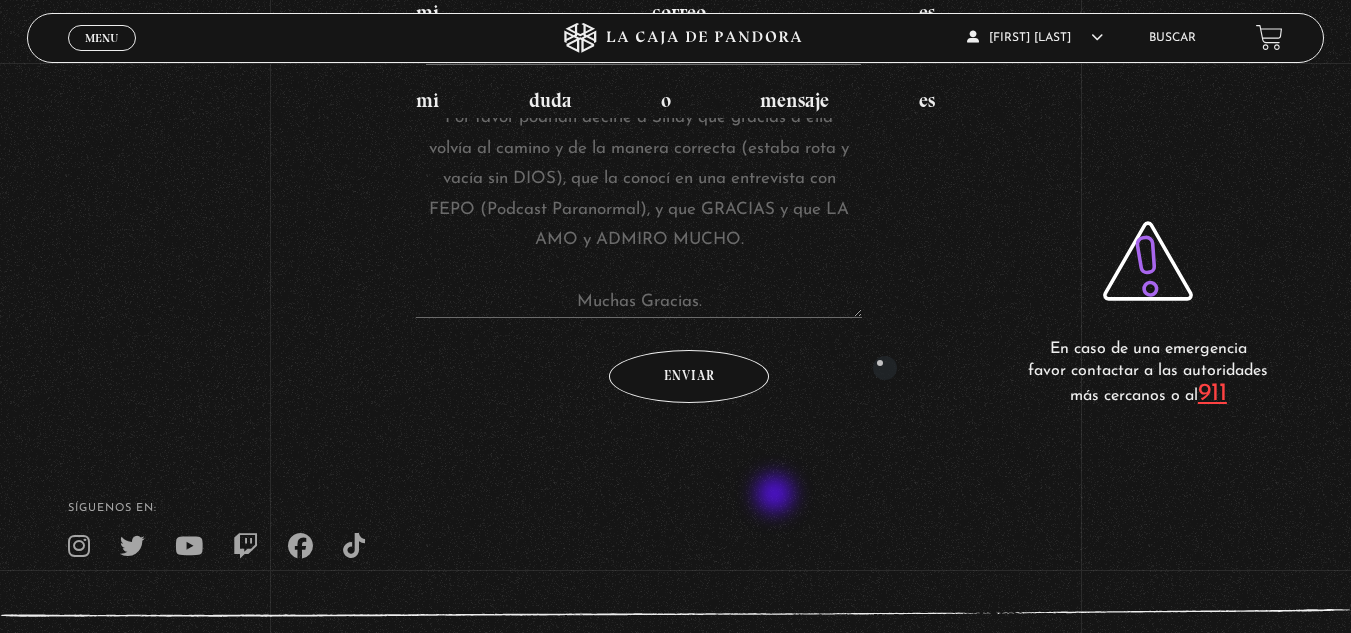 scroll, scrollTop: 564, scrollLeft: 0, axis: vertical 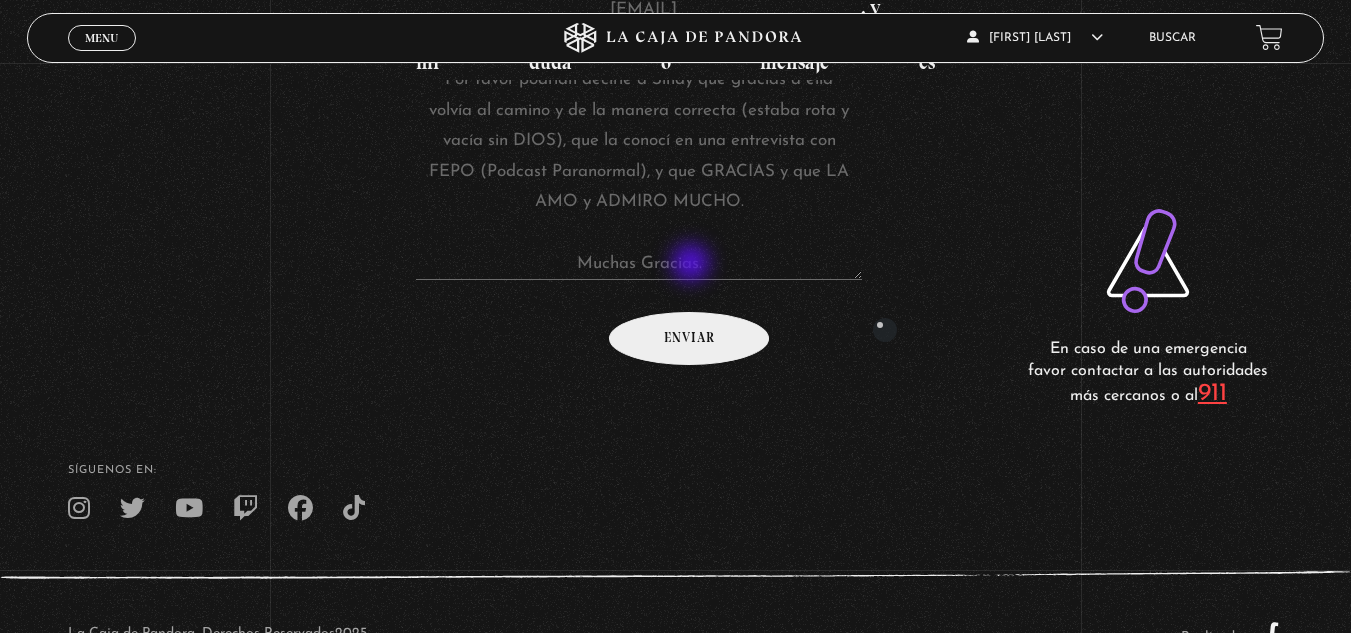 click on "Enviar" at bounding box center [689, 338] 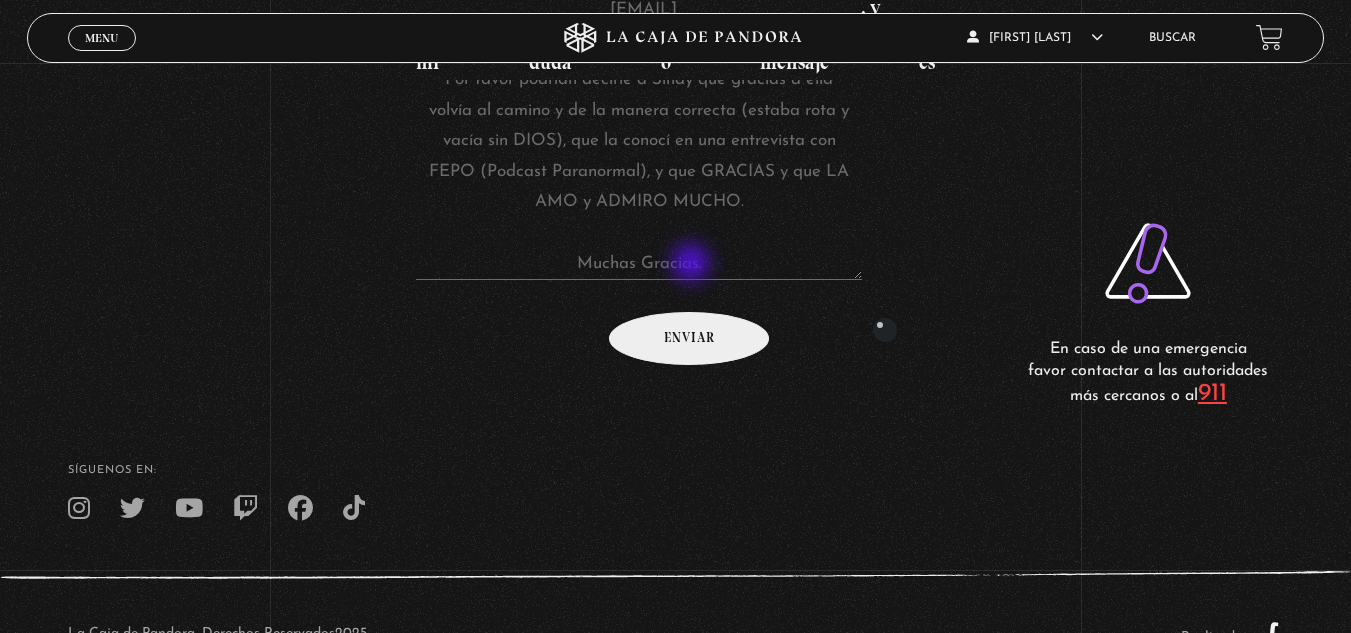 click on "Enviar" at bounding box center [689, 338] 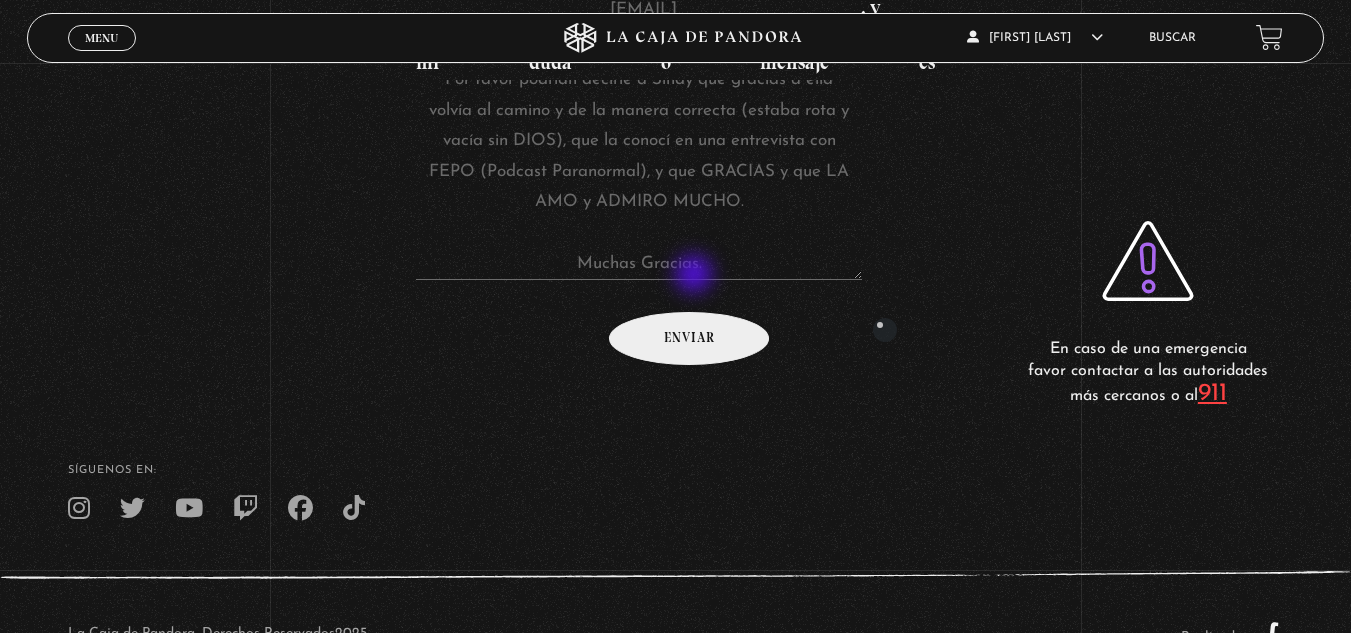 click on "Enviar" at bounding box center [689, 338] 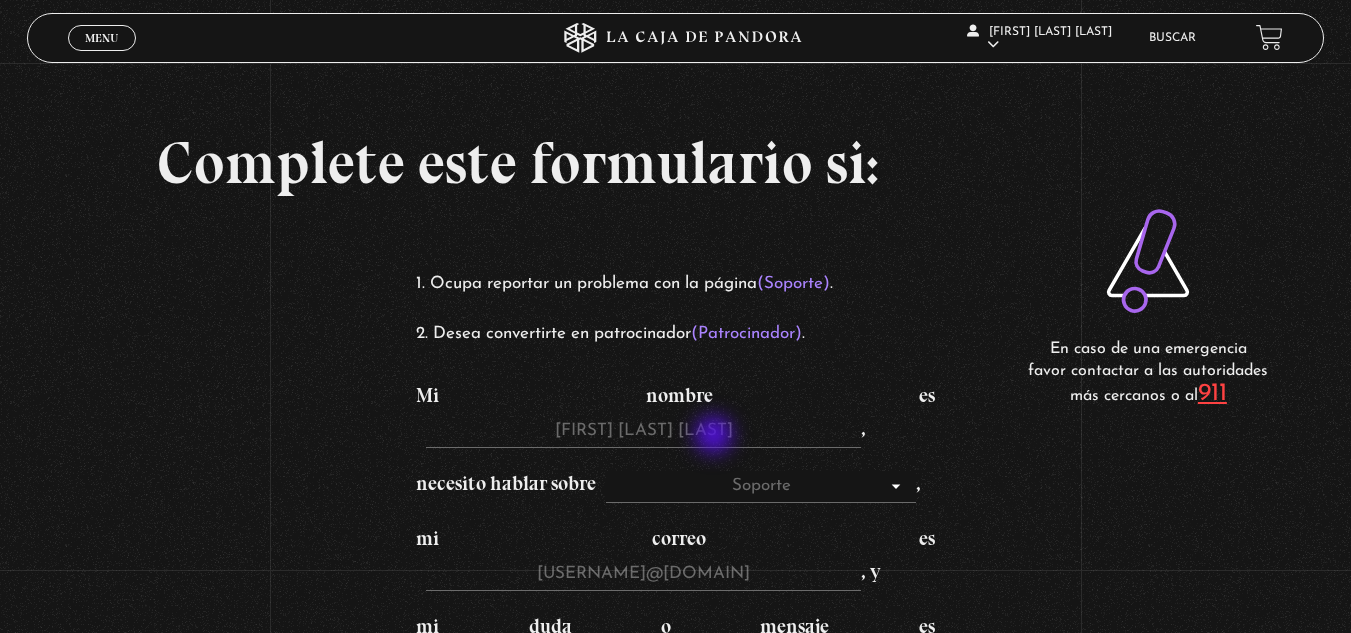 scroll, scrollTop: 564, scrollLeft: 0, axis: vertical 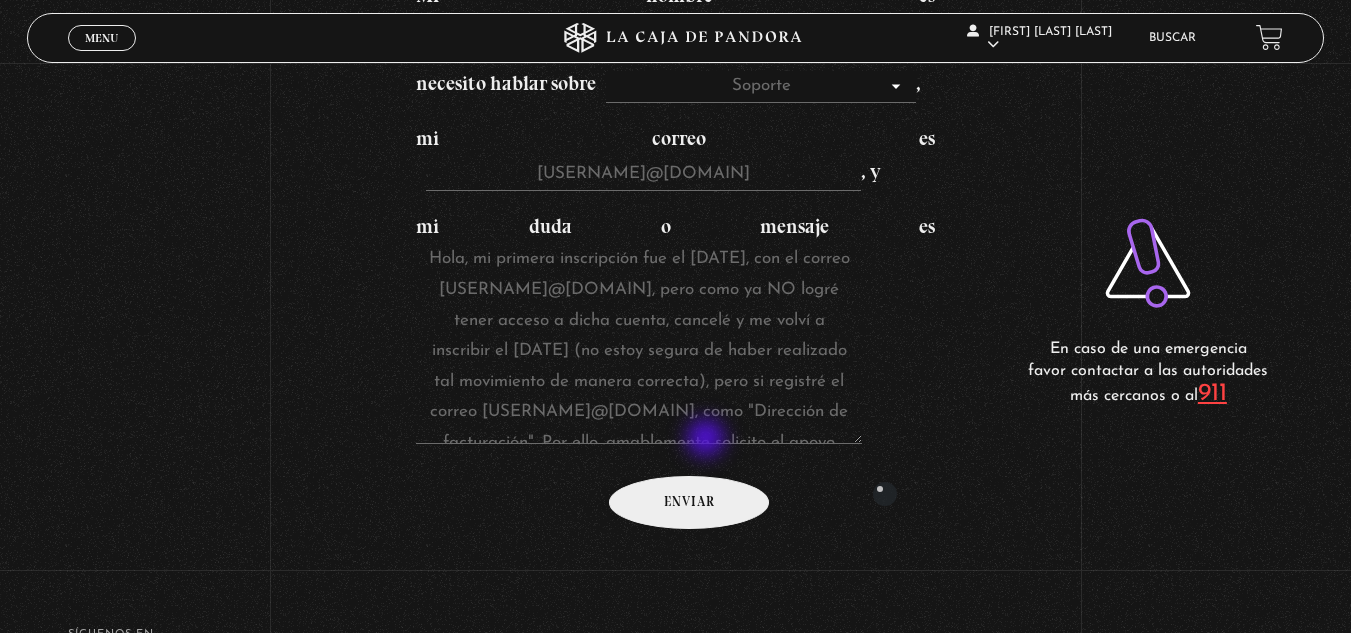 click on "Enviar" at bounding box center (689, 502) 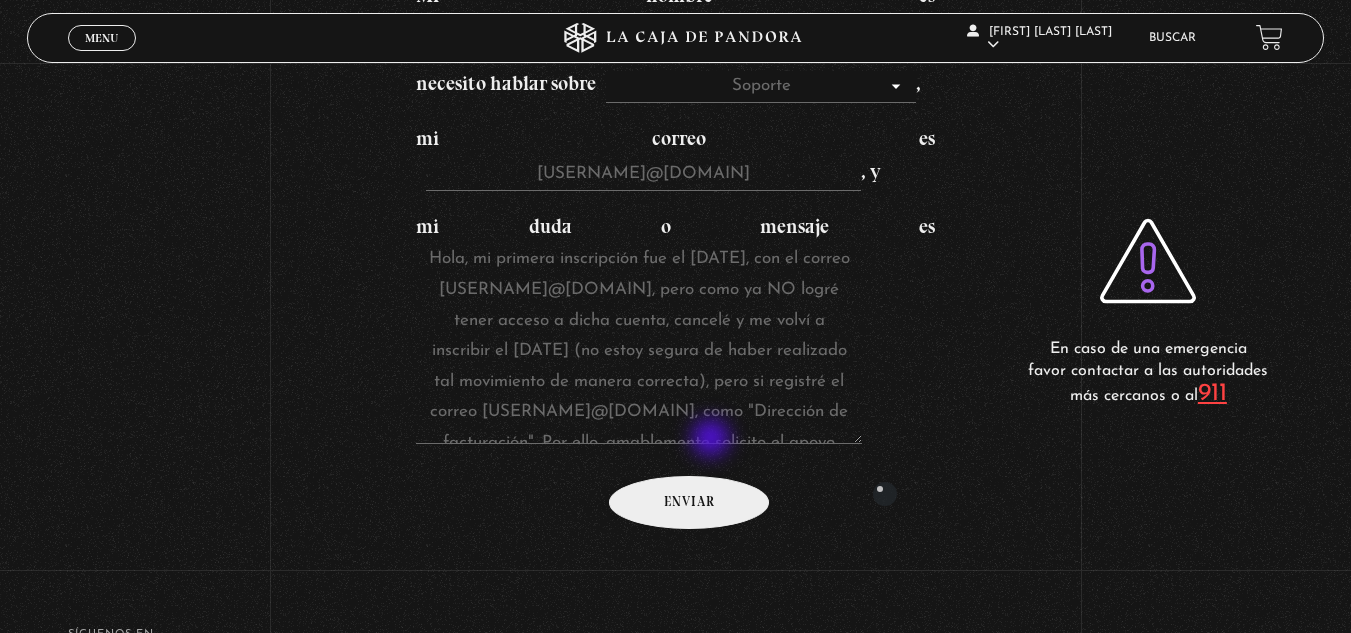 click on "Enviar" at bounding box center (689, 502) 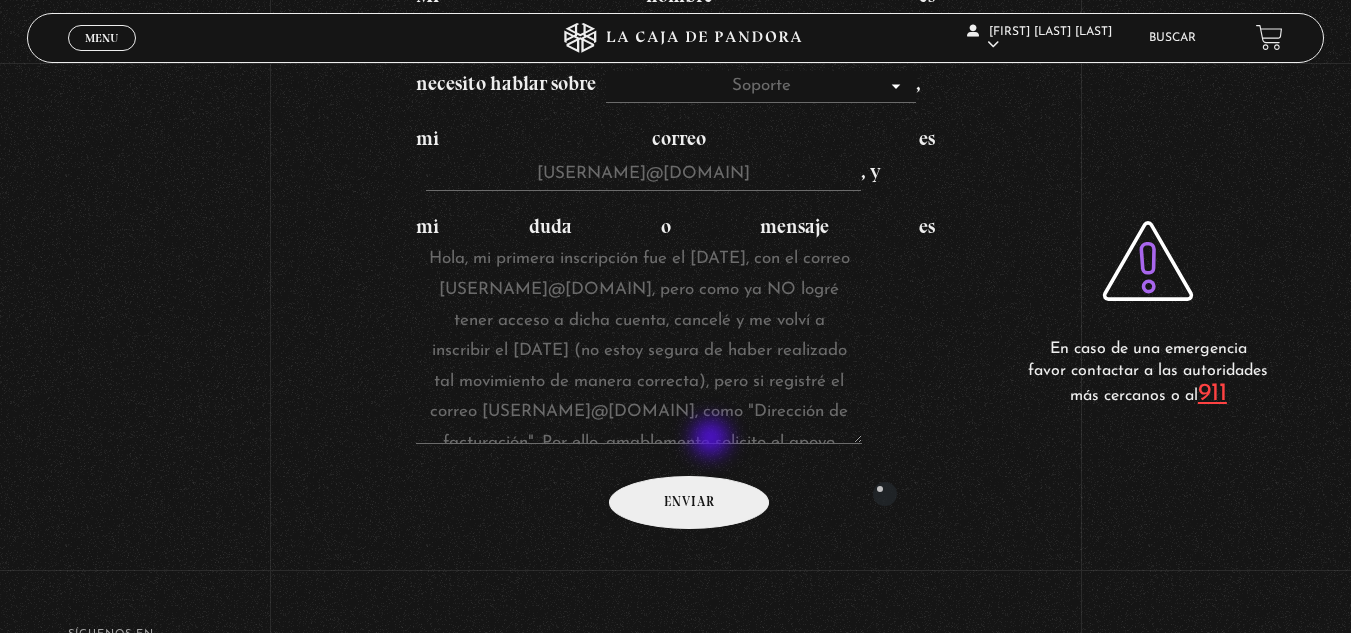 click on "Enviar" at bounding box center [689, 502] 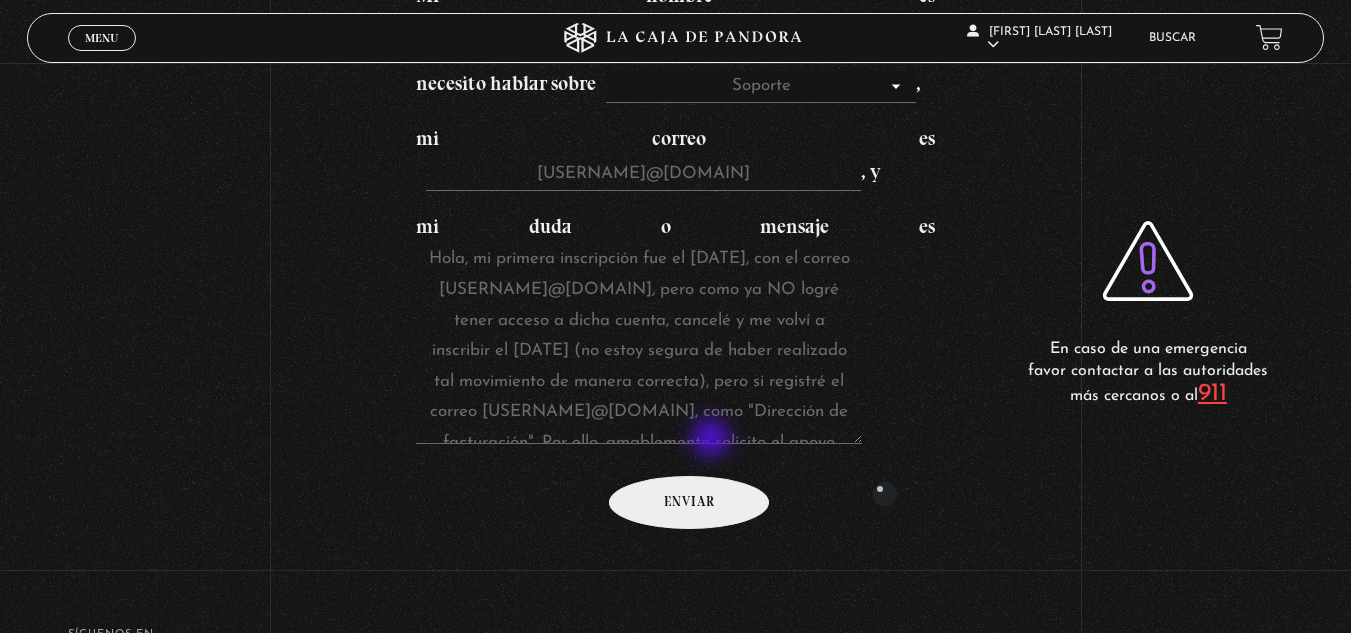 click on "Enviar" at bounding box center [689, 502] 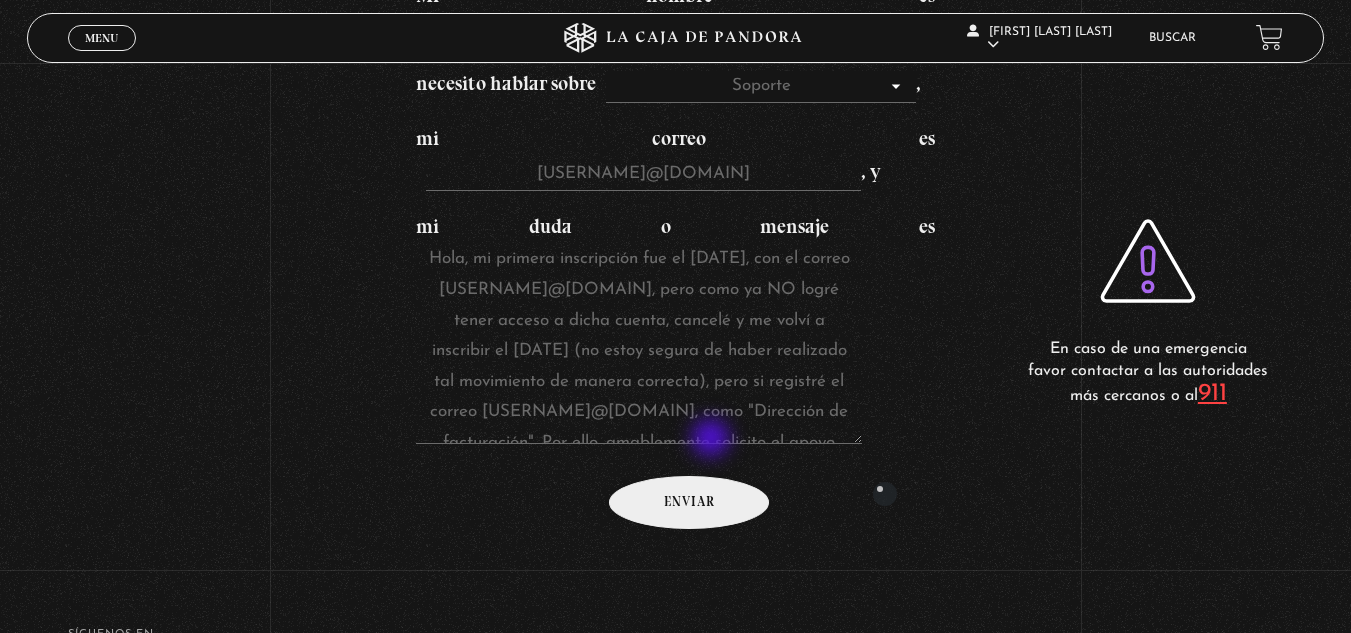 click on "Enviar" at bounding box center [689, 502] 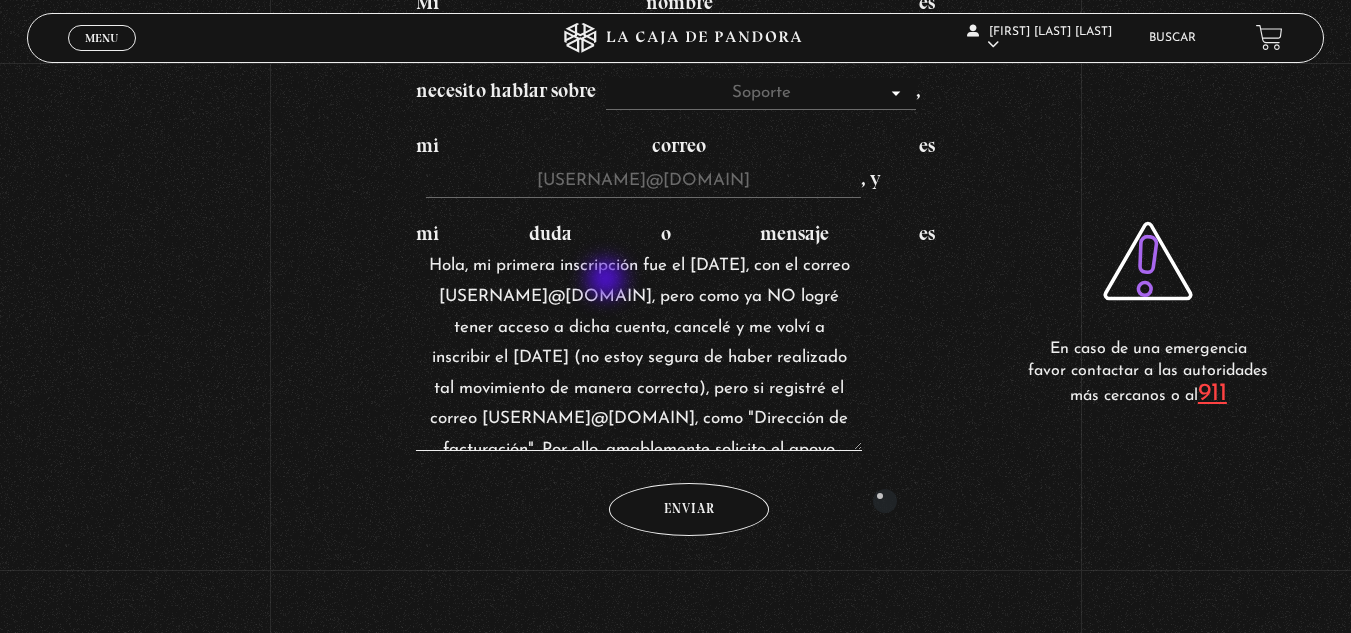 scroll, scrollTop: 400, scrollLeft: 0, axis: vertical 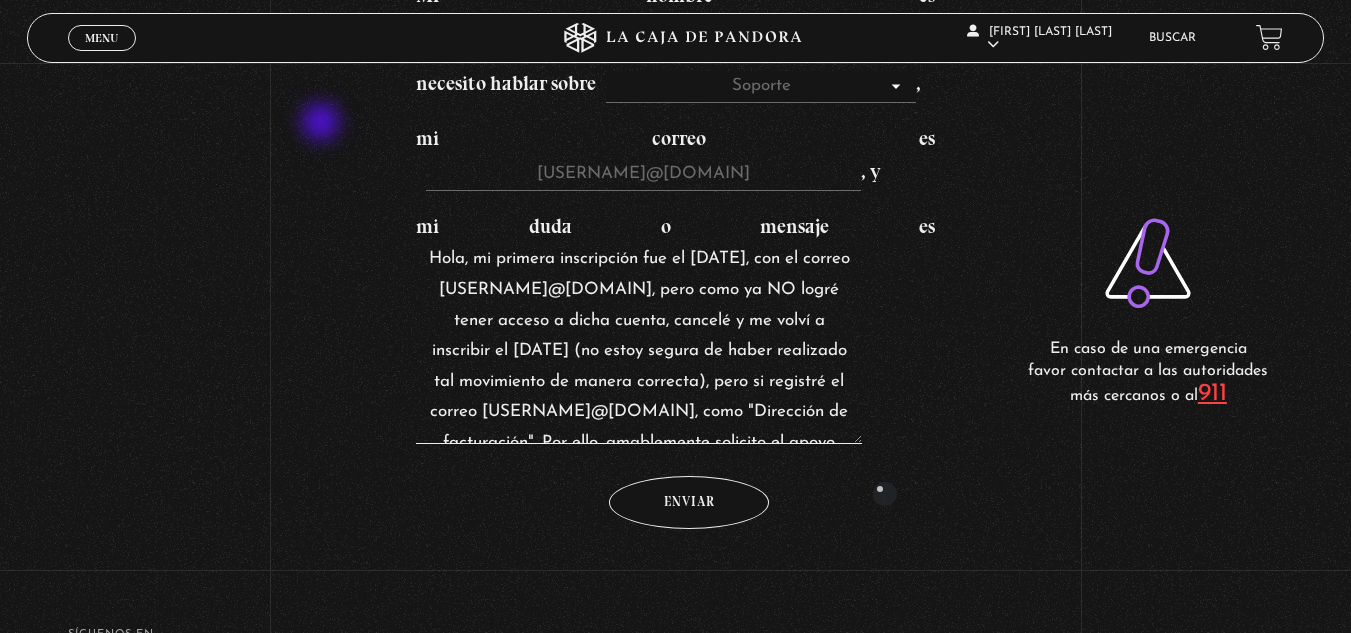 drag, startPoint x: 725, startPoint y: 355, endPoint x: 545, endPoint y: 234, distance: 216.88937 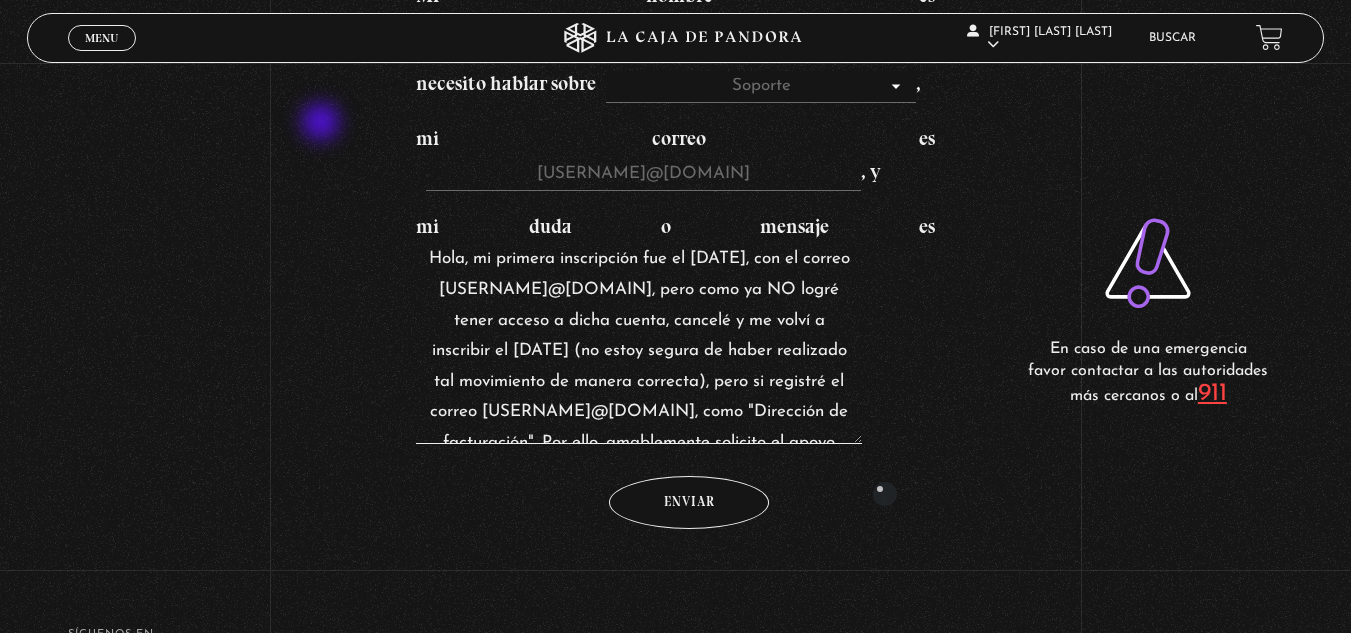 click on "Complete este formulario si:
Ocupa reportar un problema con la página  (Soporte) .  Desea convertirte en patrocinador  (Patrocinador) .
Mi nombre es  Juana María Hernández Maya ,
necesito hablar sobre  Soporte Patrocinadores ,
mi correo es  jm_hmaya@hotmail.com , y
mi duda o mensaje es
Enviar" at bounding box center (675, 79) 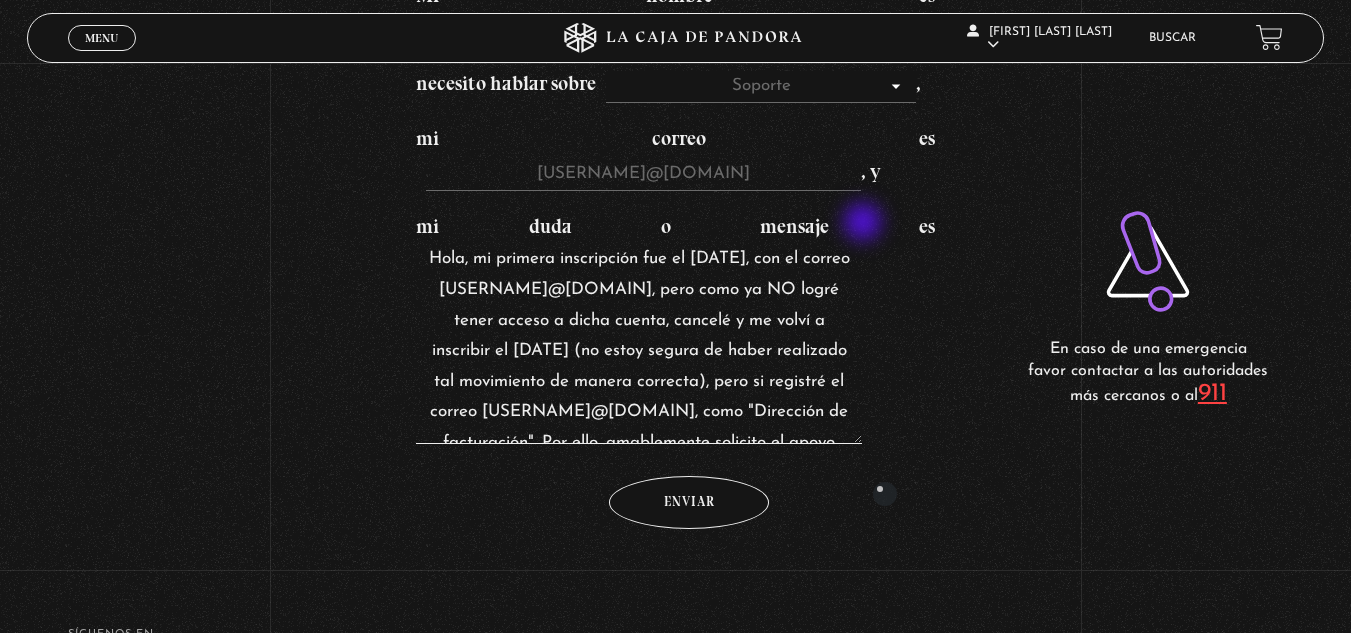 scroll, scrollTop: 443, scrollLeft: 0, axis: vertical 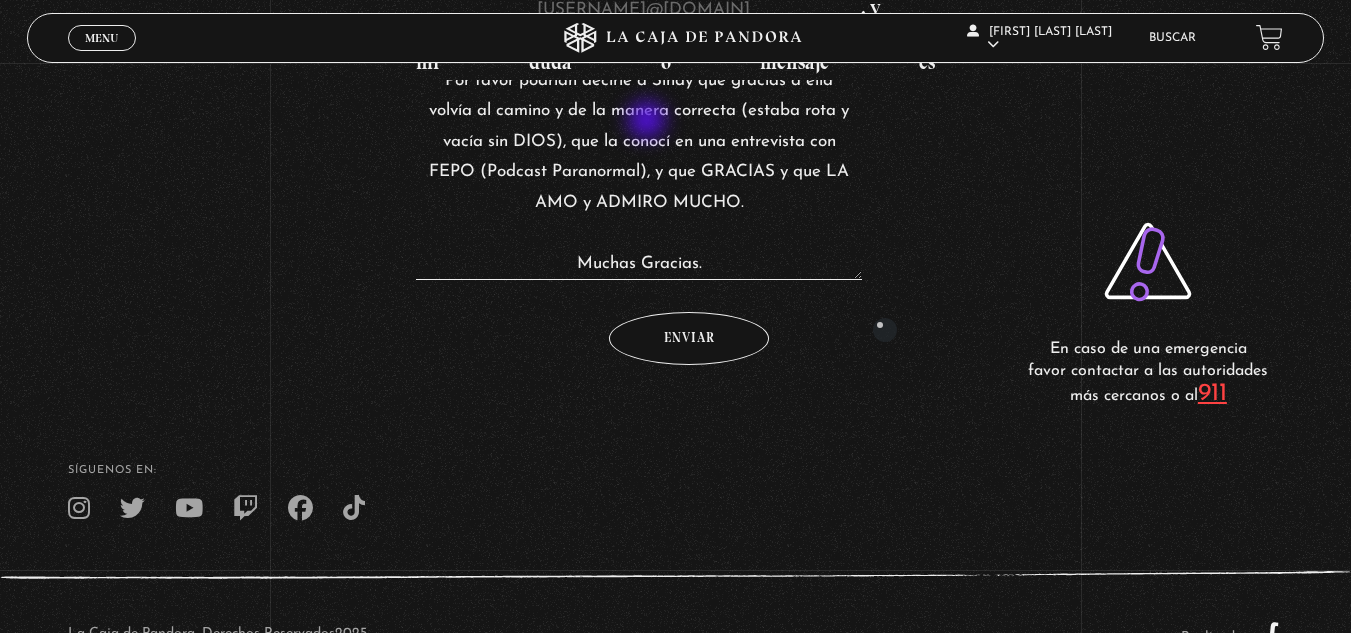 click on "Hola, mi primera inscripción fue el 11-mar-2025, con el correo jm_hmaya@hotmail.com, pero como ya NO logré tener acceso a dicha cuenta, cancelé y me volví a inscribir el 08-jun-2025 (no estoy segura de haber realizado tal movimiento de manera correcta), pero si registré el correo juanamaria194hm@gamil.com, como "Dirección de facturación". Por ello, amablemente solicito el apoyo para que mi cuenta se registre con un correo diferente a los dos descritos anteriormente, el cual es: " juanamaria.cj@gmail.com ".
OTRA PREGUNTA, me disculpo por no comprender, ¿El PAGO MENSUAL, es un solo pago para 12 meses, o al realizar el pago mensual de manera adicional también debo cubrir el pago mensual?
Por favor podrían decirle a Sindy que gracias a ella volvía al camino y de la manera correcta (estaba rota y vacía sin DIOS), que la conocí en una entrevista con FEPO (Podcast Paranormal), y que GRACIAS y que LA AMO y ADMIRO MUCHO.
Muchas Gracias." at bounding box center [639, 180] 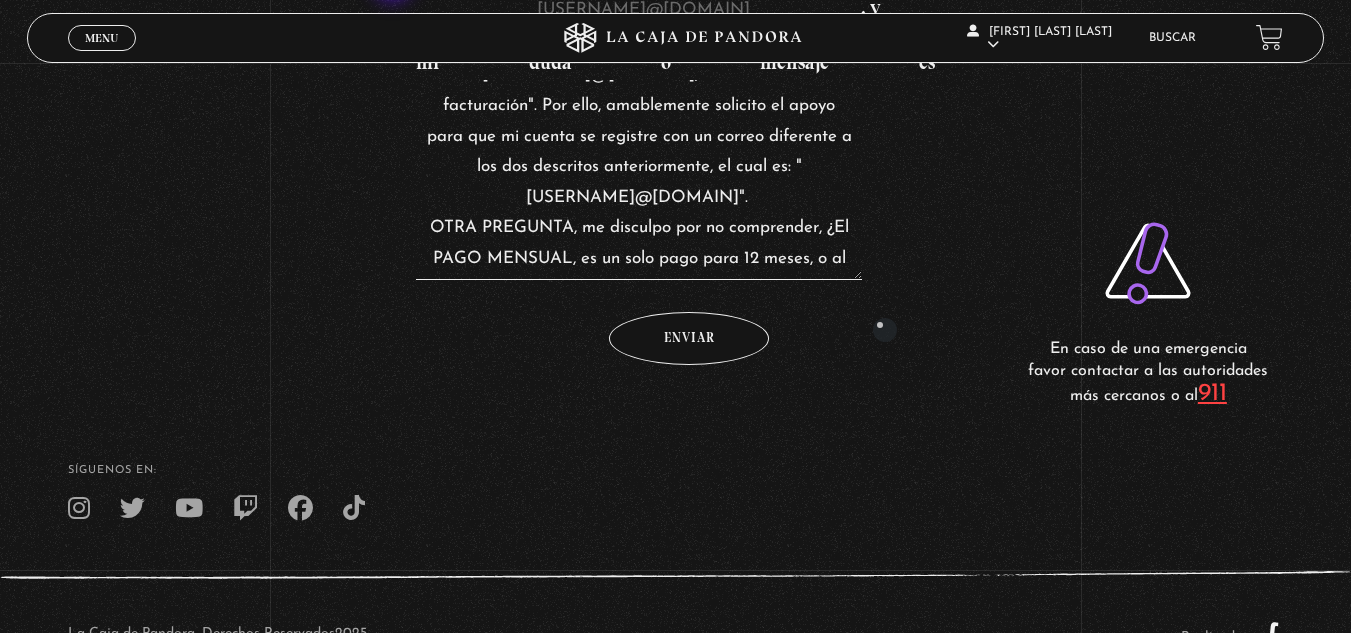 scroll, scrollTop: 0, scrollLeft: 0, axis: both 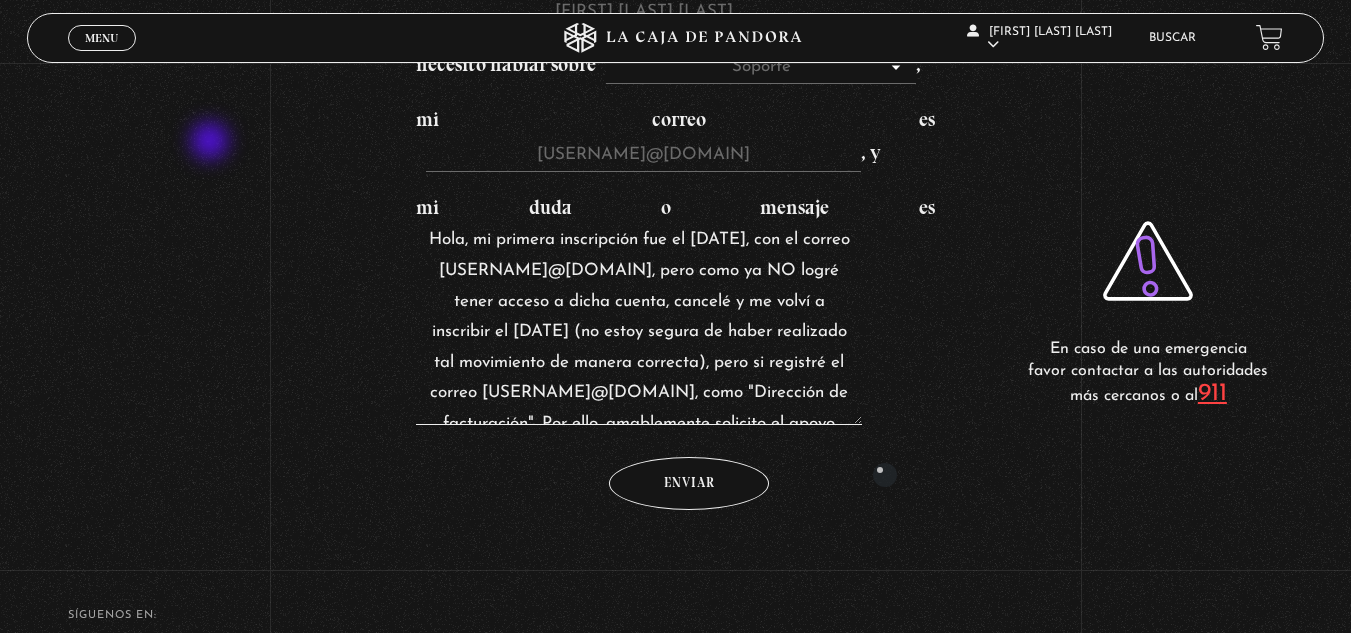 drag, startPoint x: 716, startPoint y: 199, endPoint x: 212, endPoint y: 143, distance: 507.10156 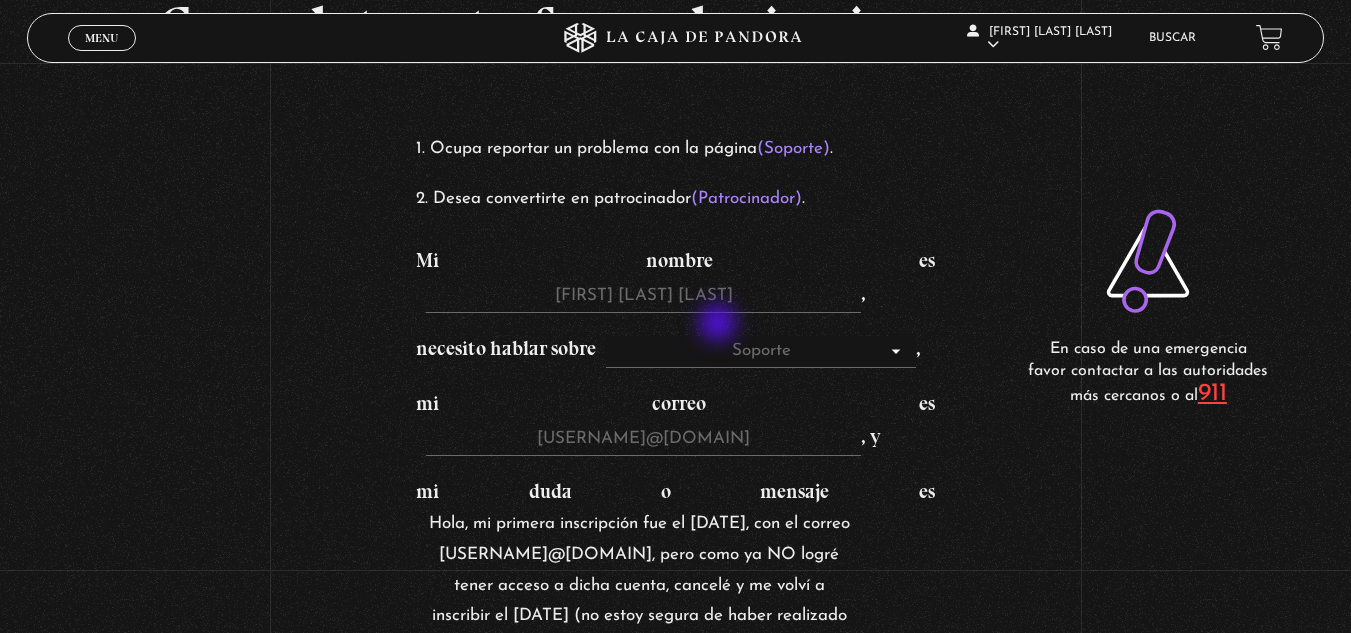 scroll, scrollTop: 119, scrollLeft: 0, axis: vertical 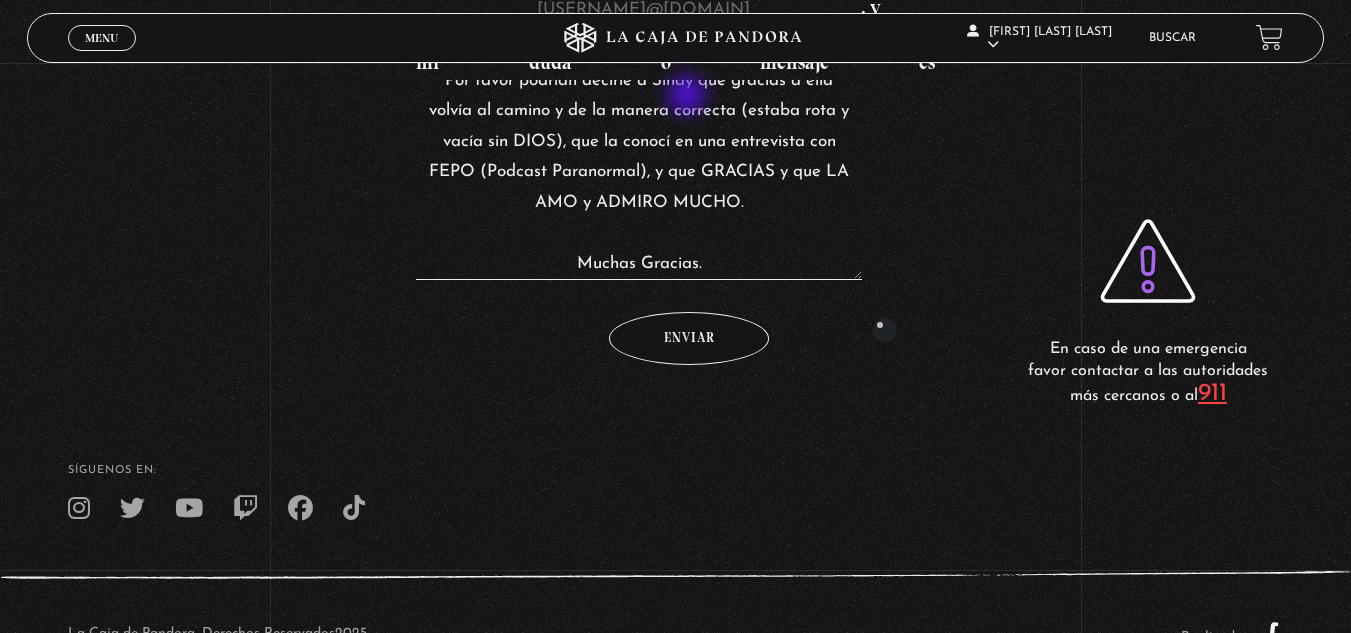click on "Hola, mi primera inscripción fue el 11-mar-2025, con el correo jm_hmaya@hotmail.com, pero como ya NO logré tener acceso a dicha cuenta, cancelé y me volví a inscribir el 08-jun-2025 (no estoy segura de haber realizado tal movimiento de manera correcta), pero si registré el correo juanamaria194hm@gamil.com, como "Dirección de facturación". Por ello, amablemente solicito el apoyo para que mi cuenta se registre con un correo diferente a los dos descritos anteriormente, el cual es: " juanamaria.cj@gmail.com ".
OTRA PREGUNTA, me disculpo por no comprender, ¿El PAGO MENSUAL, es un solo pago para 12 meses, o al realizar el pago mensual de manera adicional también debo cubrir el pago mensual?
Por favor podrían decirle a Sindy que gracias a ella volvía al camino y de la manera correcta (estaba rota y vacía sin DIOS), que la conocí en una entrevista con FEPO (Podcast Paranormal), y que GRACIAS y que LA AMO y ADMIRO MUCHO.
Muchas Gracias." at bounding box center [639, 180] 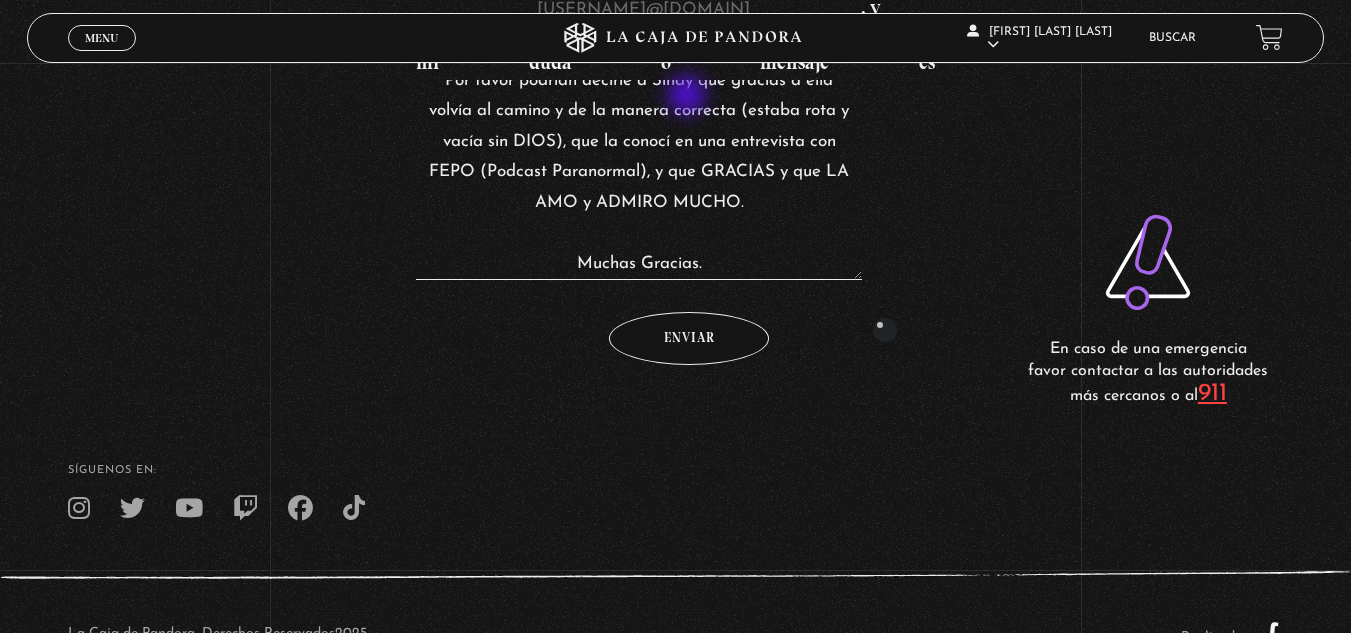 click on "Hola, mi primera inscripción fue el 11-mar-2025, con el correo jm_hmaya@hotmail.com, pero como ya NO logré tener acceso a dicha cuenta, cancelé y me volví a inscribir el 08-jun-2025 (no estoy segura de haber realizado tal movimiento de manera correcta), pero si registré el correo juanamaria194hm@gamil.com, como "Dirección de facturación". Por ello, amablemente solicito el apoyo para que mi cuenta se registre con un correo diferente a los dos descritos anteriormente, el cual es: " juanamaria.cj@gmail.com ".
OTRA PREGUNTA, me disculpo por no comprender, ¿El PAGO MENSUAL, es un solo pago para 12 meses, o al realizar el pago mensual de manera adicional también debo cubrir el pago mensual?
Por favor podrían decirle a Sindy que gracias a ella volvía al camino y de la manera correcta (estaba rota y vacía sin DIOS), que la conocí en una entrevista con FEPO (Podcast Paranormal), y que GRACIAS y que LA AMO y ADMIRO MUCHO.
Muchas Gracias." at bounding box center [639, 180] 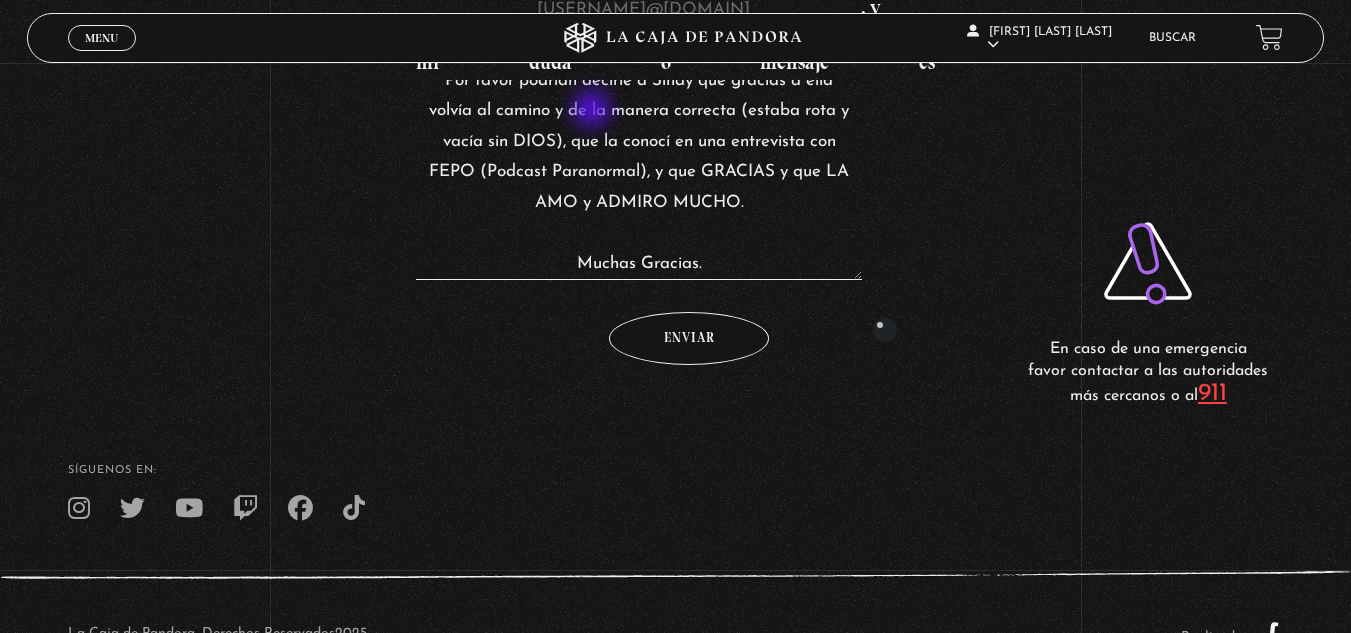 click on "Hola, mi primera inscripción fue el 11-mar-2025, con el correo jm_hmaya@hotmail.com, pero como ya NO logré tener acceso a dicha cuenta, cancelé y me volví a inscribir el 08-jun-2025 (no estoy segura de haber realizado tal movimiento de manera correcta), pero si registré el correo juanamaria194hm@gamil.com, como "Dirección de facturación". Por ello, amablemente solicito el apoyo para que mi cuenta se registre con un correo diferente a los dos descritos anteriormente, el cual es: " juanamaria.cj@gmail.com ".
OTRA PREGUNTA, me disculpo por no comprender, ¿El PAGO MENSUAL, es un solo pago para 12 meses, o al realizar el pago mensual de manera adicional también debo cubrir el pago mensual?
Por favor podrían decirle a Sindy que gracias a ella volvía al camino y de la manera correcta (estaba rota y vacía sin DIOS), que la conocí en una entrevista con FEPO (Podcast Paranormal), y que GRACIAS y que LA AMO y ADMIRO MUCHO.
Muchas Gracias." at bounding box center (639, 180) 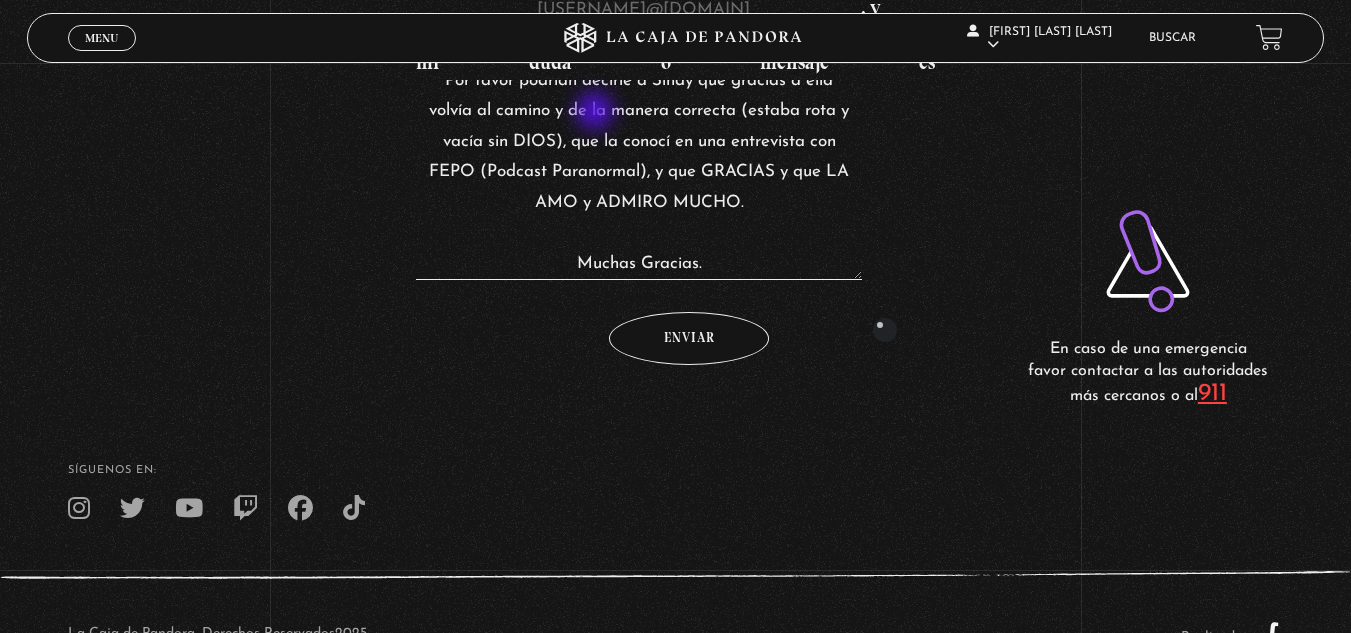click on "Hola, mi primera inscripción fue el 11-mar-2025, con el correo jm_hmaya@hotmail.com, pero como ya NO logré tener acceso a dicha cuenta, cancelé y me volví a inscribir el 08-jun-2025 (no estoy segura de haber realizado tal movimiento de manera correcta), pero si registré el correo juanamaria194hm@gamil.com, como "Dirección de facturación". Por ello, amablemente solicito el apoyo para que mi cuenta se registre con un correo diferente a los dos descritos anteriormente, el cual es: " juanamaria.cj@gmail.com ".
OTRA PREGUNTA, me disculpo por no comprender, ¿El PAGO MENSUAL, es un solo pago para 12 meses, o al realizar el pago mensual de manera adicional también debo cubrir el pago mensual?
Por favor podrían decirle a Sindy que gracias a ella volvía al camino y de la manera correcta (estaba rota y vacía sin DIOS), que la conocí en una entrevista con FEPO (Podcast Paranormal), y que GRACIAS y que LA AMO y ADMIRO MUCHO.
Muchas Gracias." at bounding box center [639, 180] 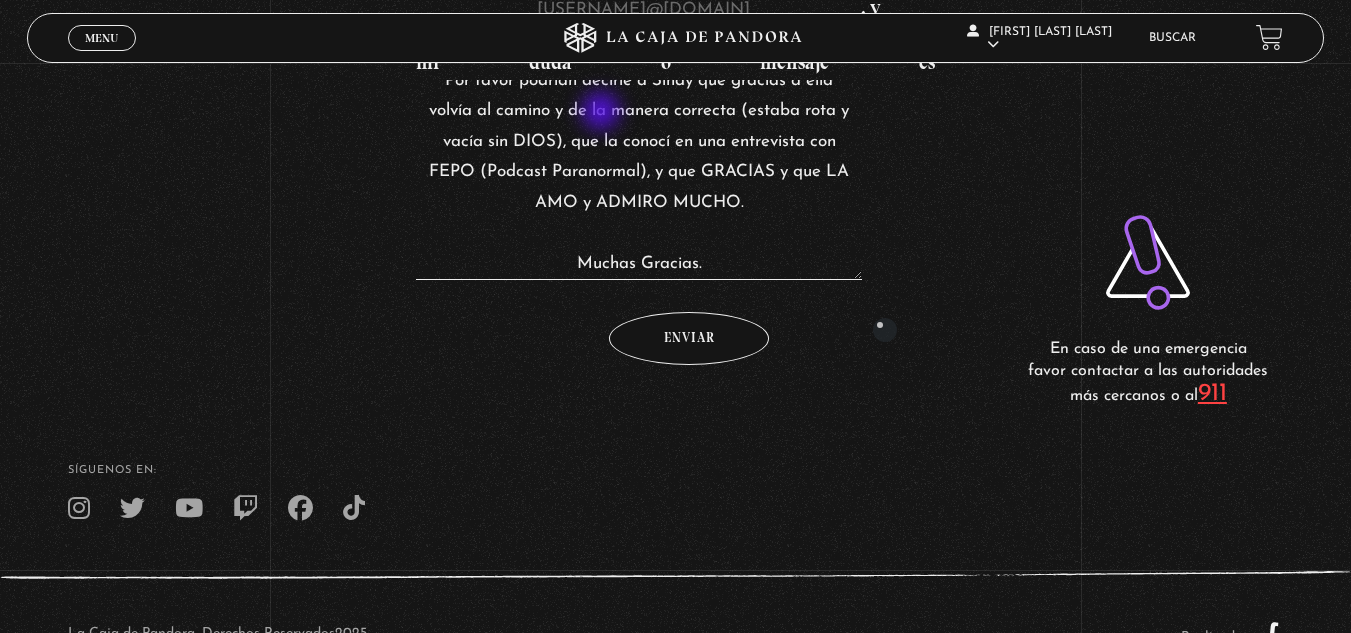 click on "Hola, mi primera inscripción fue el 11-mar-2025, con el correo jm_hmaya@hotmail.com, pero como ya NO logré tener acceso a dicha cuenta, cancelé y me volví a inscribir el 08-jun-2025 (no estoy segura de haber realizado tal movimiento de manera correcta), pero si registré el correo juanamaria194hm@gamil.com, como "Dirección de facturación". Por ello, amablemente solicito el apoyo para que mi cuenta se registre con un correo diferente a los dos descritos anteriormente, el cual es: " juanamaria.cj@gmail.com ".
OTRA PREGUNTA, me disculpo por no comprender, ¿El PAGO MENSUAL, es un solo pago para 12 meses, o al realizar el pago mensual de manera adicional también debo cubrir el pago mensual?
Por favor podrían decirle a Sindy que gracias a ella volvía al camino y de la manera correcta (estaba rota y vacía sin DIOS), que la conocí en una entrevista con FEPO (Podcast Paranormal), y que GRACIAS y que LA AMO y ADMIRO MUCHO.
Muchas Gracias." at bounding box center [639, 180] 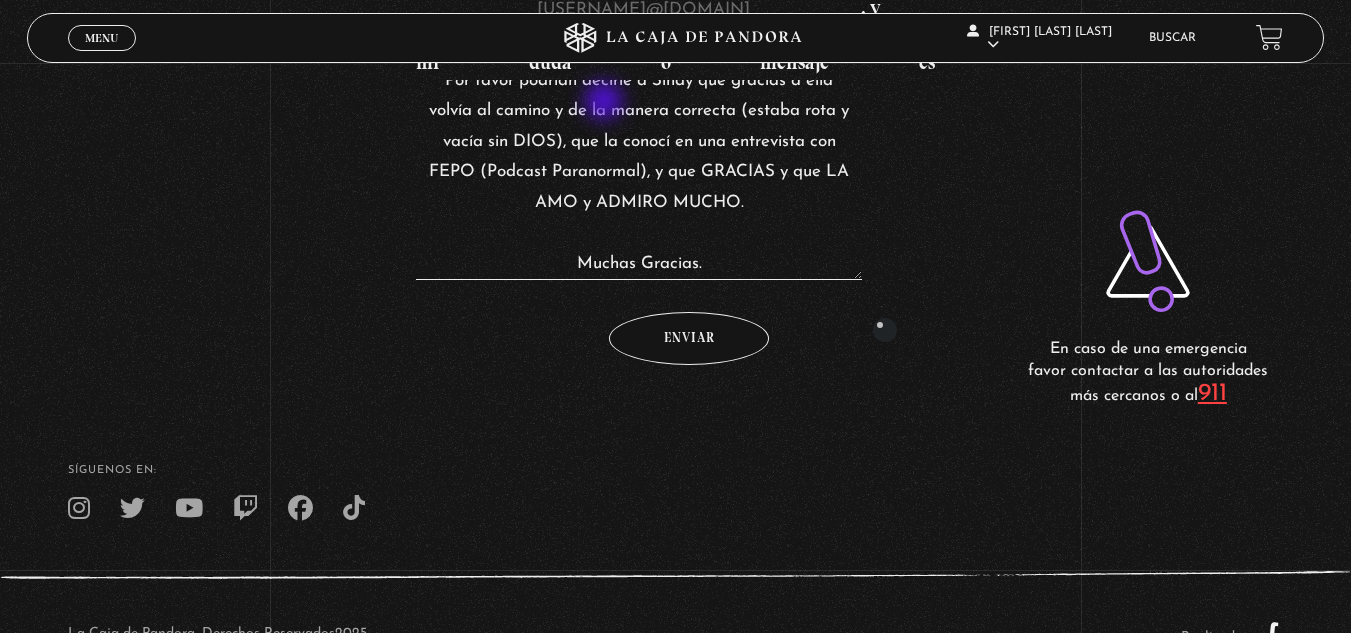 drag, startPoint x: 606, startPoint y: 103, endPoint x: 646, endPoint y: 124, distance: 45.17743 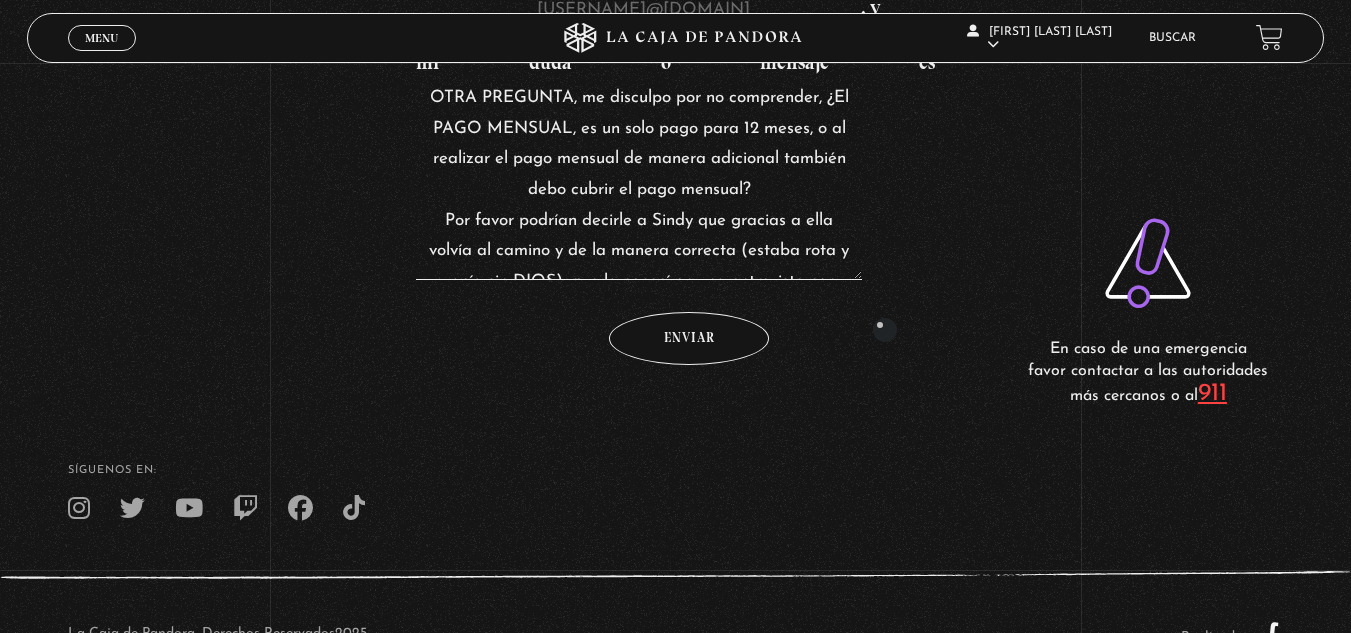 scroll, scrollTop: 0, scrollLeft: 0, axis: both 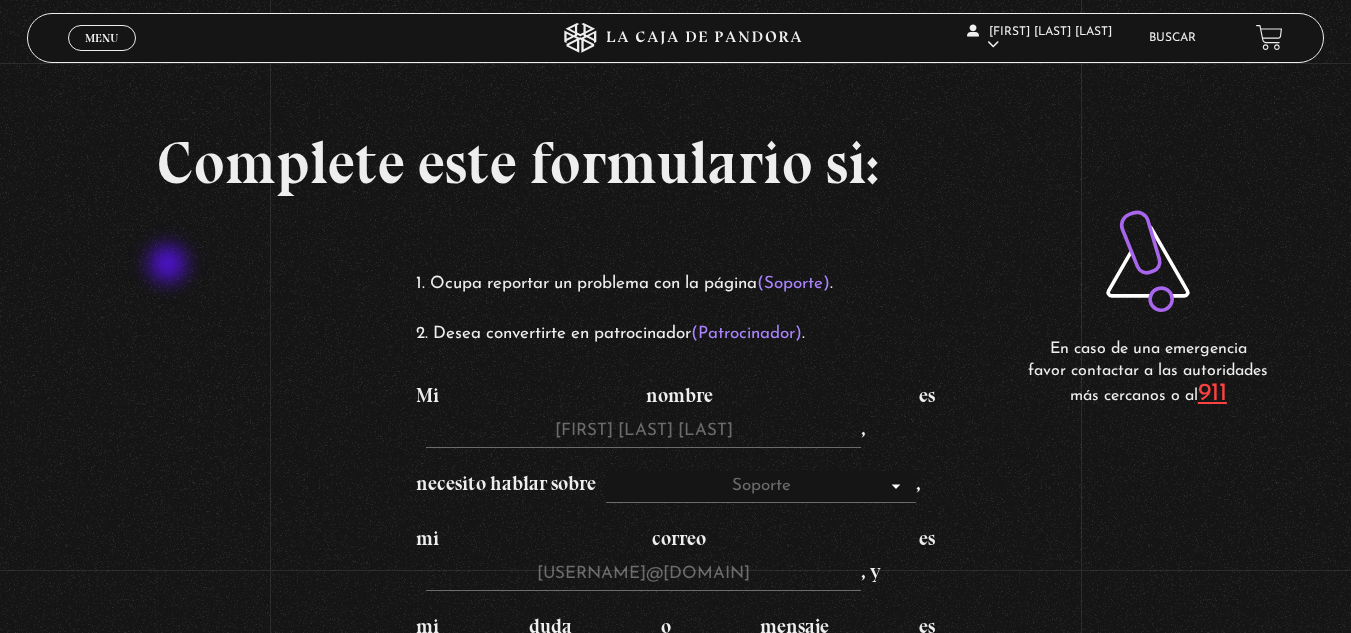 drag, startPoint x: 727, startPoint y: 198, endPoint x: 170, endPoint y: 266, distance: 561.13544 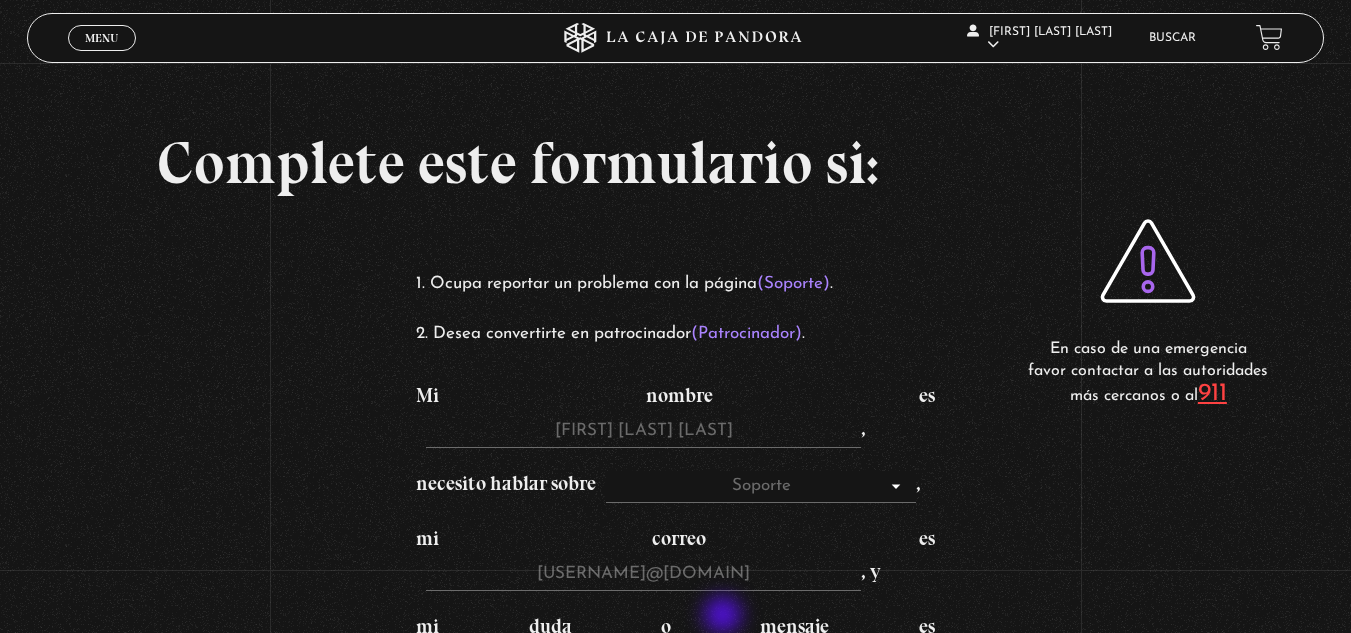 scroll, scrollTop: 443, scrollLeft: 0, axis: vertical 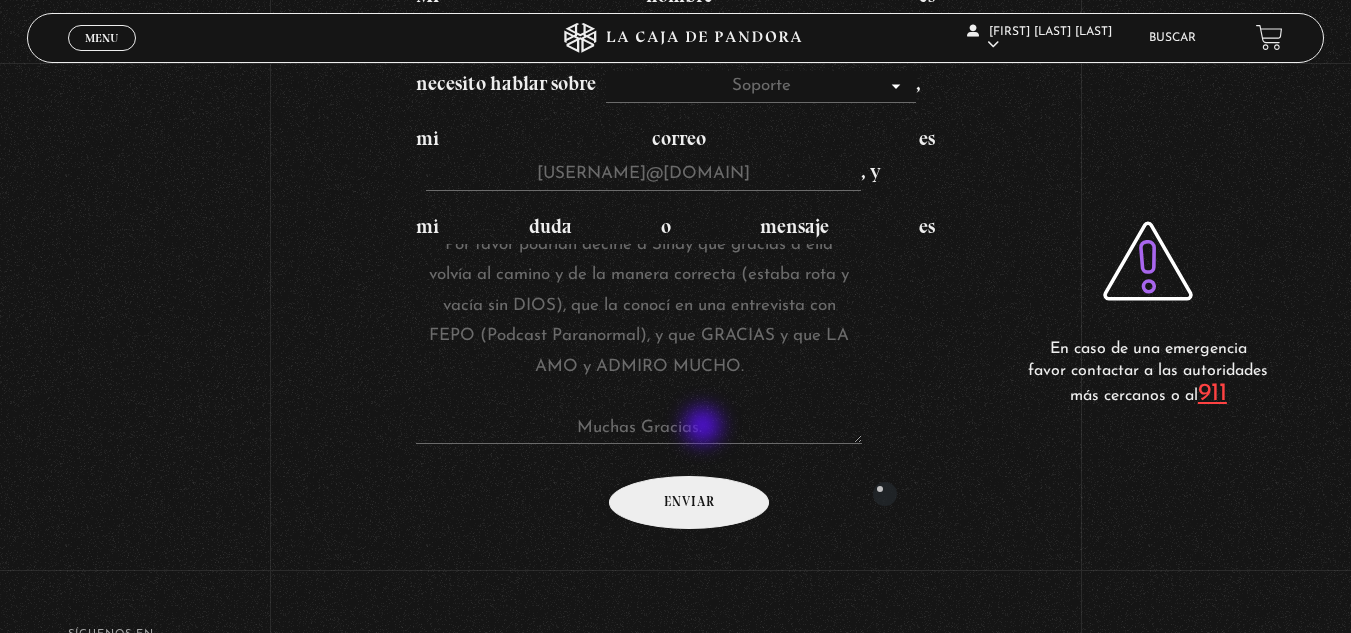 click on "Enviar" at bounding box center (689, 502) 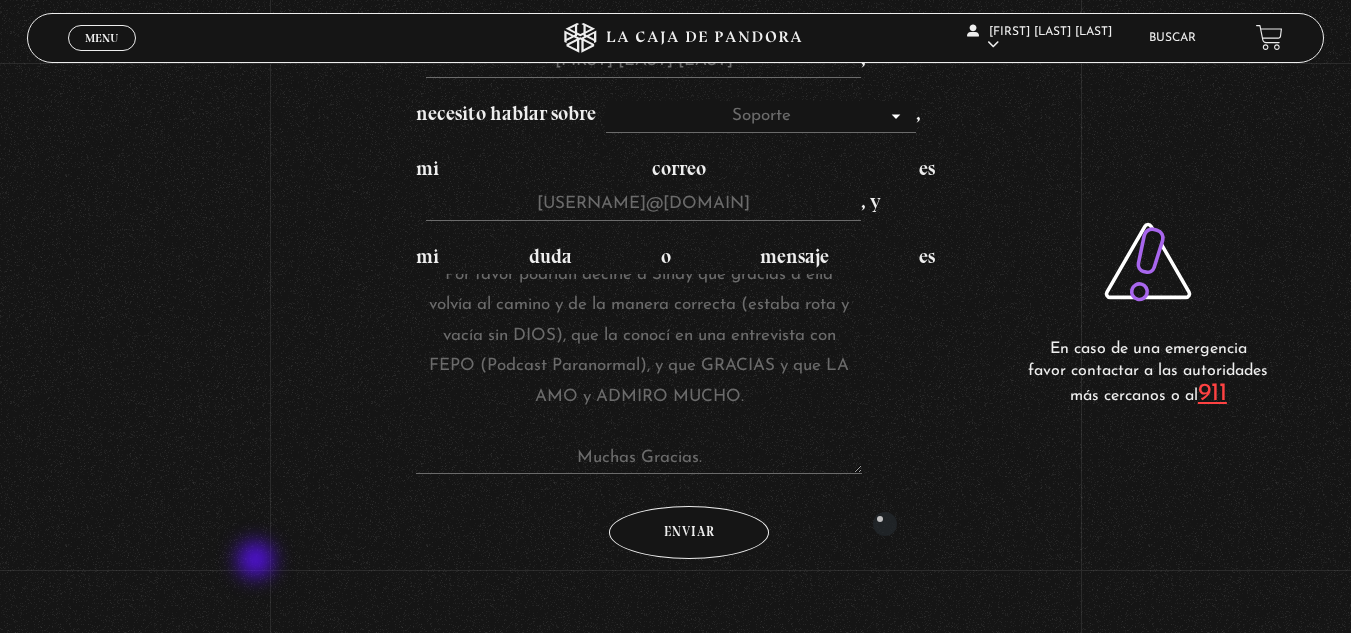 scroll, scrollTop: 564, scrollLeft: 0, axis: vertical 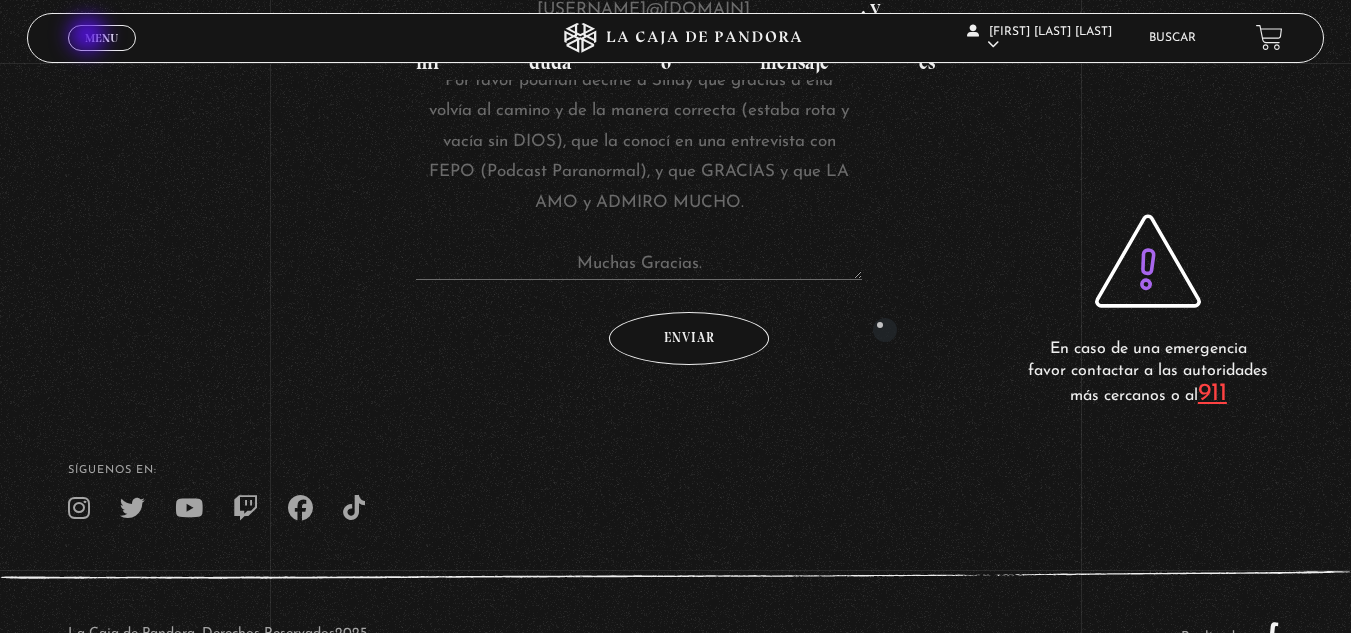 click on "Menu" at bounding box center [101, 38] 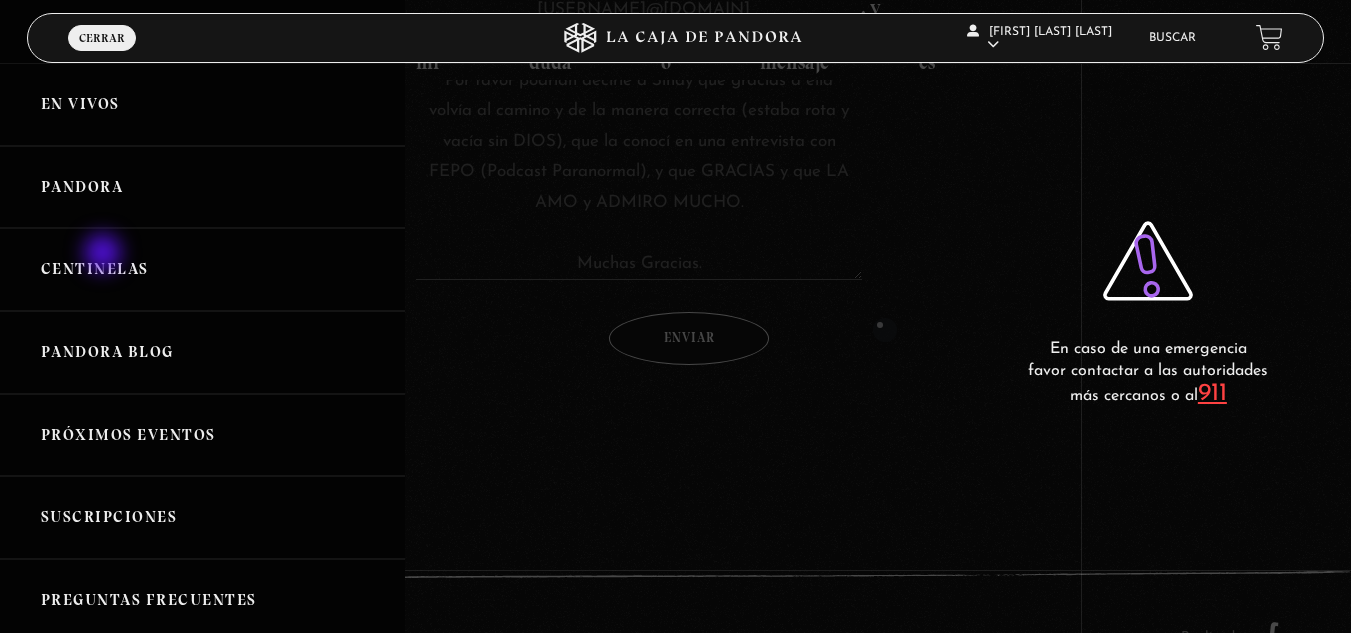 click on "Centinelas" at bounding box center (202, 269) 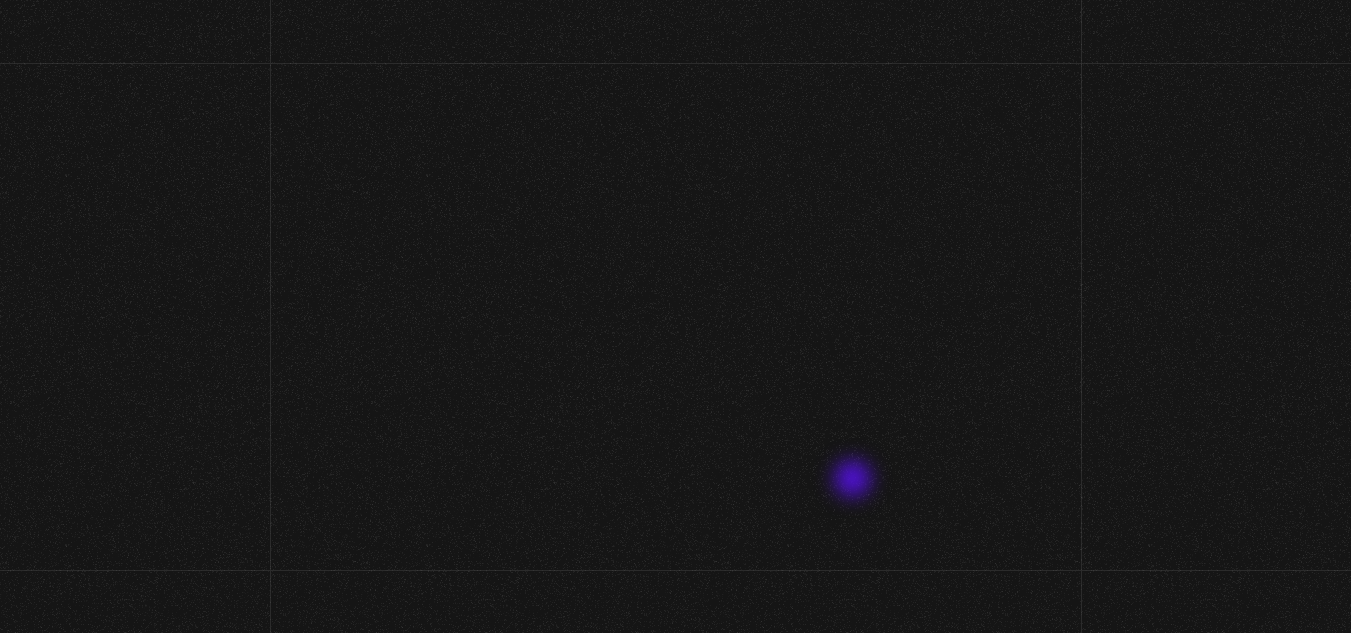 scroll, scrollTop: 0, scrollLeft: 0, axis: both 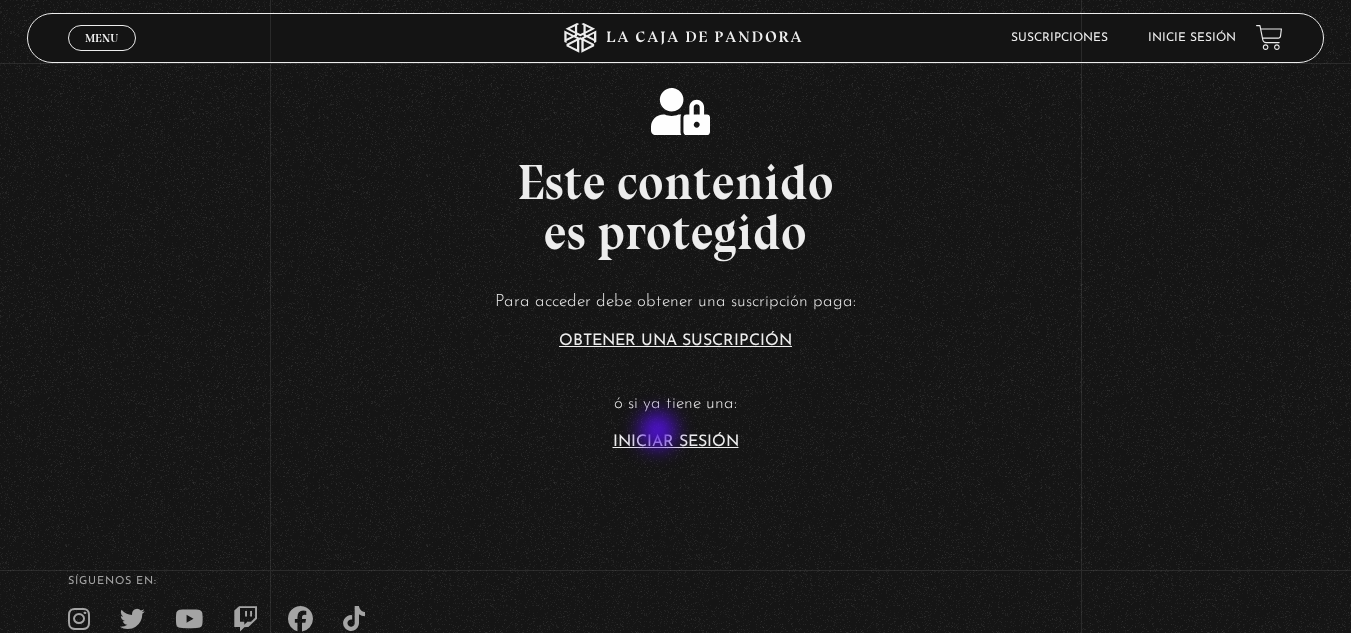 click on "Para acceder debe obtener una suscripción paga:   Obtener una suscripción ó si ya tiene una:   Iniciar Sesión" at bounding box center (675, 368) 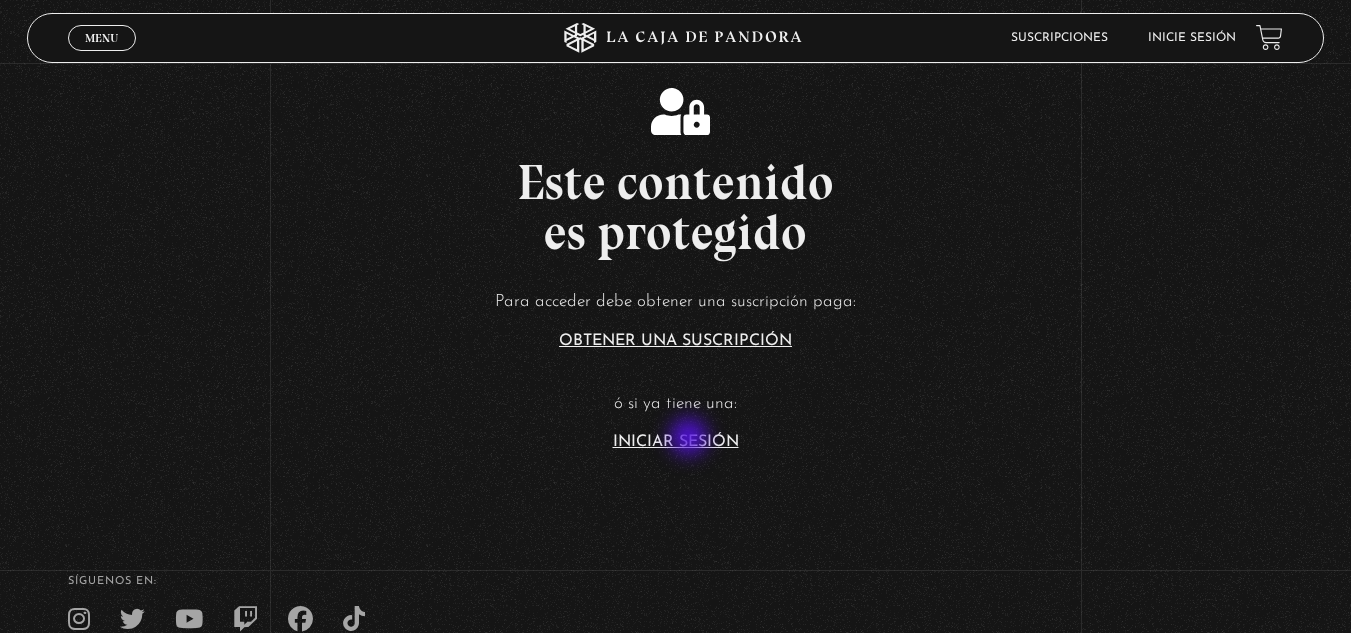 click on "Iniciar Sesión" at bounding box center (676, 442) 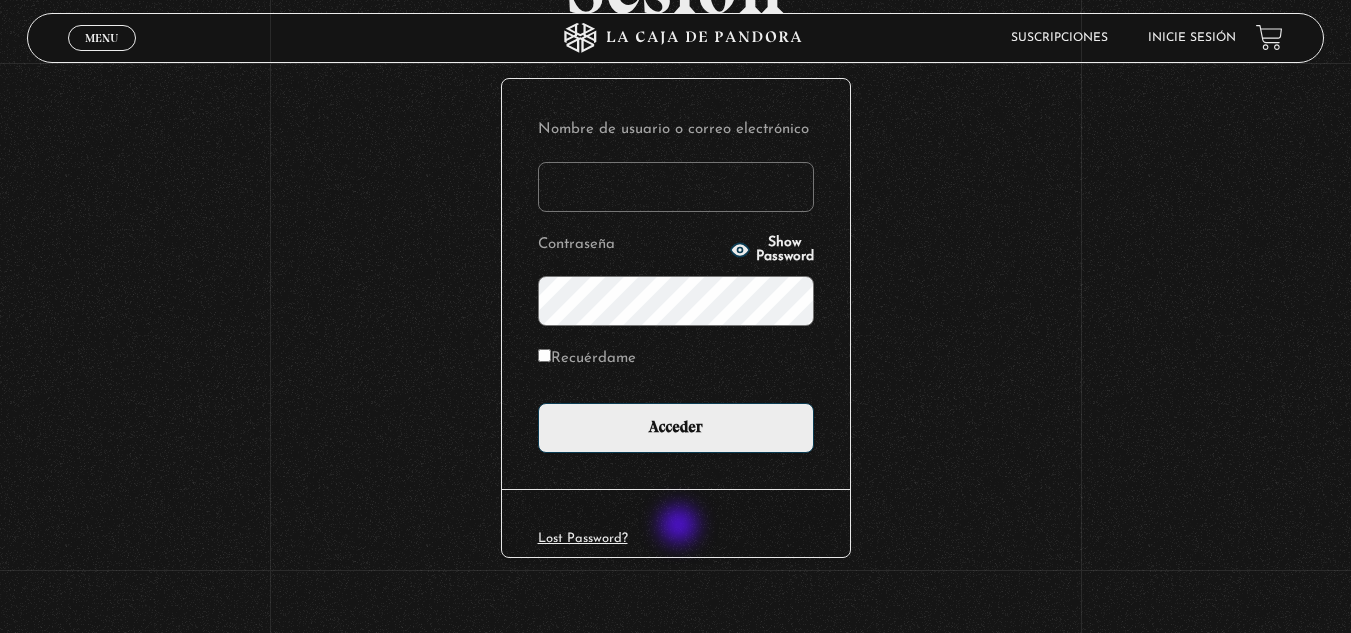 scroll, scrollTop: 244, scrollLeft: 0, axis: vertical 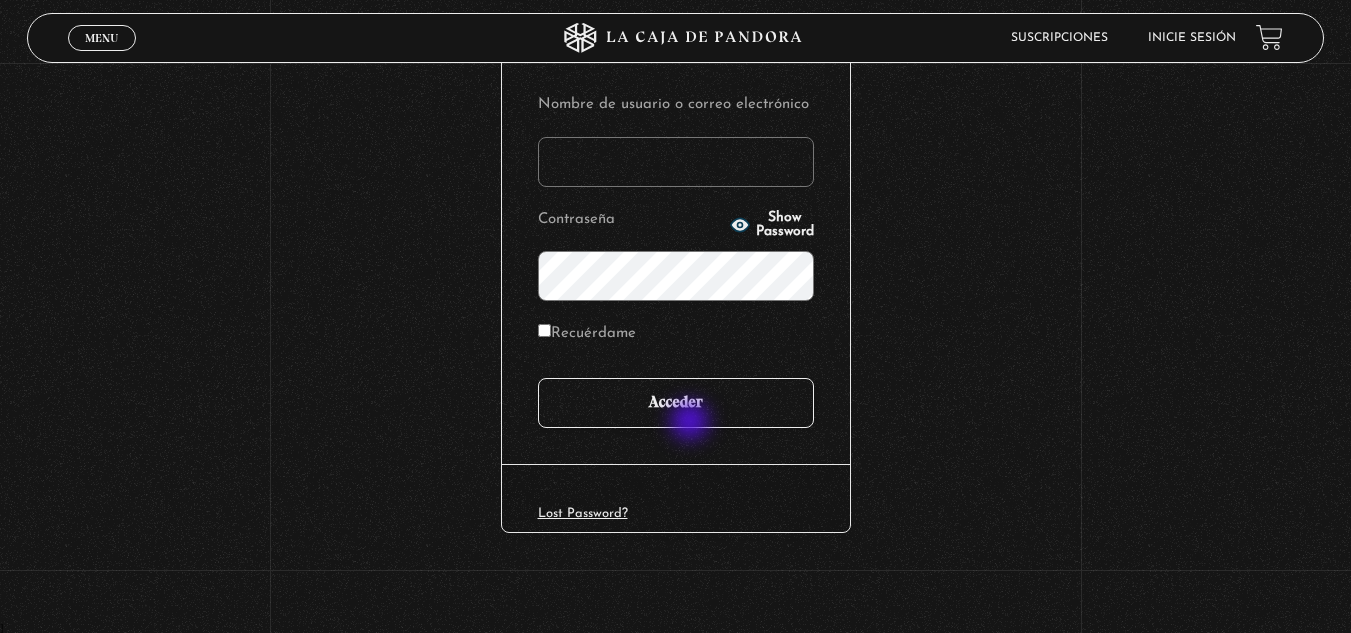 type on "[EMAIL]" 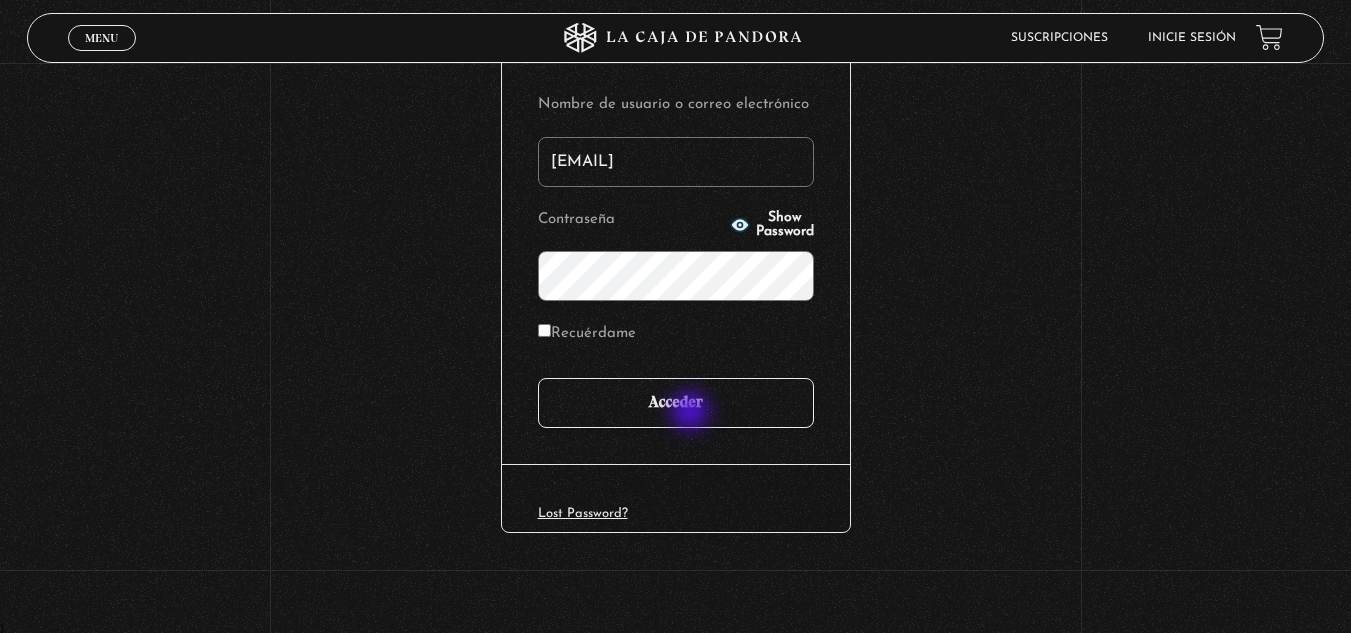 click on "Acceder" at bounding box center (676, 403) 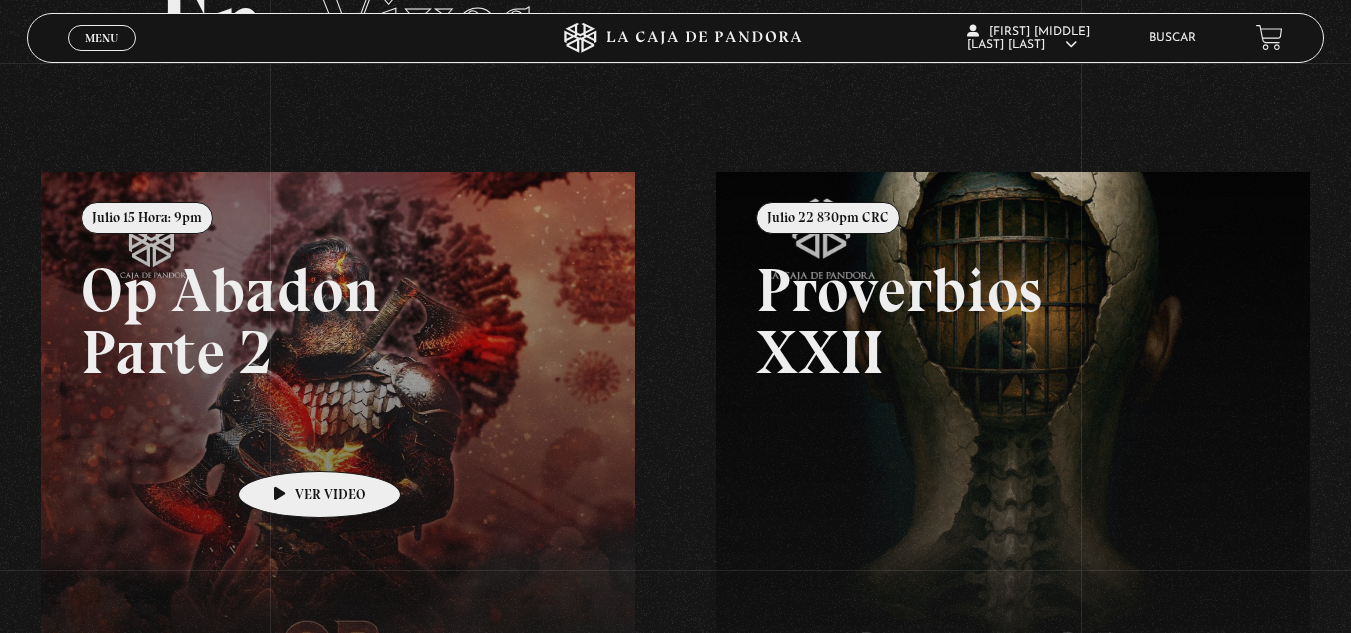scroll, scrollTop: 0, scrollLeft: 0, axis: both 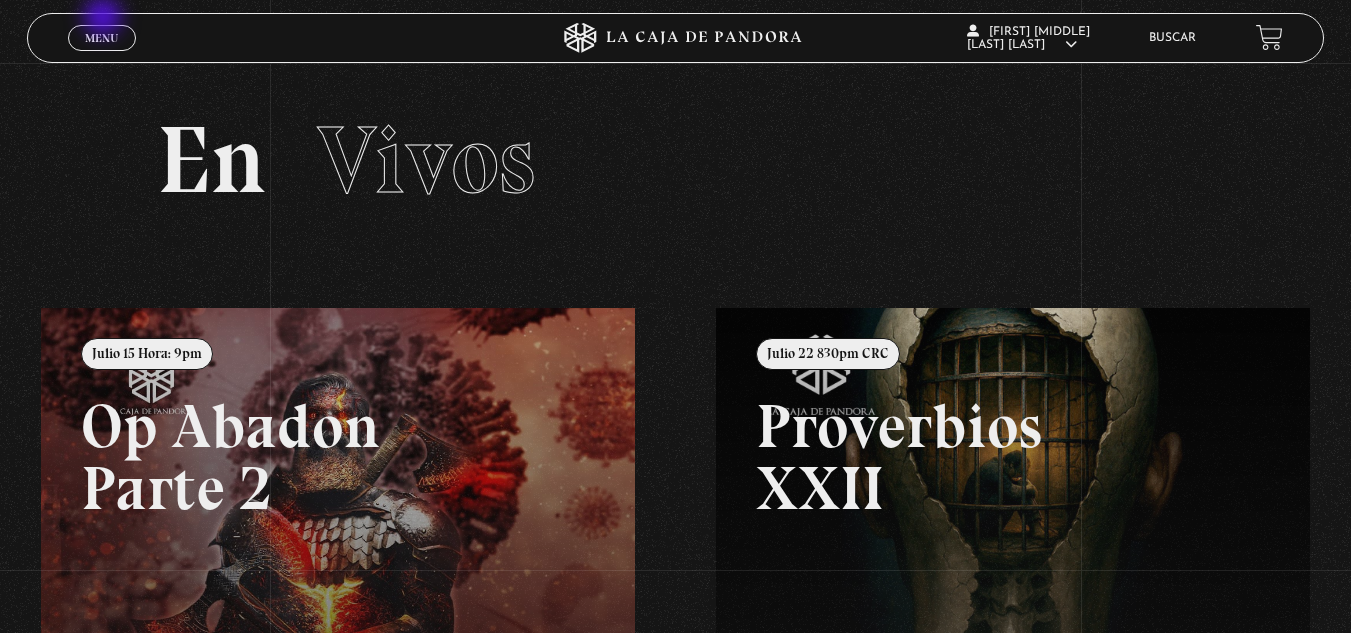 drag, startPoint x: 105, startPoint y: 19, endPoint x: 105, endPoint y: 37, distance: 18 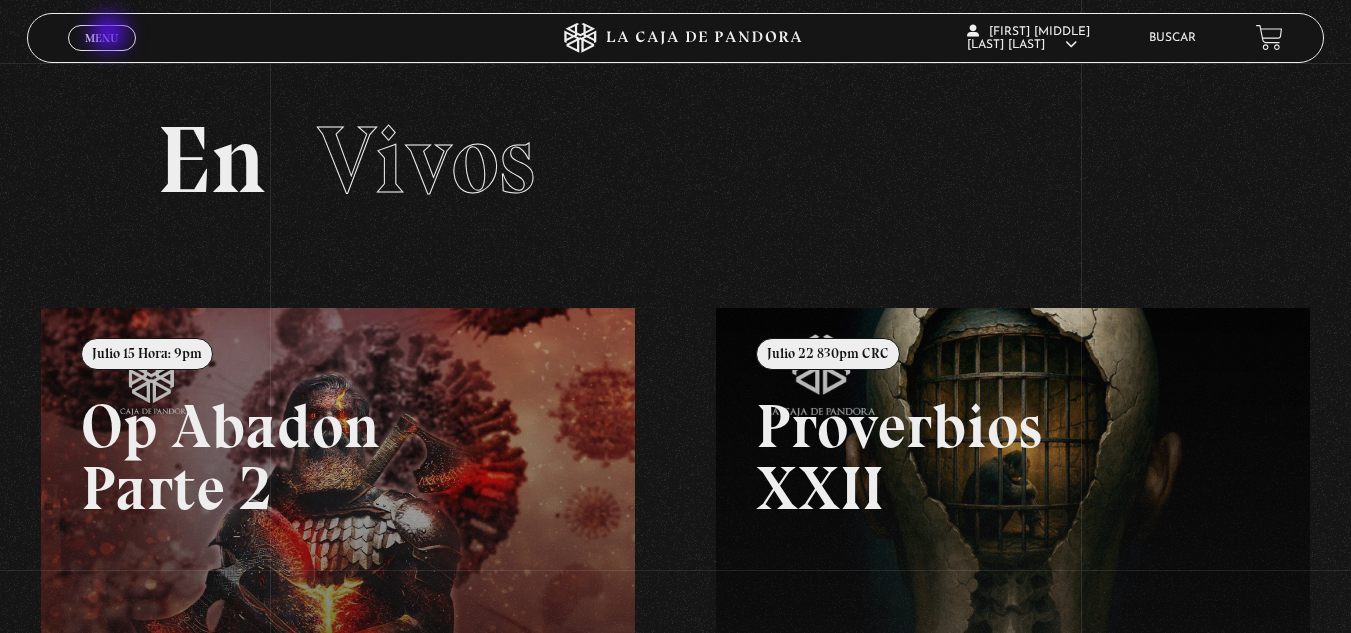 click on "Menu" at bounding box center (101, 38) 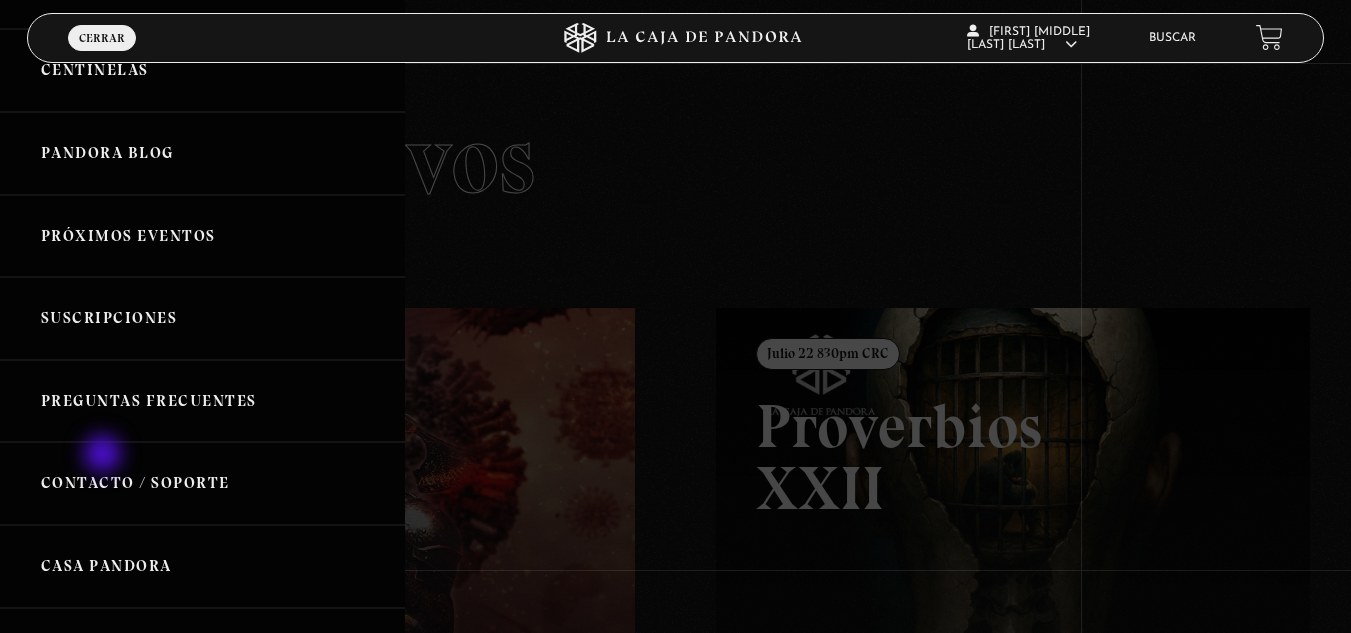 scroll, scrollTop: 200, scrollLeft: 0, axis: vertical 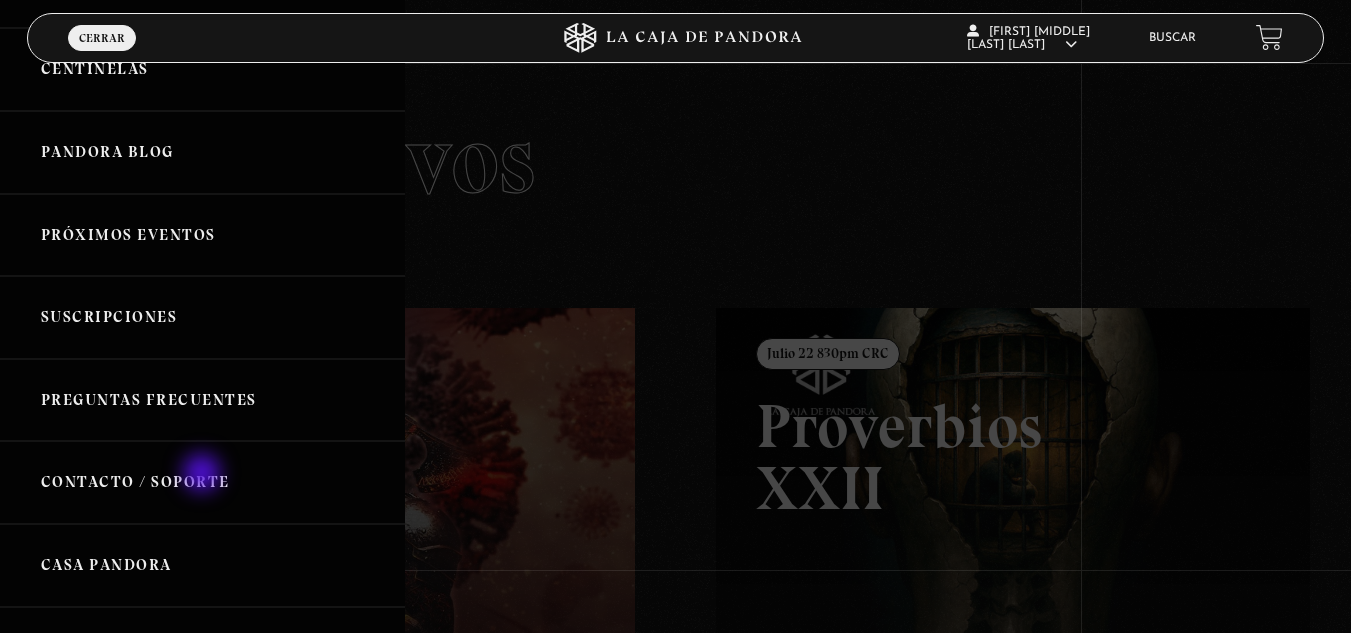 click on "Contacto / Soporte" at bounding box center [202, 482] 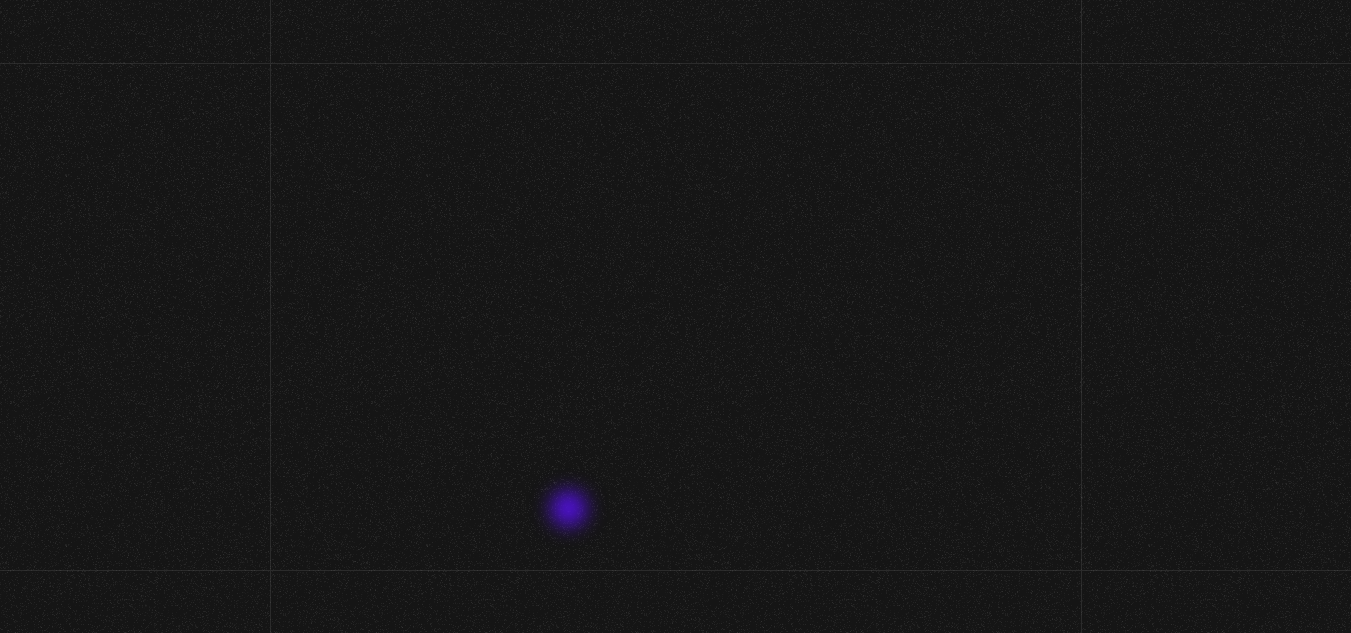 scroll, scrollTop: 0, scrollLeft: 0, axis: both 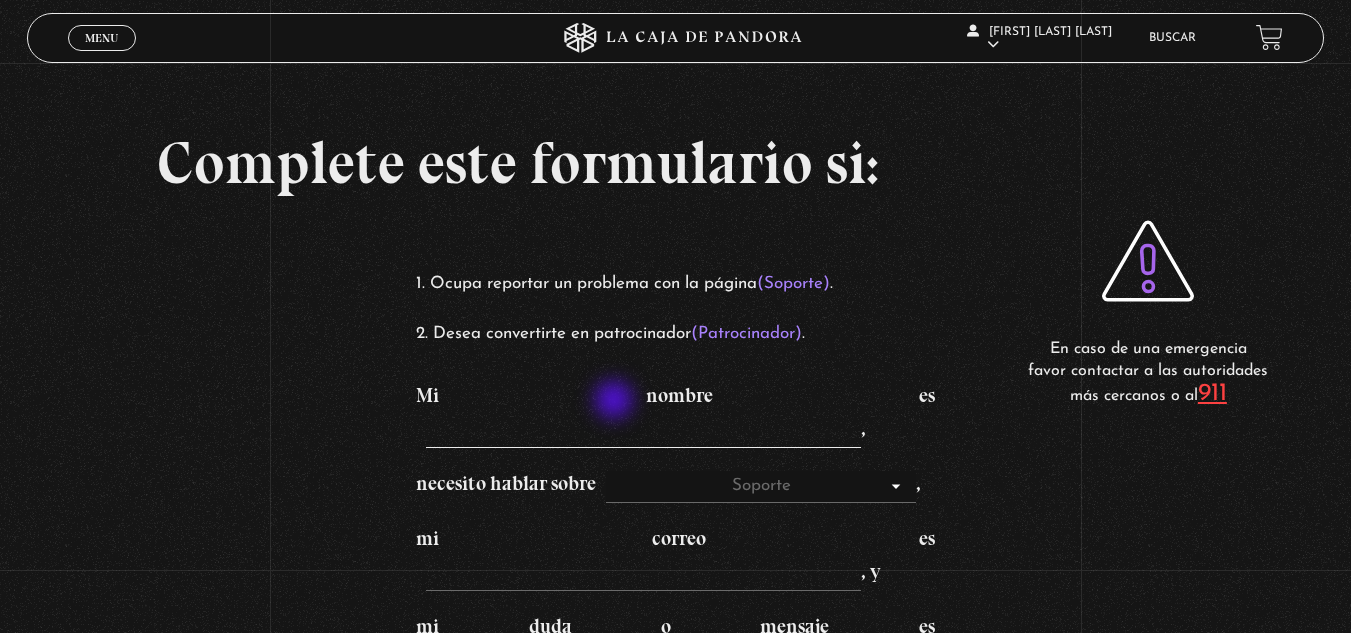 click on "Mi nombre es  ," at bounding box center [643, 432] 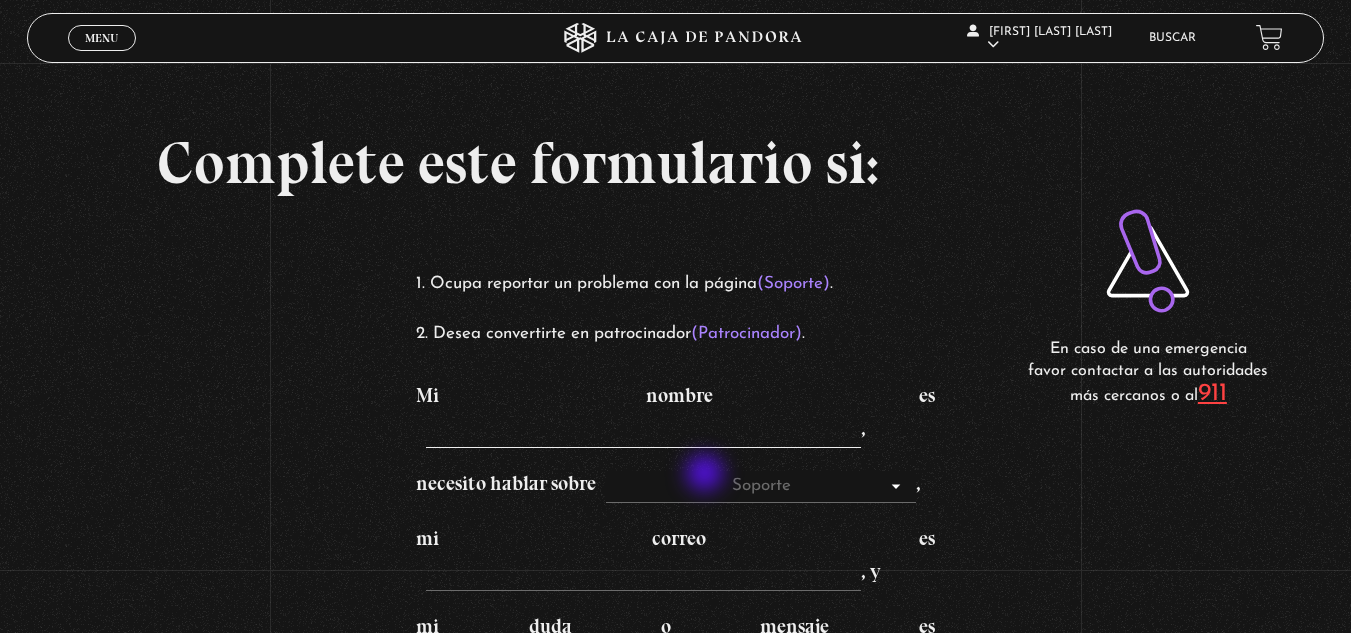 type on "[FIRST] [LAST] [LAST]" 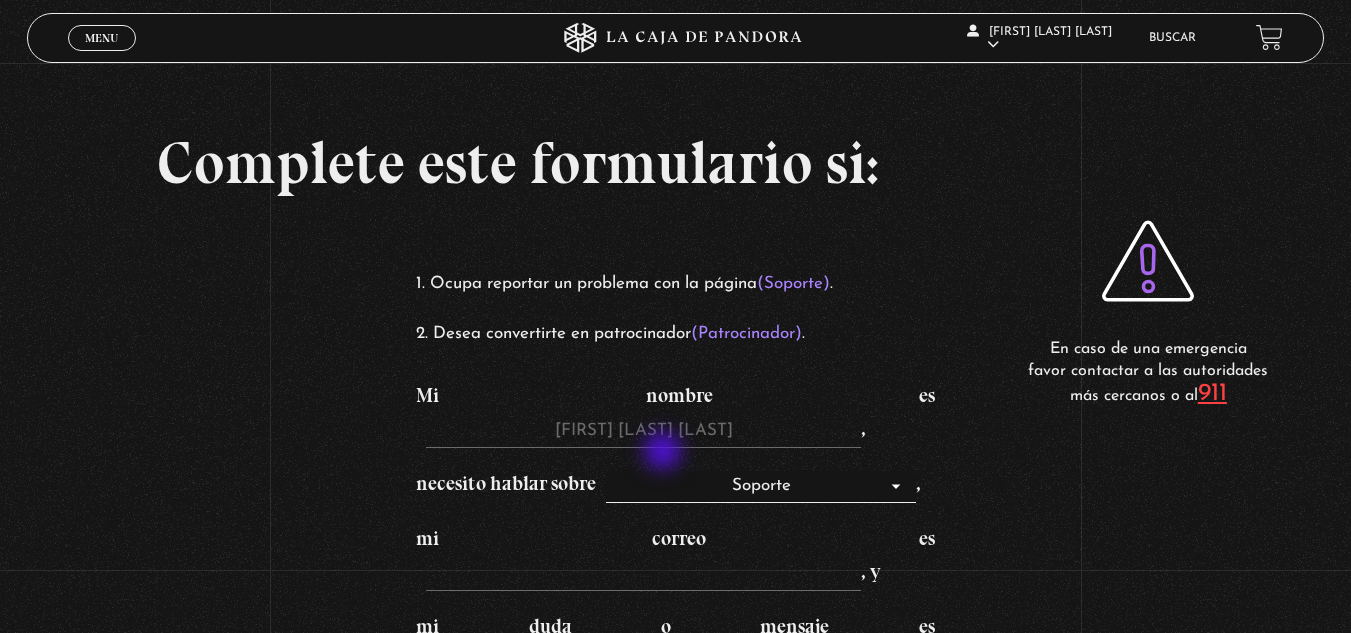 click on "Soporte Patrocinadores" at bounding box center [761, 487] 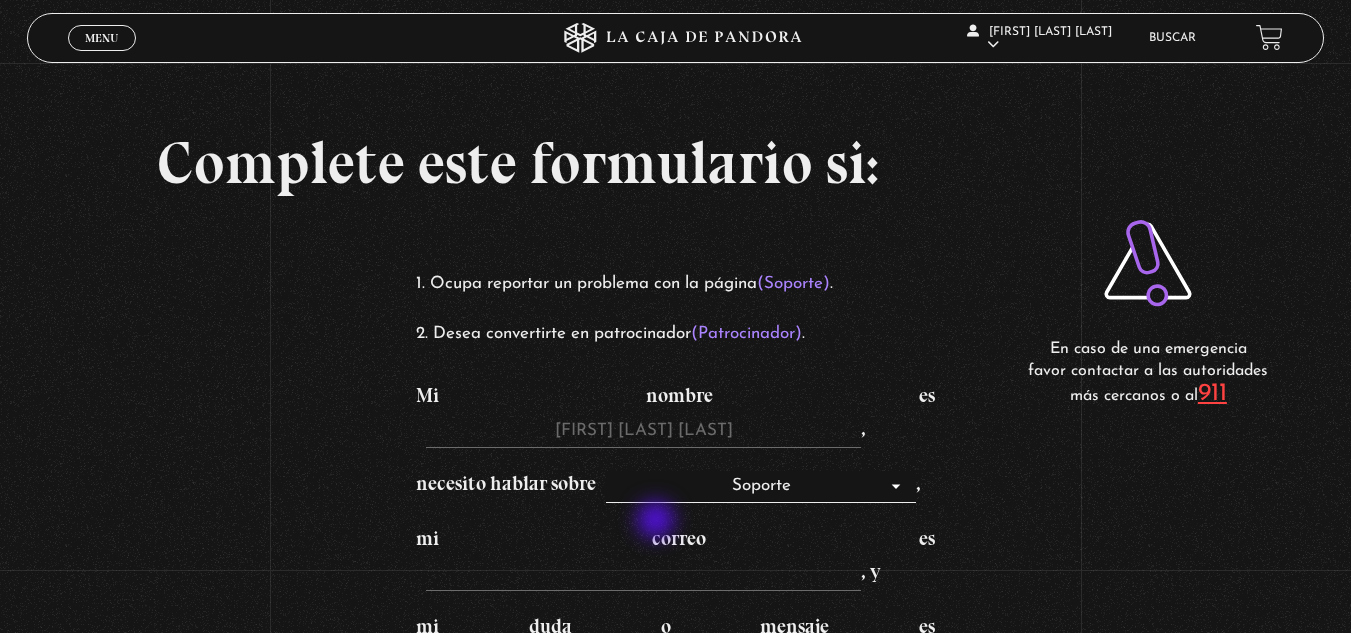 click on "Soporte Patrocinadores" at bounding box center (761, 487) 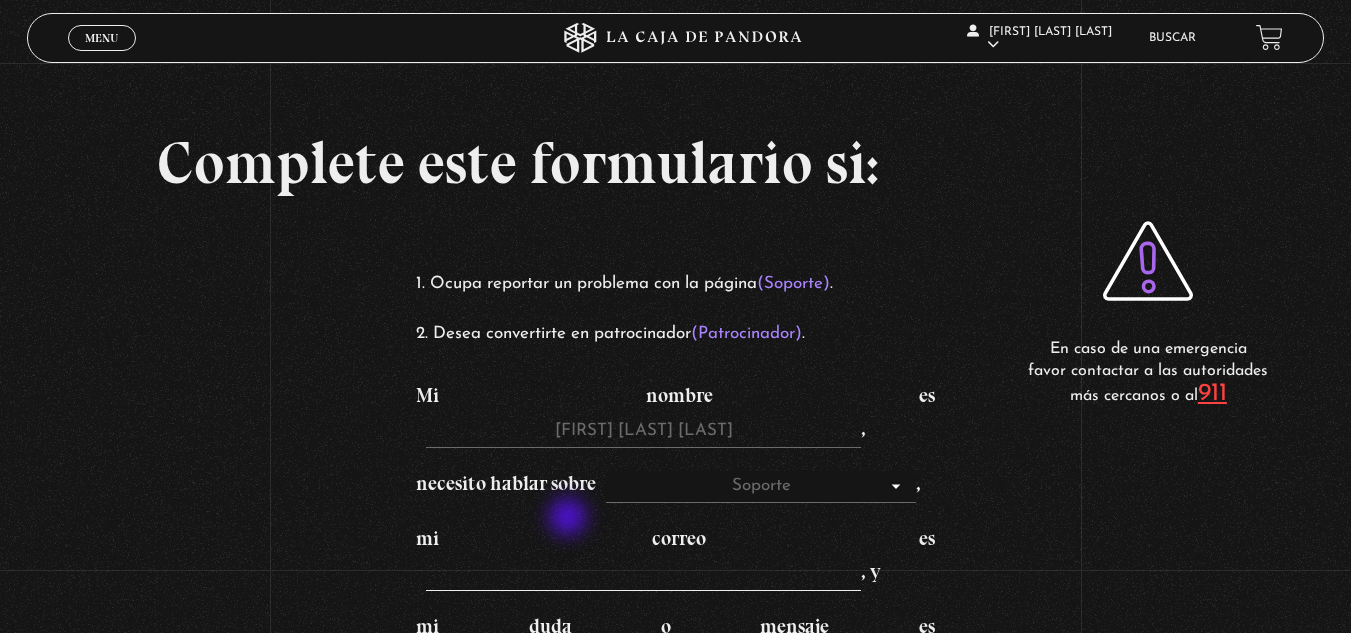 click on "mi correo es  , y" at bounding box center (643, 575) 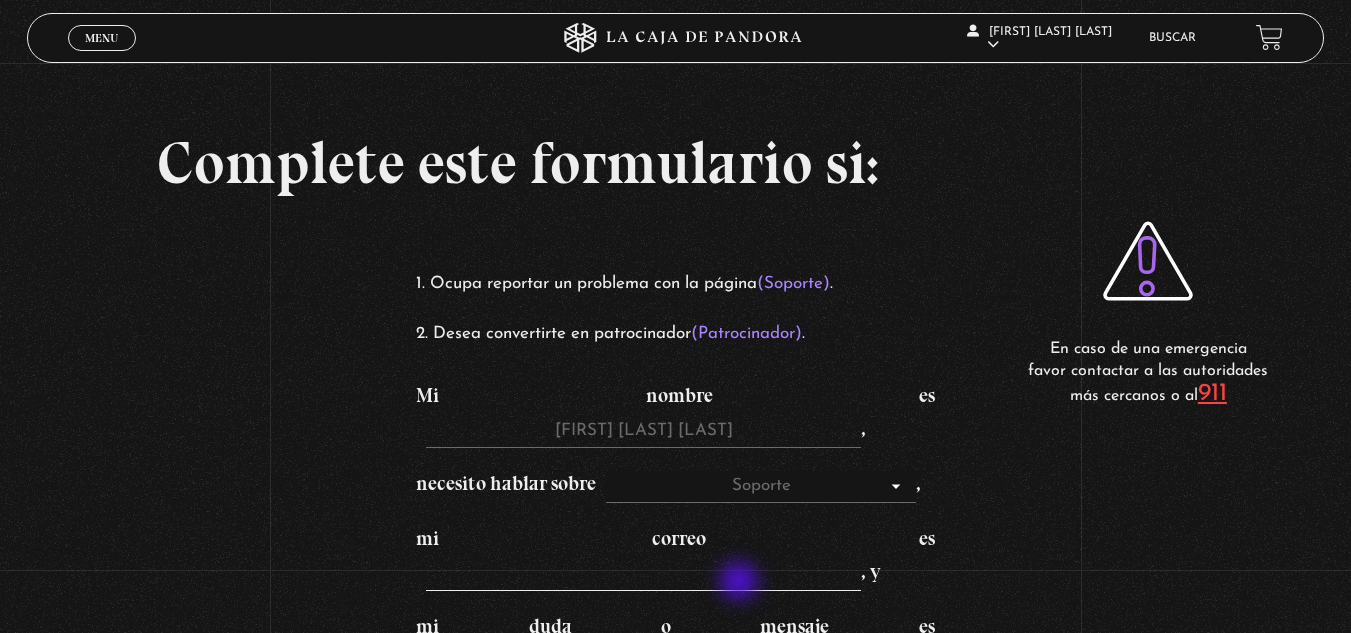 type on "[EMAIL]" 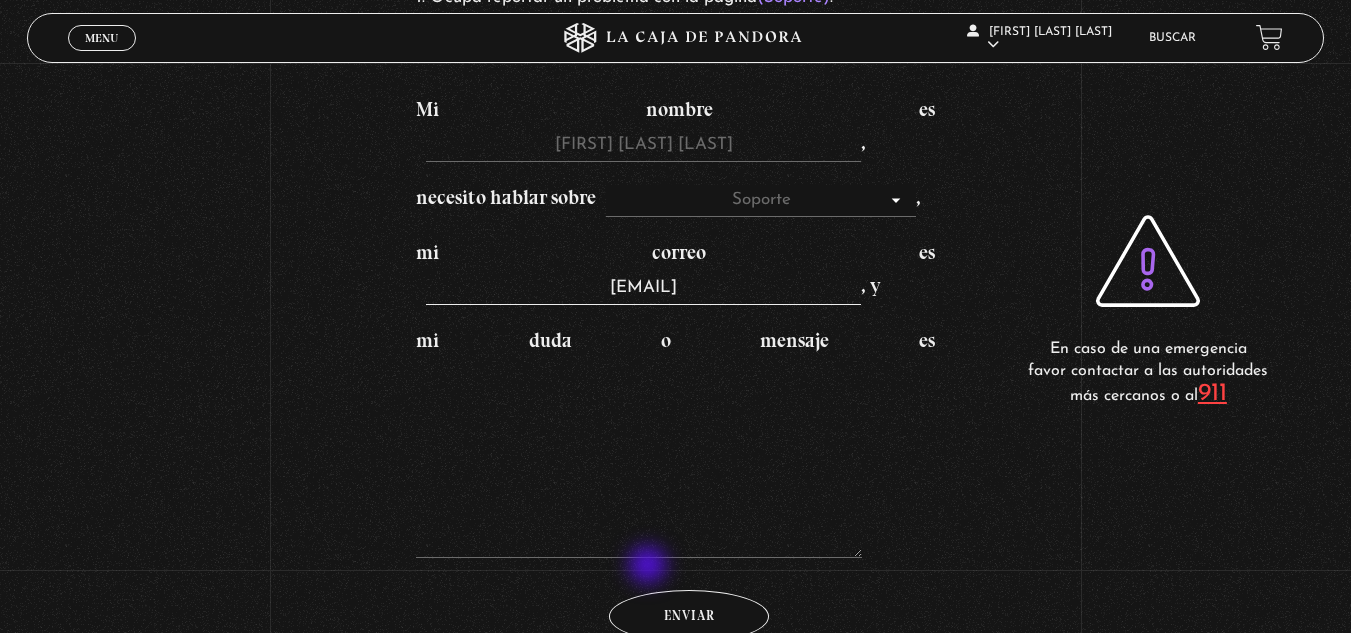 scroll, scrollTop: 300, scrollLeft: 0, axis: vertical 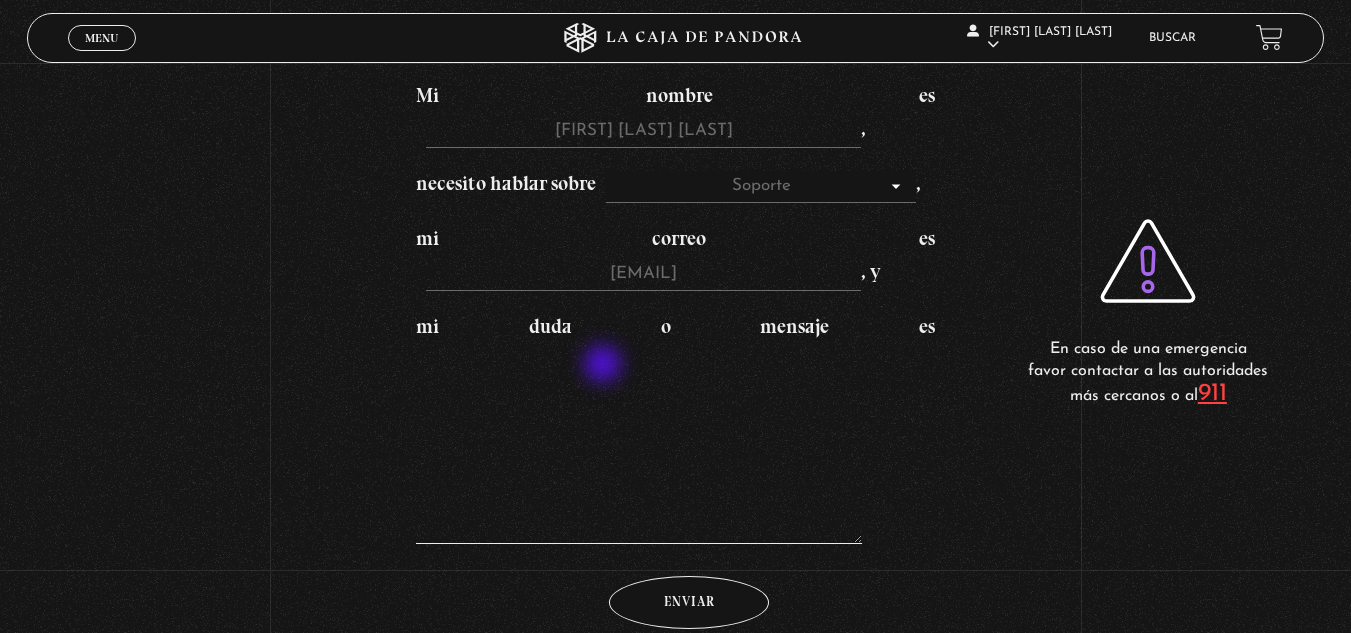 click on "mi duda o mensaje es" at bounding box center [639, 444] 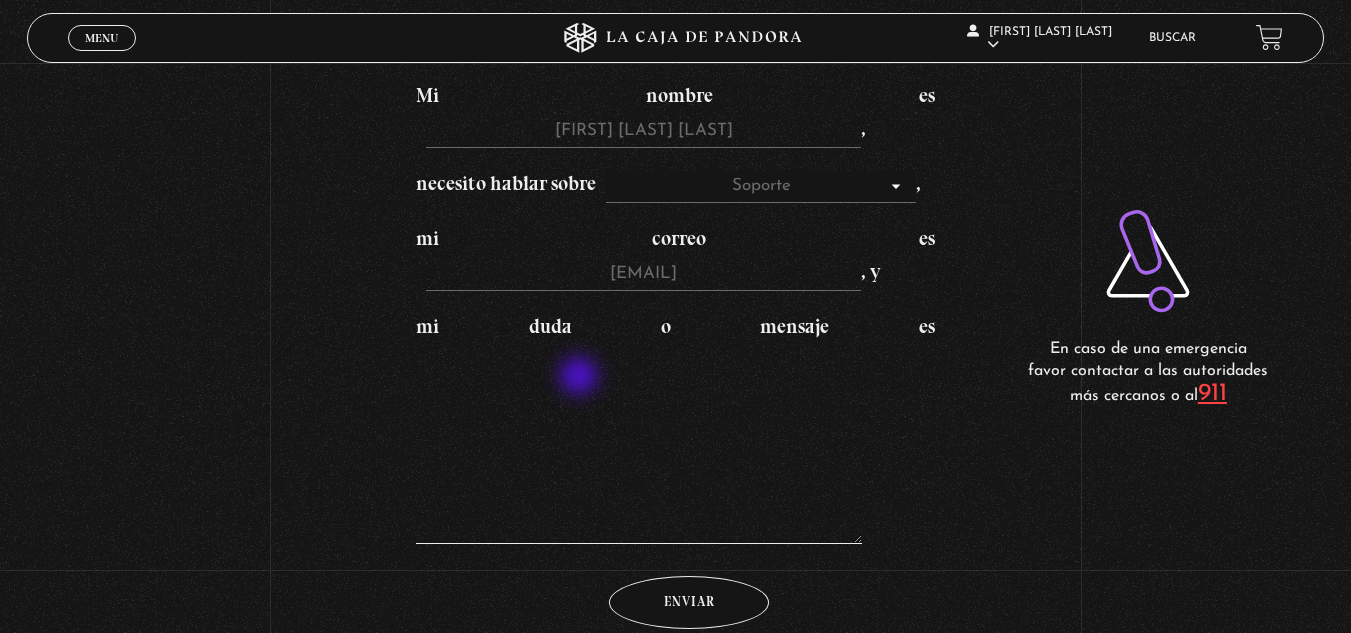 paste on "Hola, mi primera inscripción fue el [DATE], con el correo [EMAIL], pero como ya NO logré tener acceso a dicha cuenta, cancelé y me volví a inscribir el [DATE] (no estoy segura de haber realizado tal movimiento de manera correcta), pero si registré el correo [EMAIL], como "Dirección de facturación". Por ello, amablemente solicito el apoyo para que mi cuenta se registre con un correo diferente a los dos descritos anteriormente, el cual es: "[EMAIL]".
OTRA PREGUNTA, me disculpo por no comprender, ¿El PAGO MENSUAL, es un solo pago para 12 meses, o al realizar el pago mensual de manera adicional también debo cubrir el pago mensual?
Por favor podrían decirle a Sindy que gracias a ella volvía al camino y de la manera correcta (estaba rota y vacía sin DIOS), que la conocí en una entrevista con FEPO (Podcast Paranormal), y que GRACIAS y que LA AMO y ADMIRO MUCHO.
Muchas Gracias." 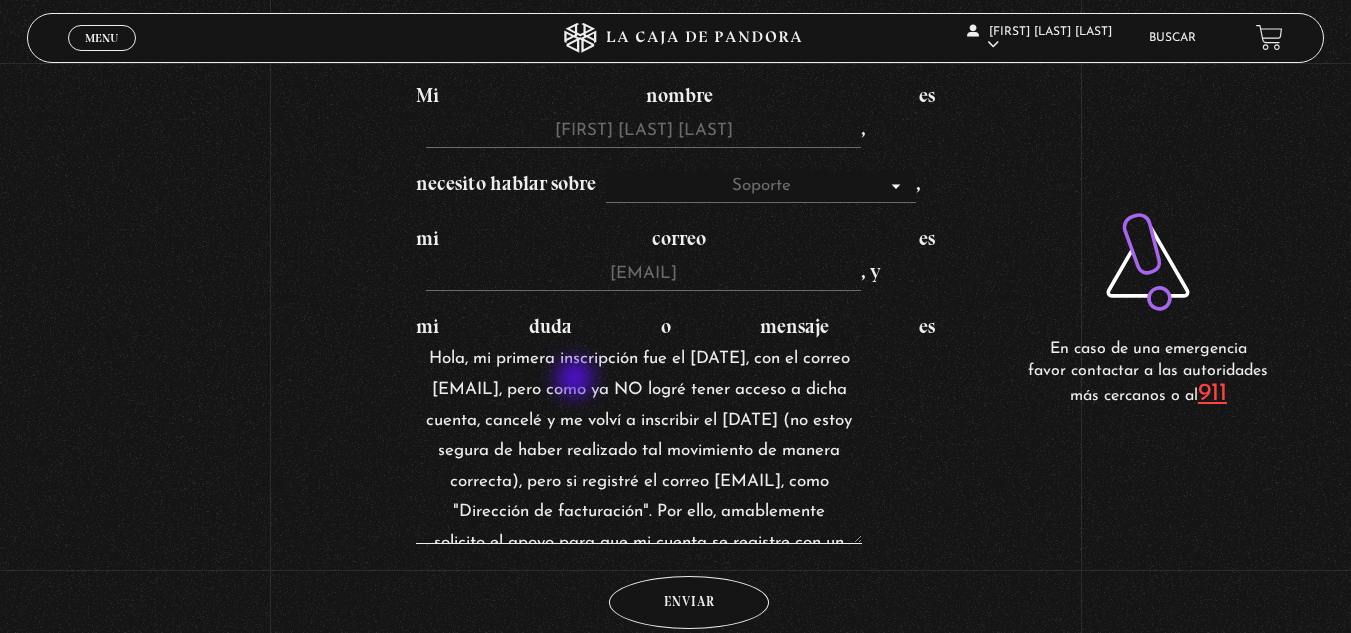 scroll, scrollTop: 437, scrollLeft: 0, axis: vertical 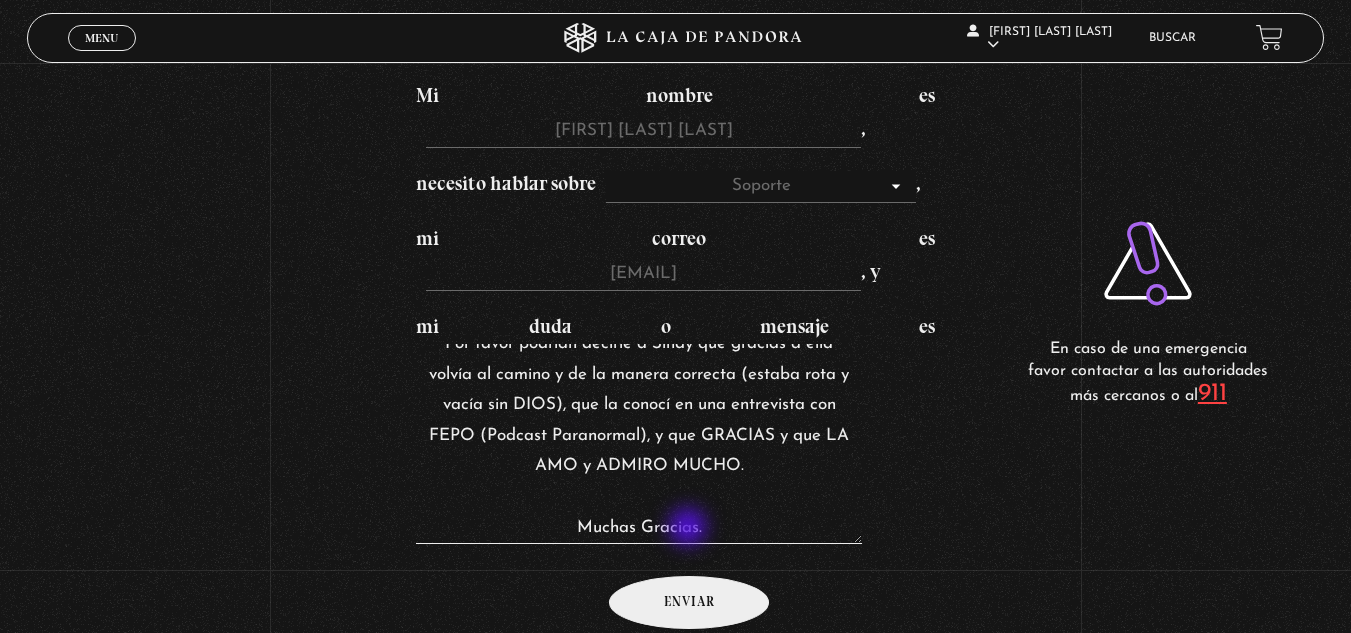 type on "Hola, mi primera inscripción fue el [DATE], con el correo [EMAIL], pero como ya NO logré tener acceso a dicha cuenta, cancelé y me volví a inscribir el [DATE] (no estoy segura de haber realizado tal movimiento de manera correcta), pero si registré el correo [EMAIL], como "Dirección de facturación". Por ello, amablemente solicito el apoyo para que mi cuenta se registre con un correo diferente a los dos descritos anteriormente, el cual es: "[EMAIL]".
OTRA PREGUNTA, me disculpo por no comprender, ¿El PAGO MENSUAL, es un solo pago para 12 meses, o al realizar el pago mensual de manera adicional también debo cubrir el pago mensual?
Por favor podrían decirle a Sindy que gracias a ella volvía al camino y de la manera correcta (estaba rota y vacía sin DIOS), que la conocí en una entrevista con FEPO (Podcast Paranormal), y que GRACIAS y que LA AMO y ADMIRO MUCHO.
Muchas Gracias." 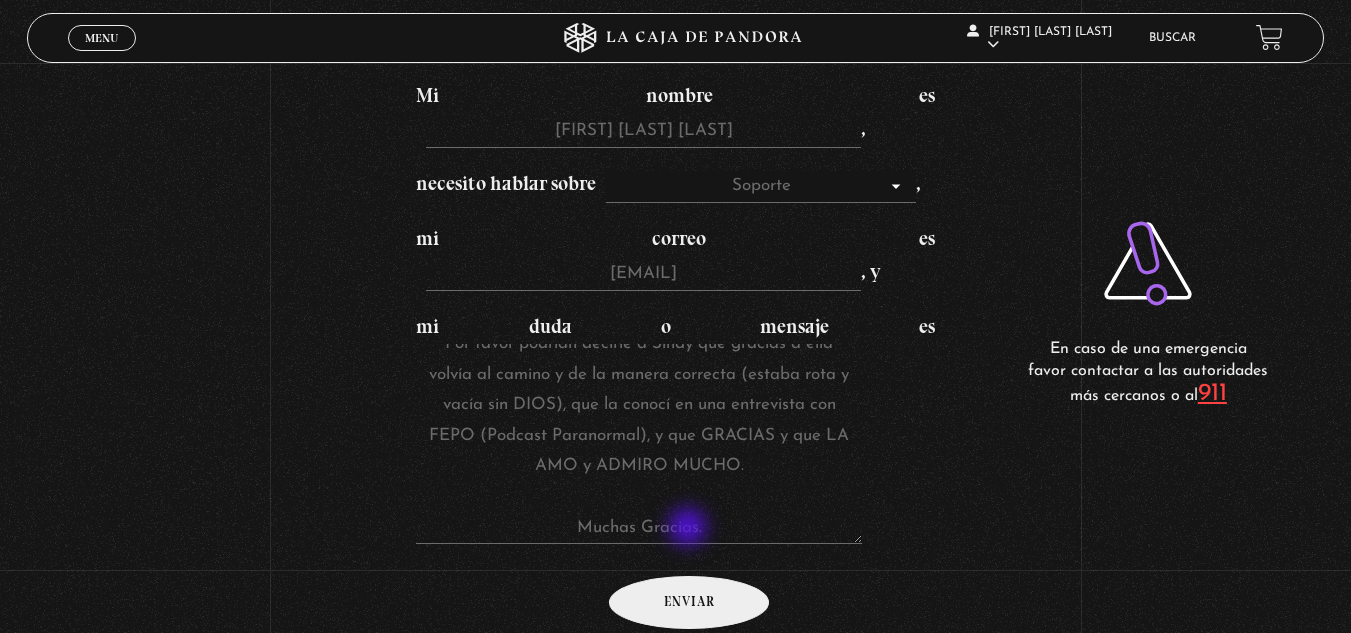 click on "Enviar" at bounding box center (689, 602) 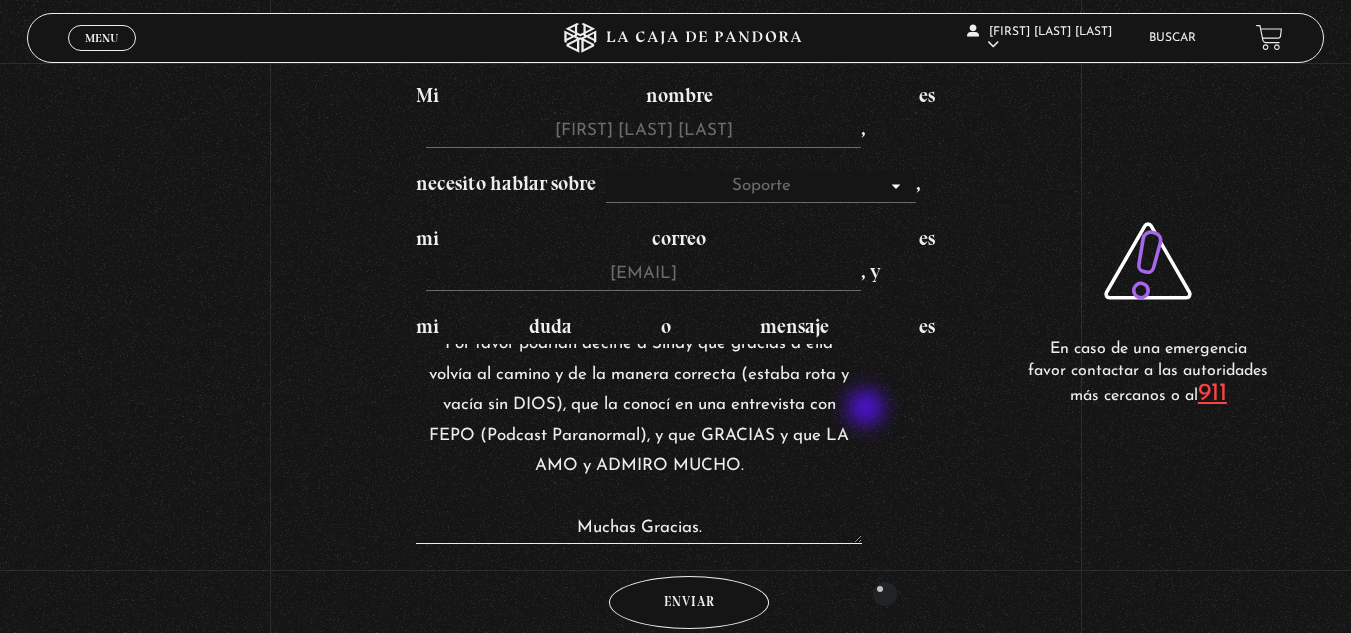 scroll, scrollTop: 443, scrollLeft: 0, axis: vertical 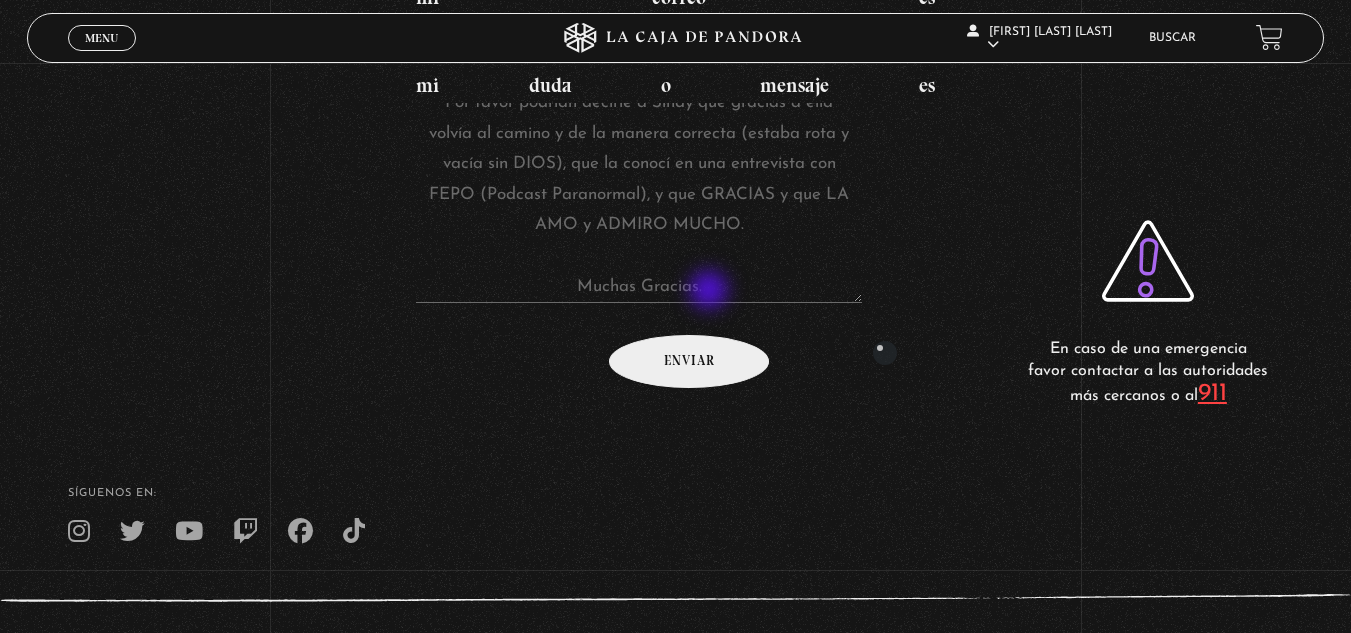 click on "Enviar" at bounding box center [689, 361] 